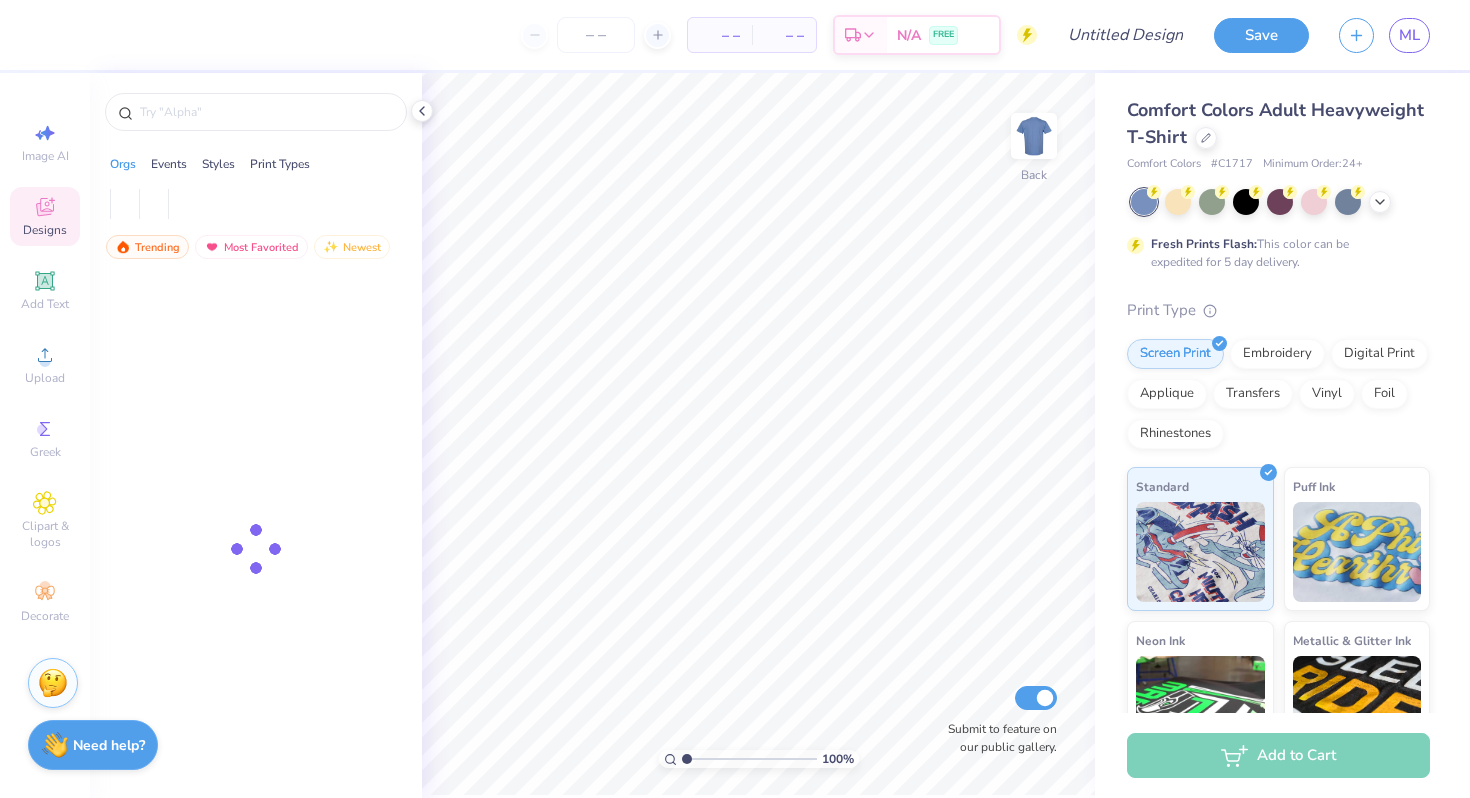 scroll, scrollTop: 0, scrollLeft: 0, axis: both 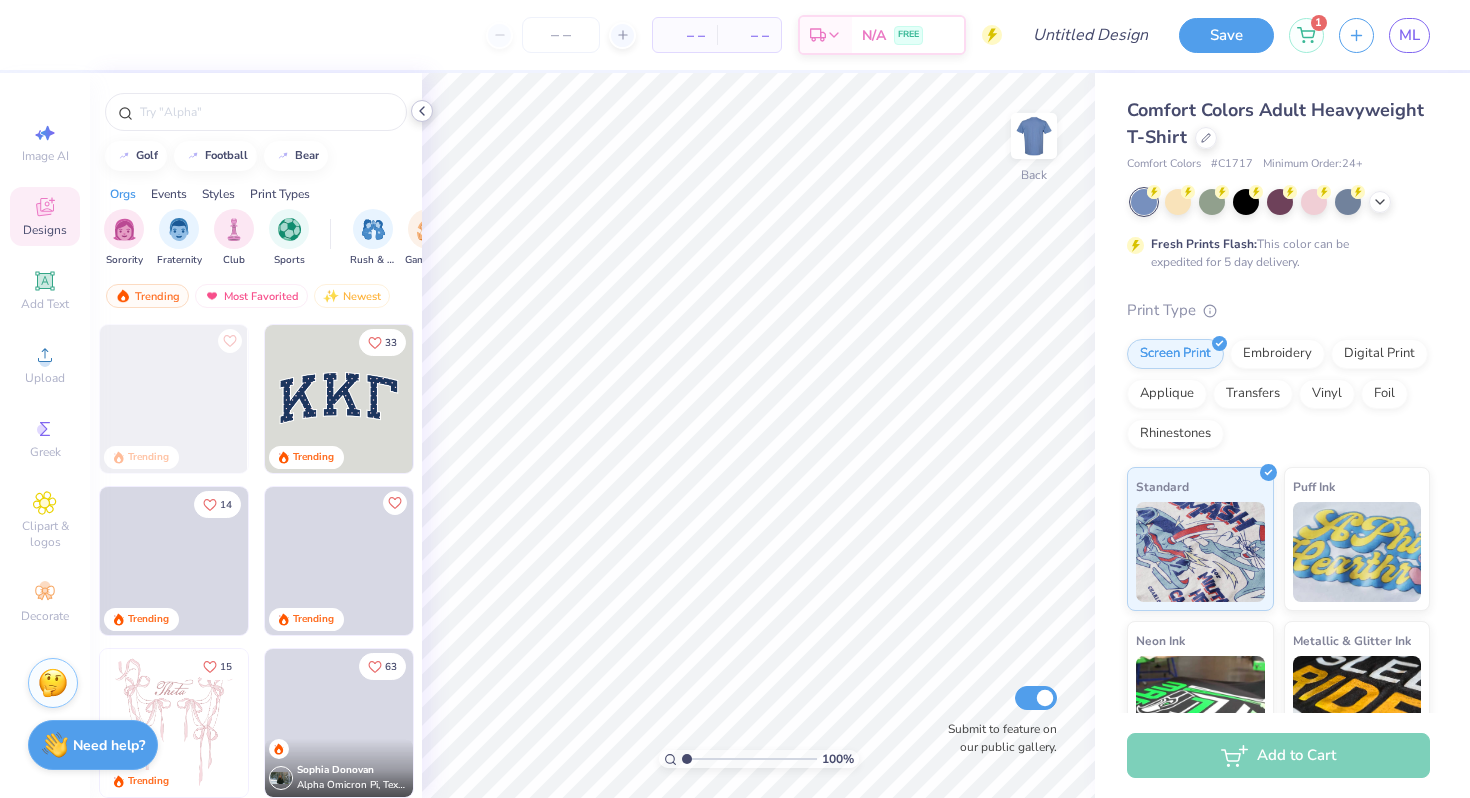 click 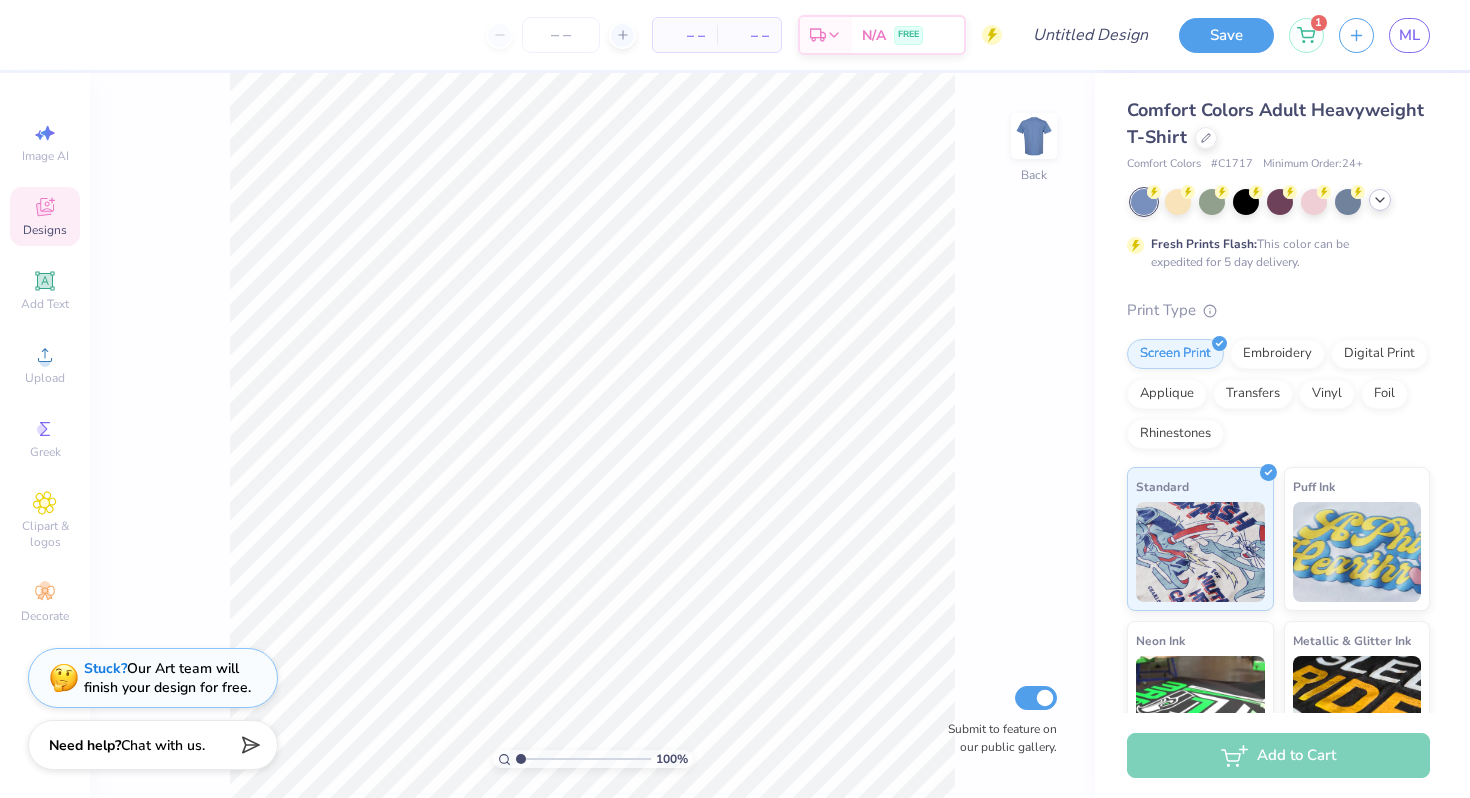 click 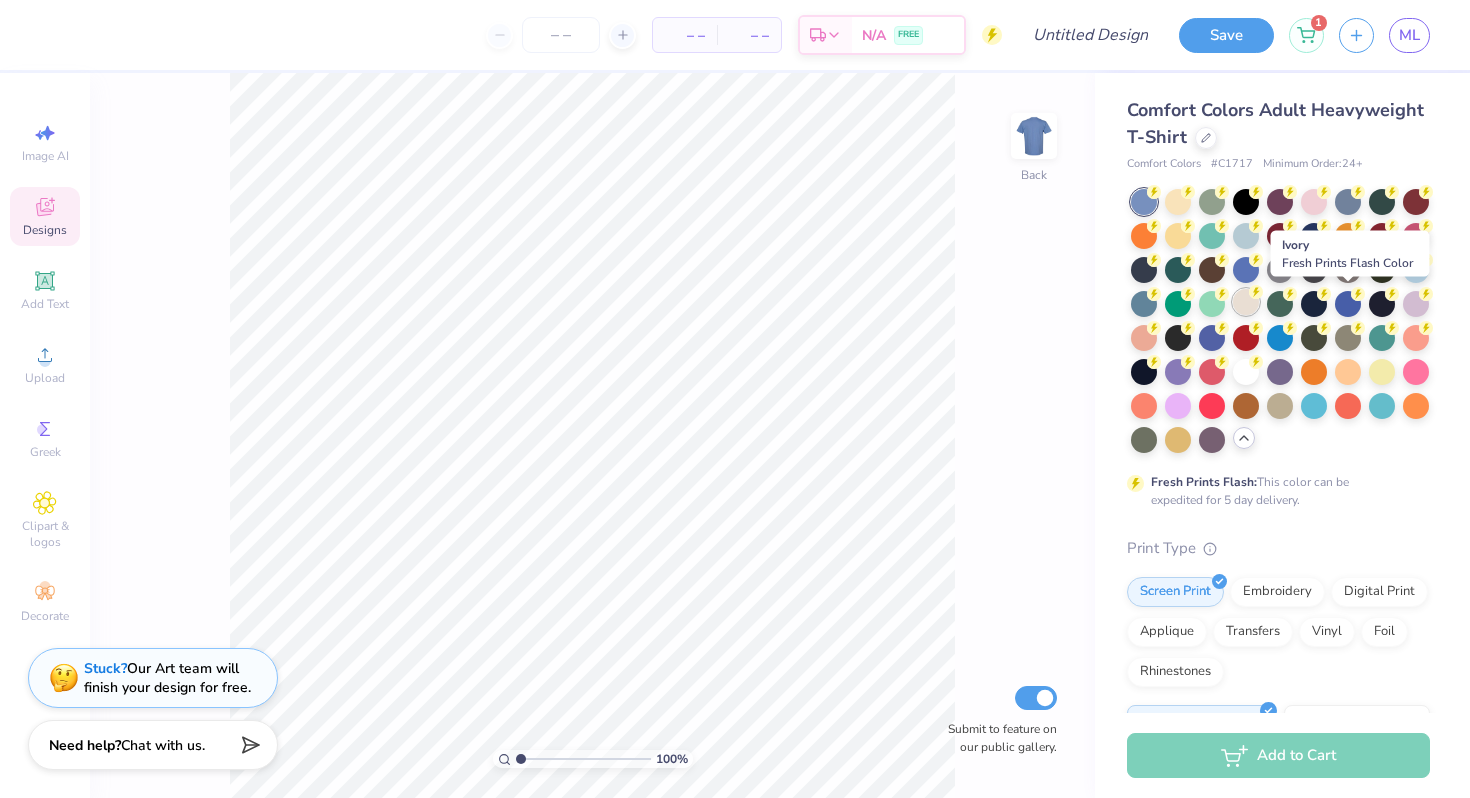 click at bounding box center [1246, 302] 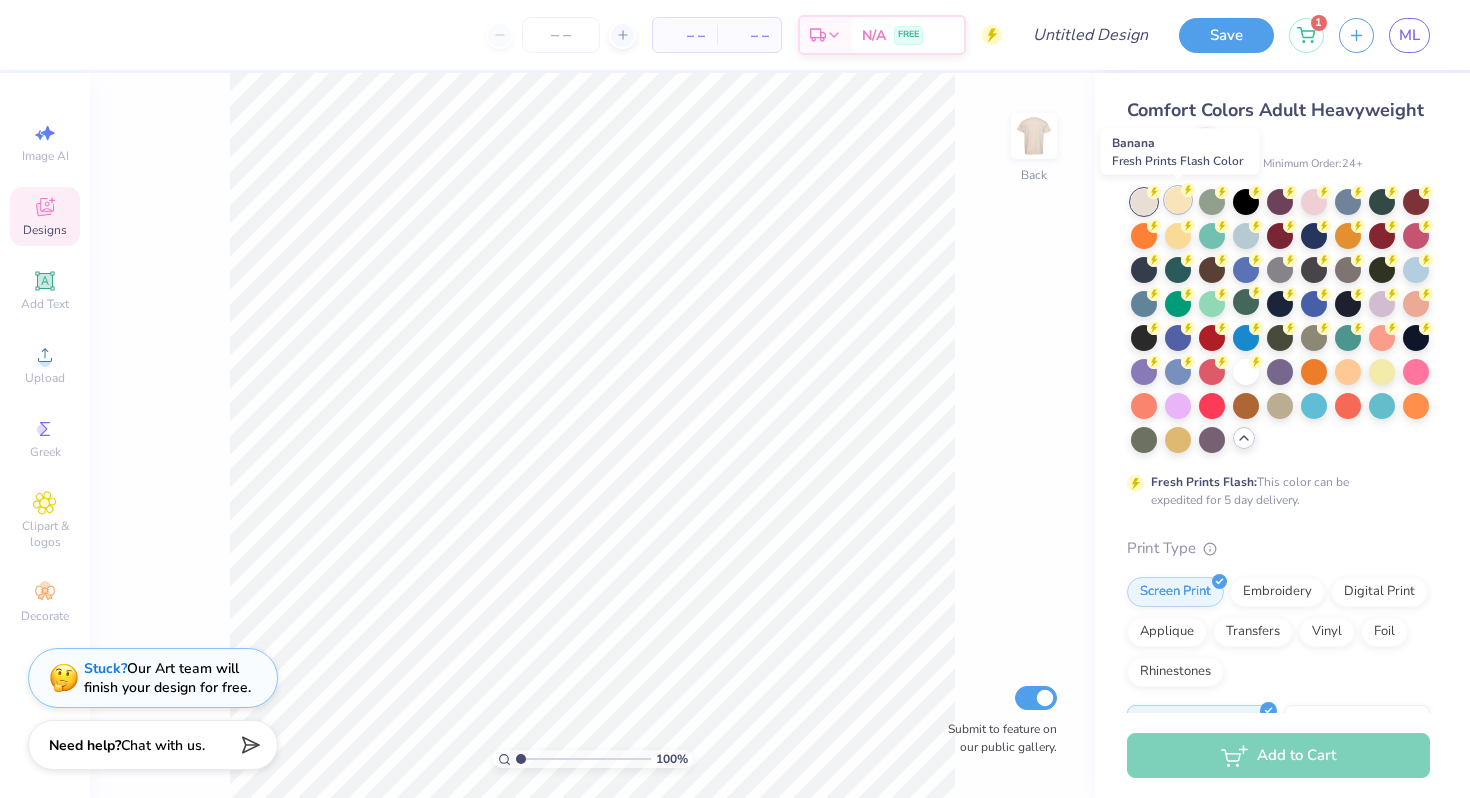 click at bounding box center [1178, 200] 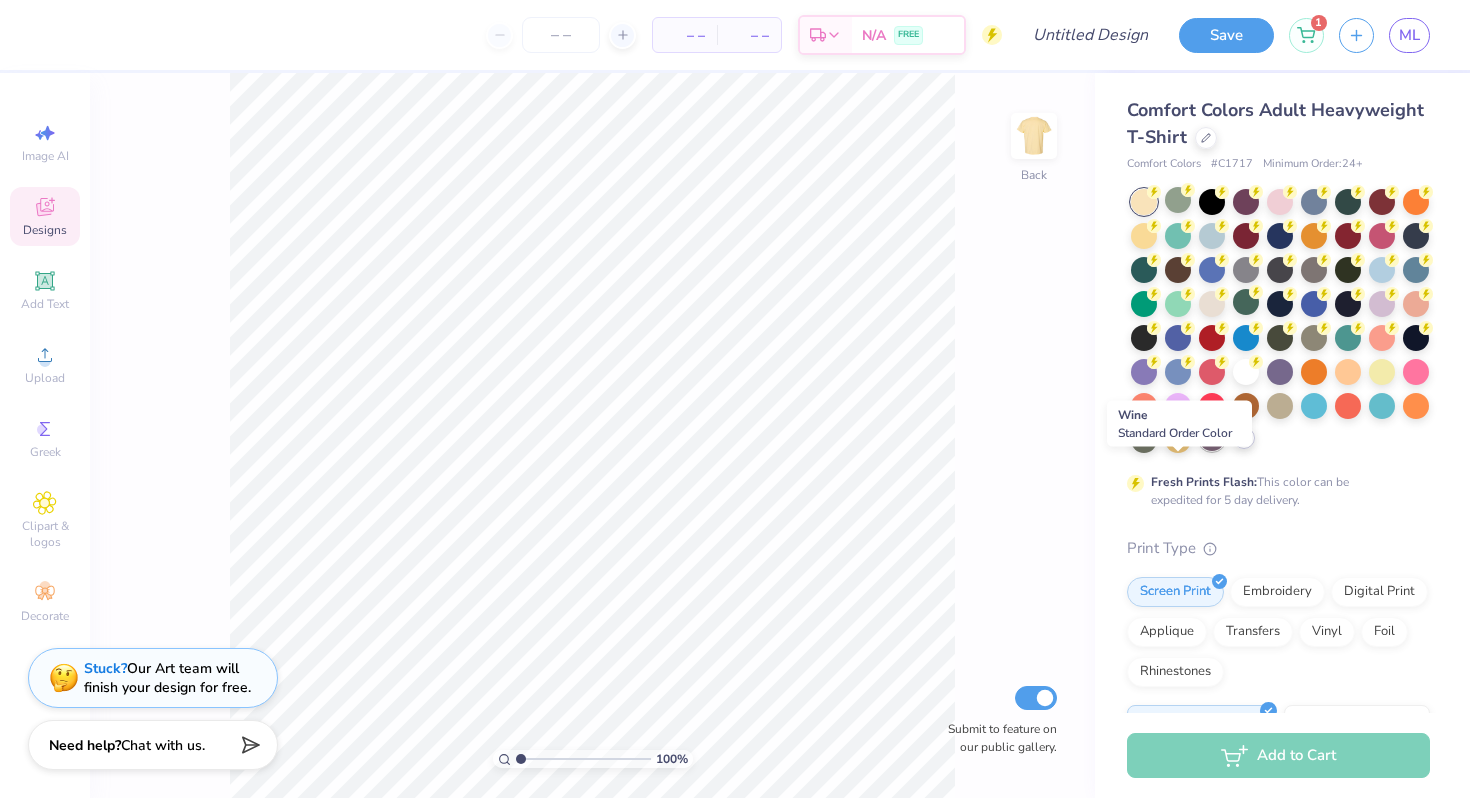 click at bounding box center (1212, 438) 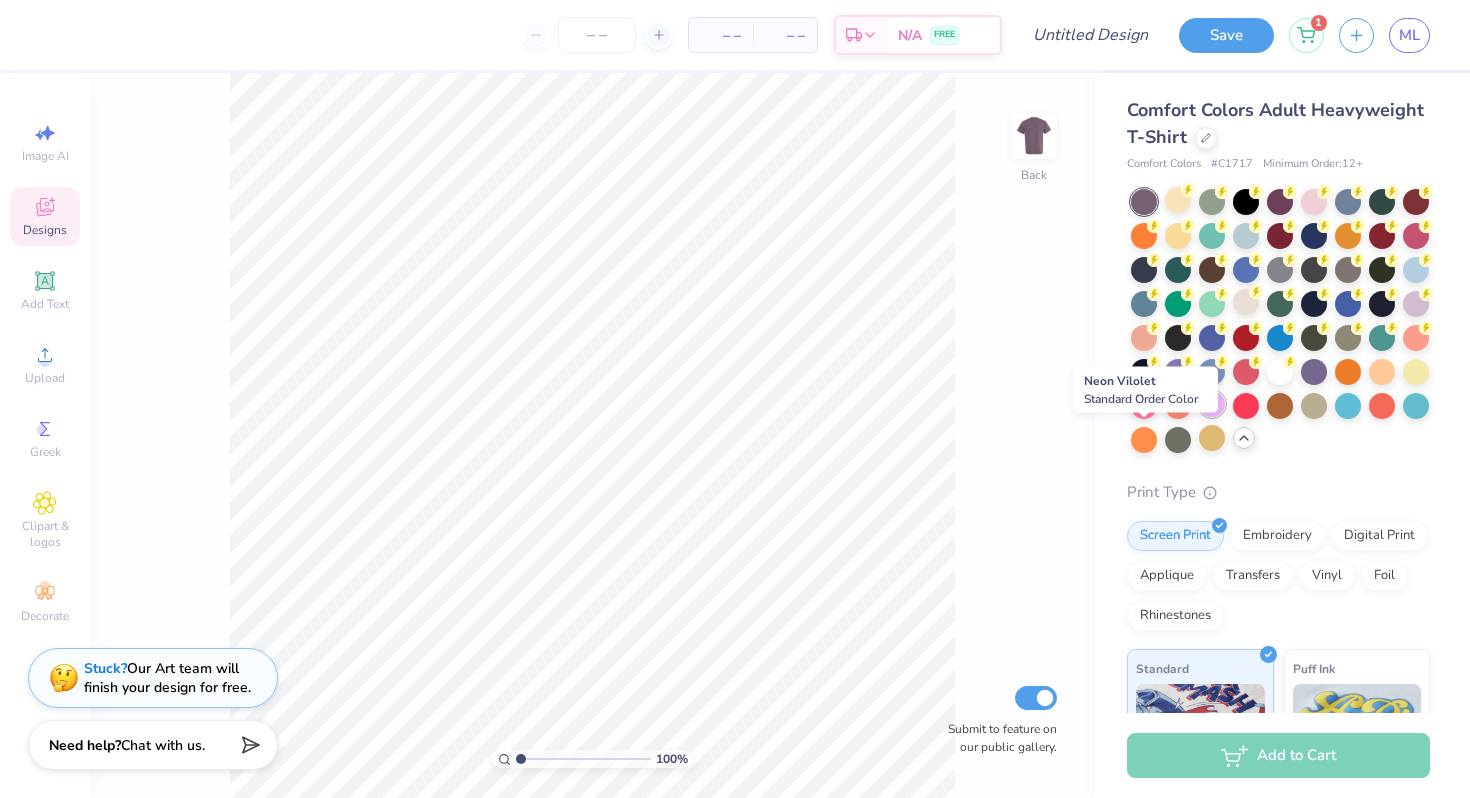 click at bounding box center [1212, 404] 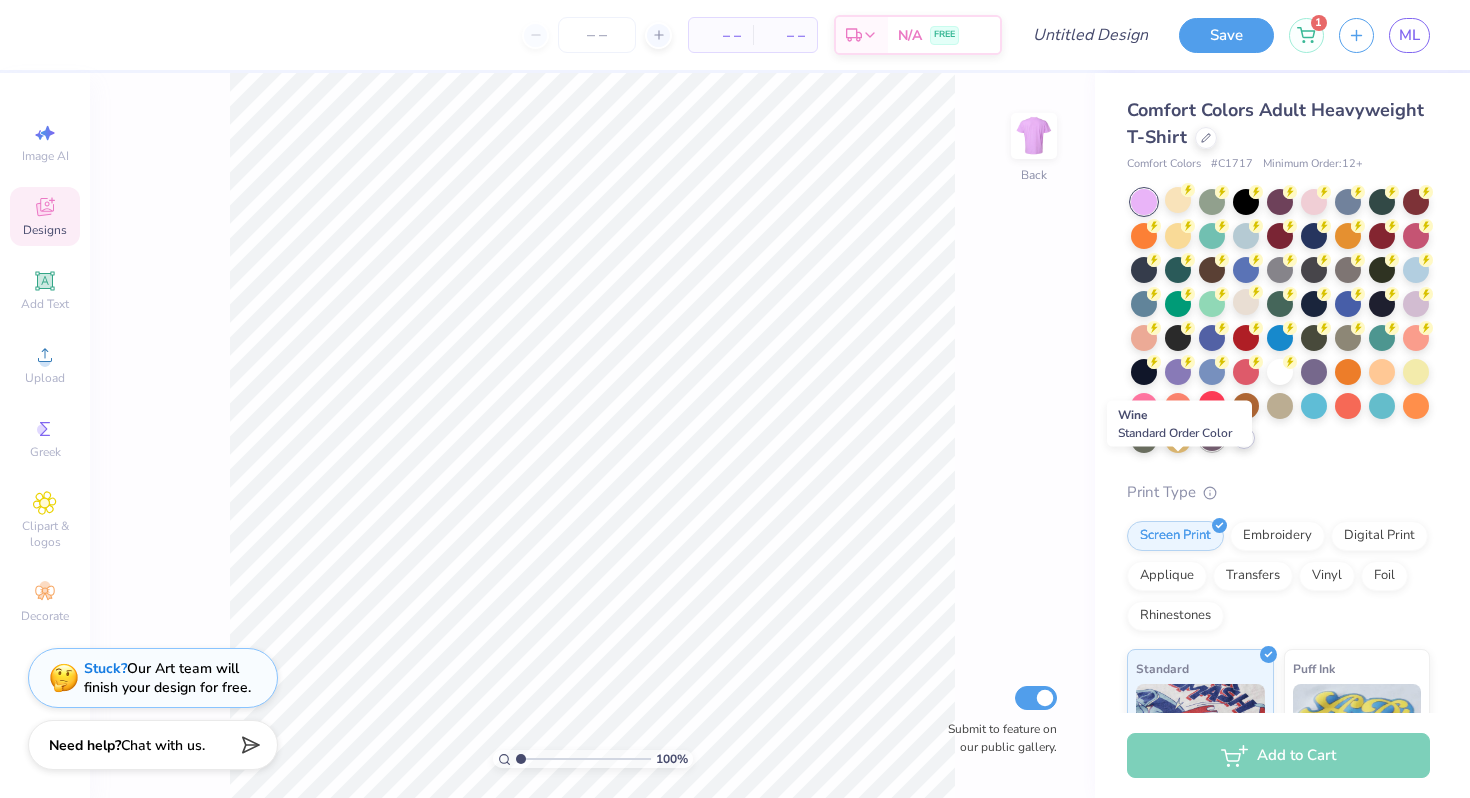 click at bounding box center (1212, 438) 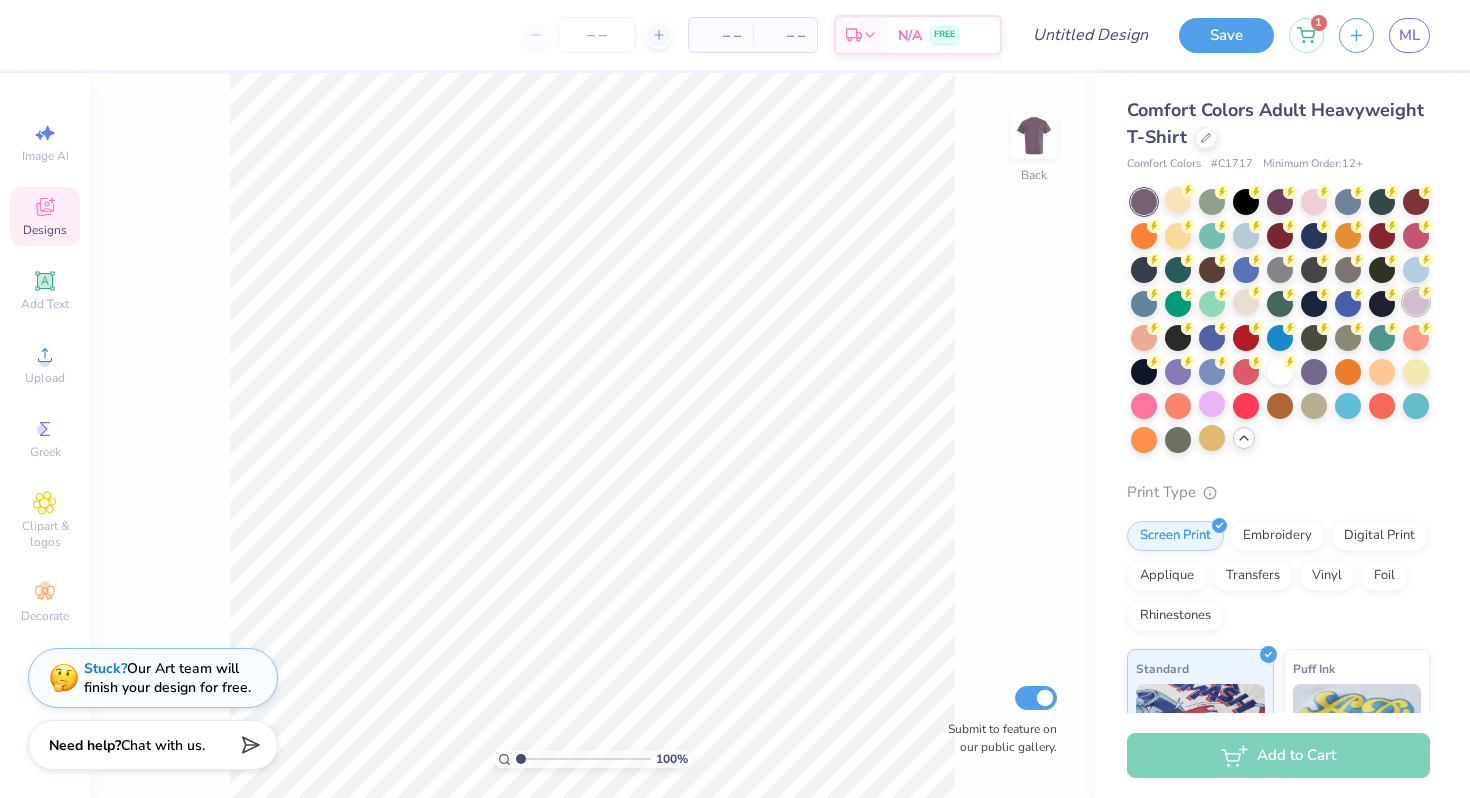 click 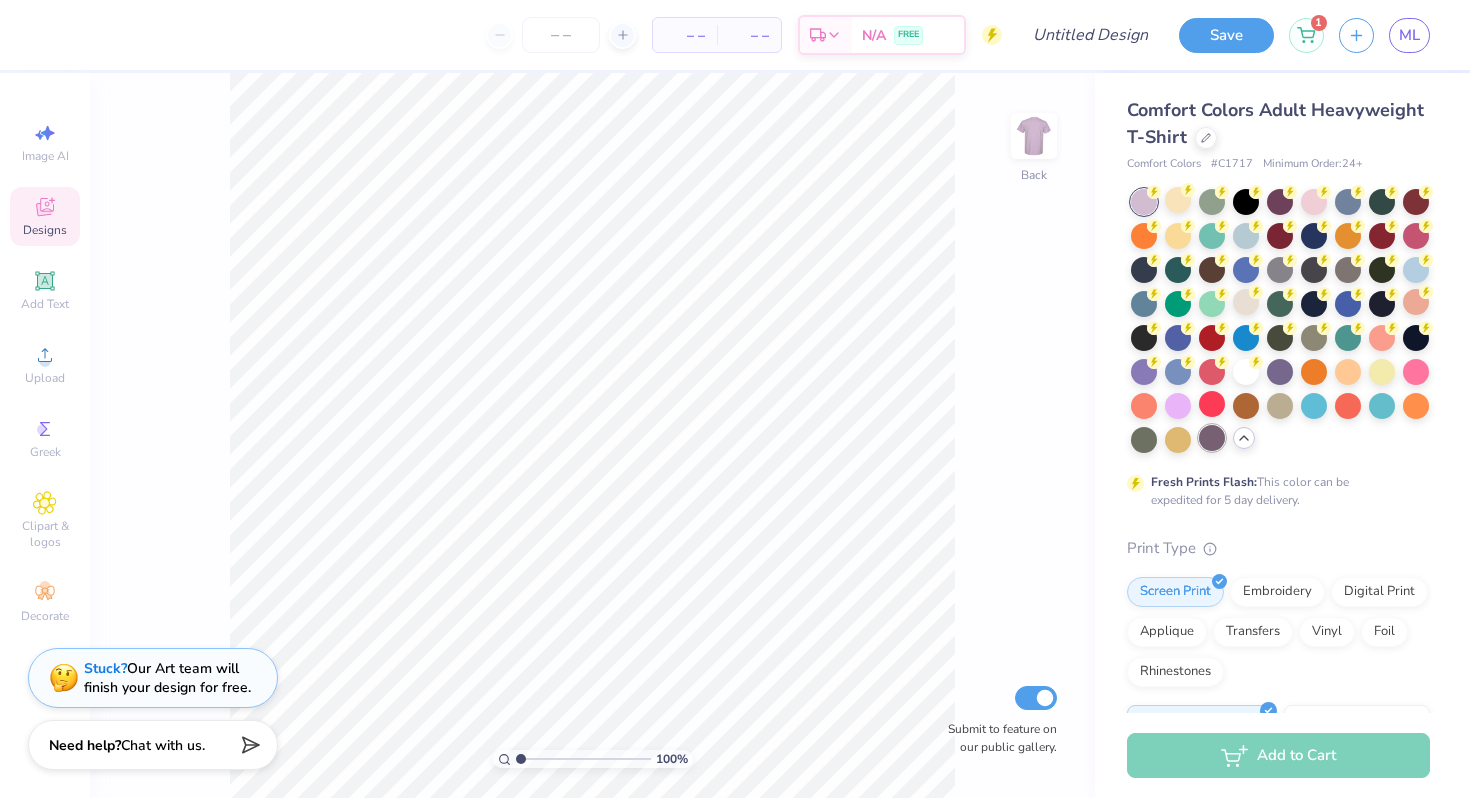 click at bounding box center [1212, 438] 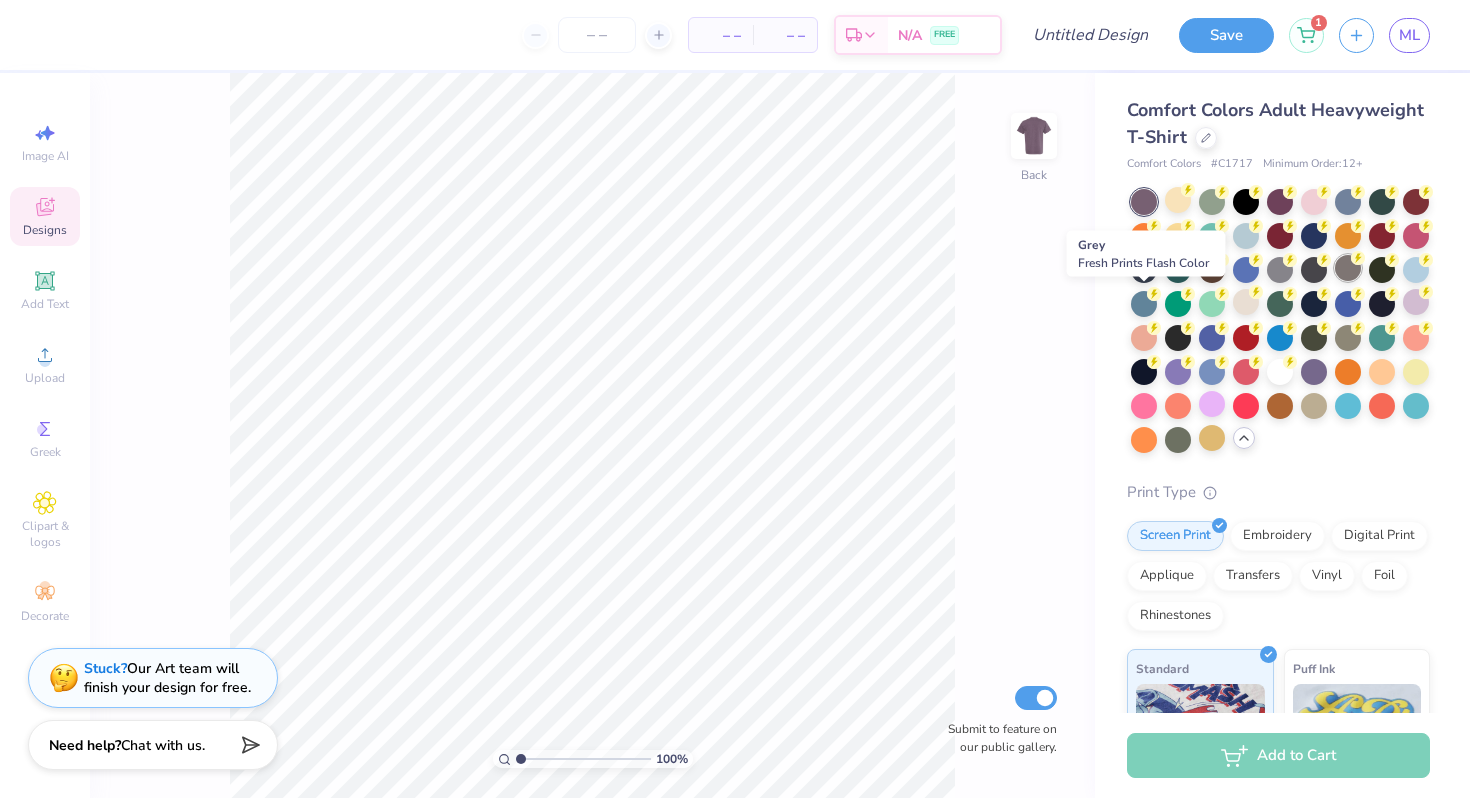 click at bounding box center [1348, 268] 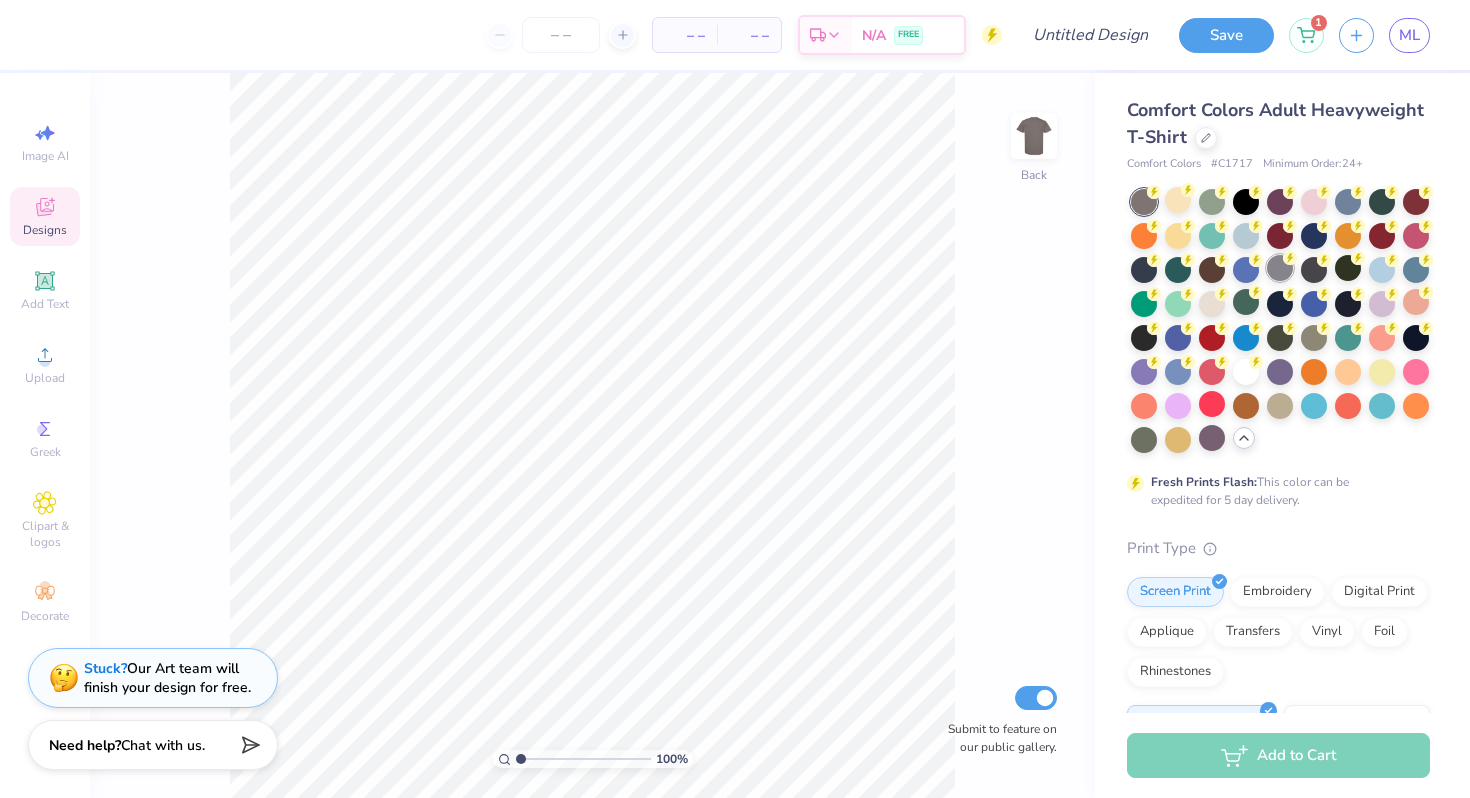 click at bounding box center (1280, 268) 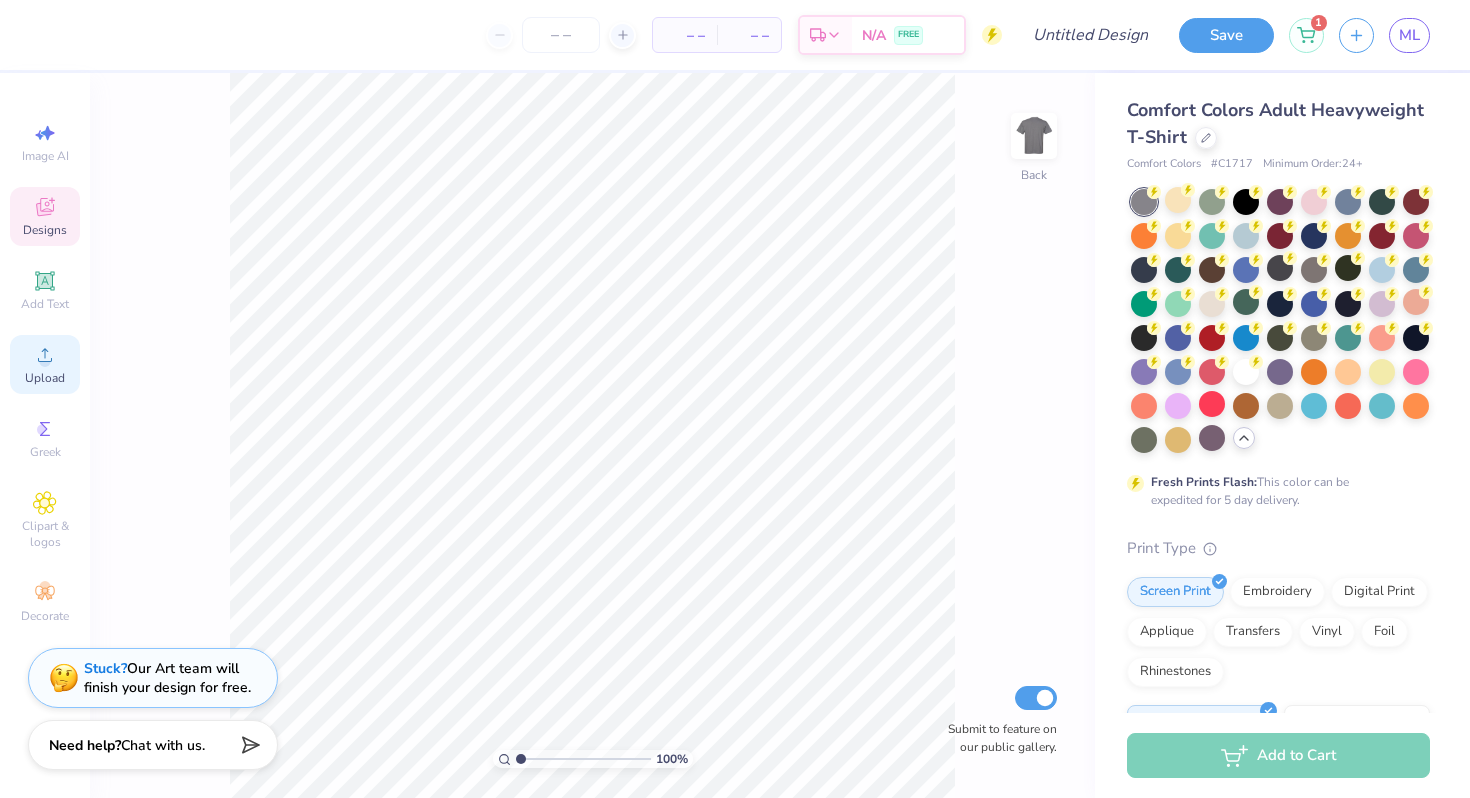 click on "Upload" at bounding box center [45, 378] 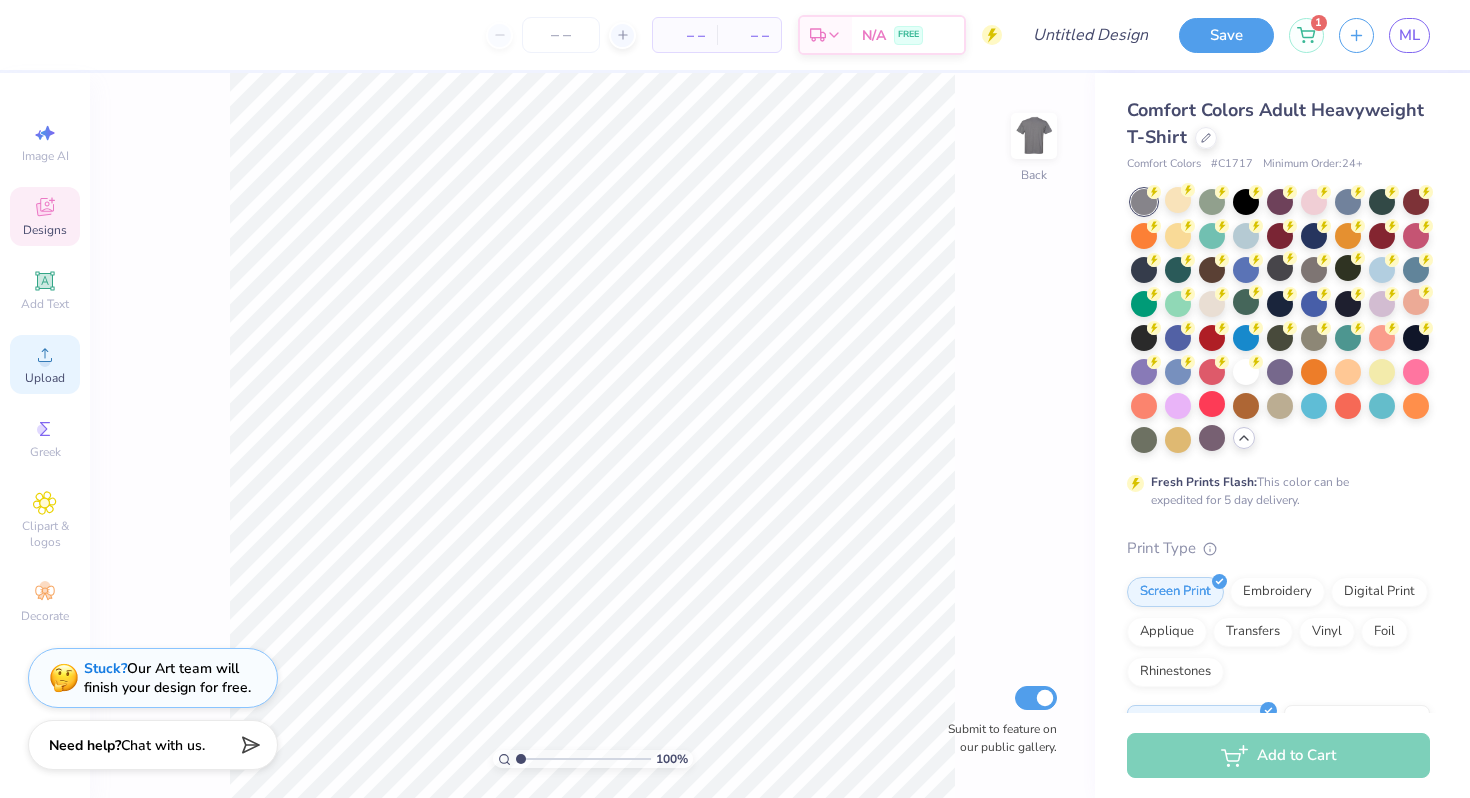 click on "Upload" at bounding box center [45, 364] 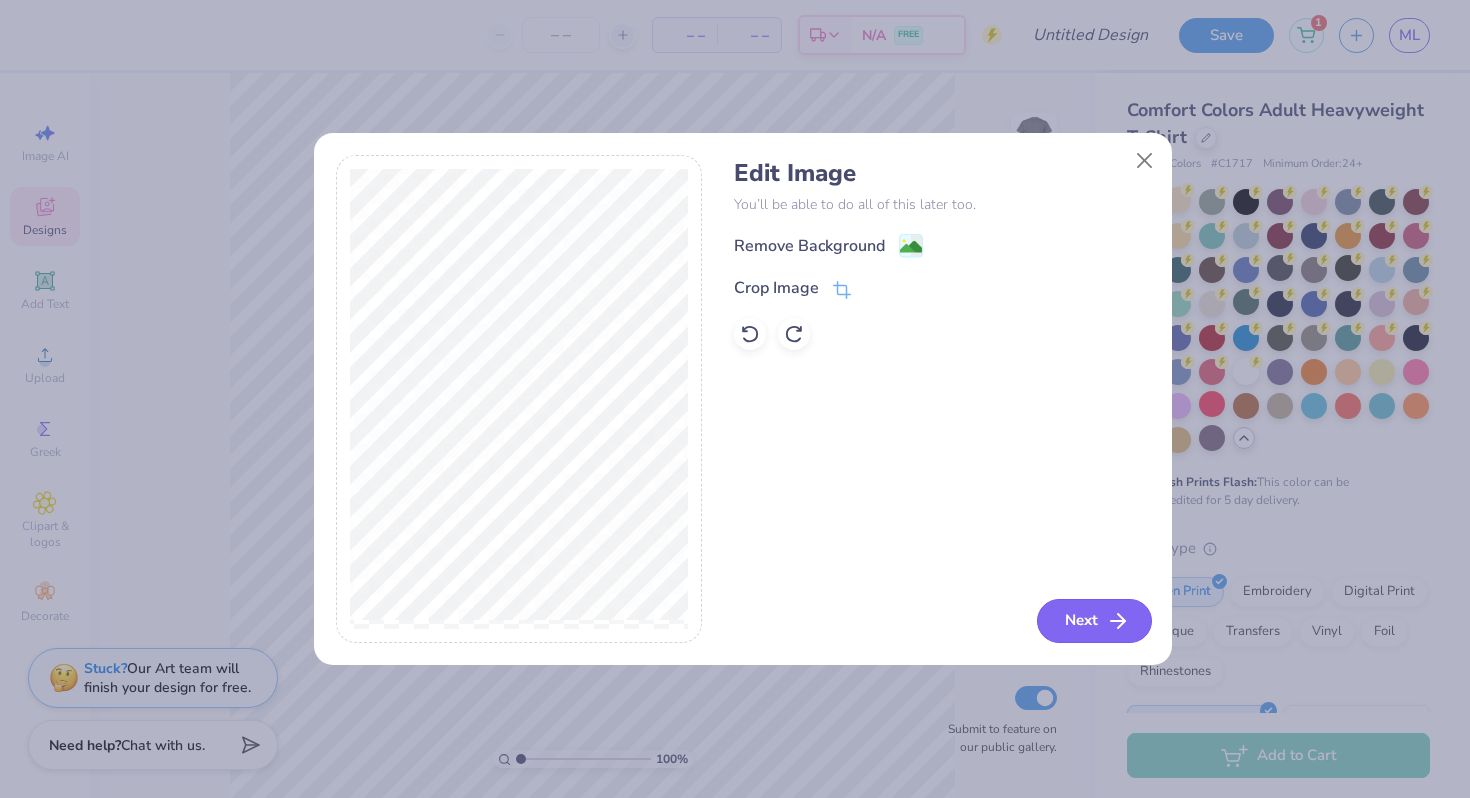 click 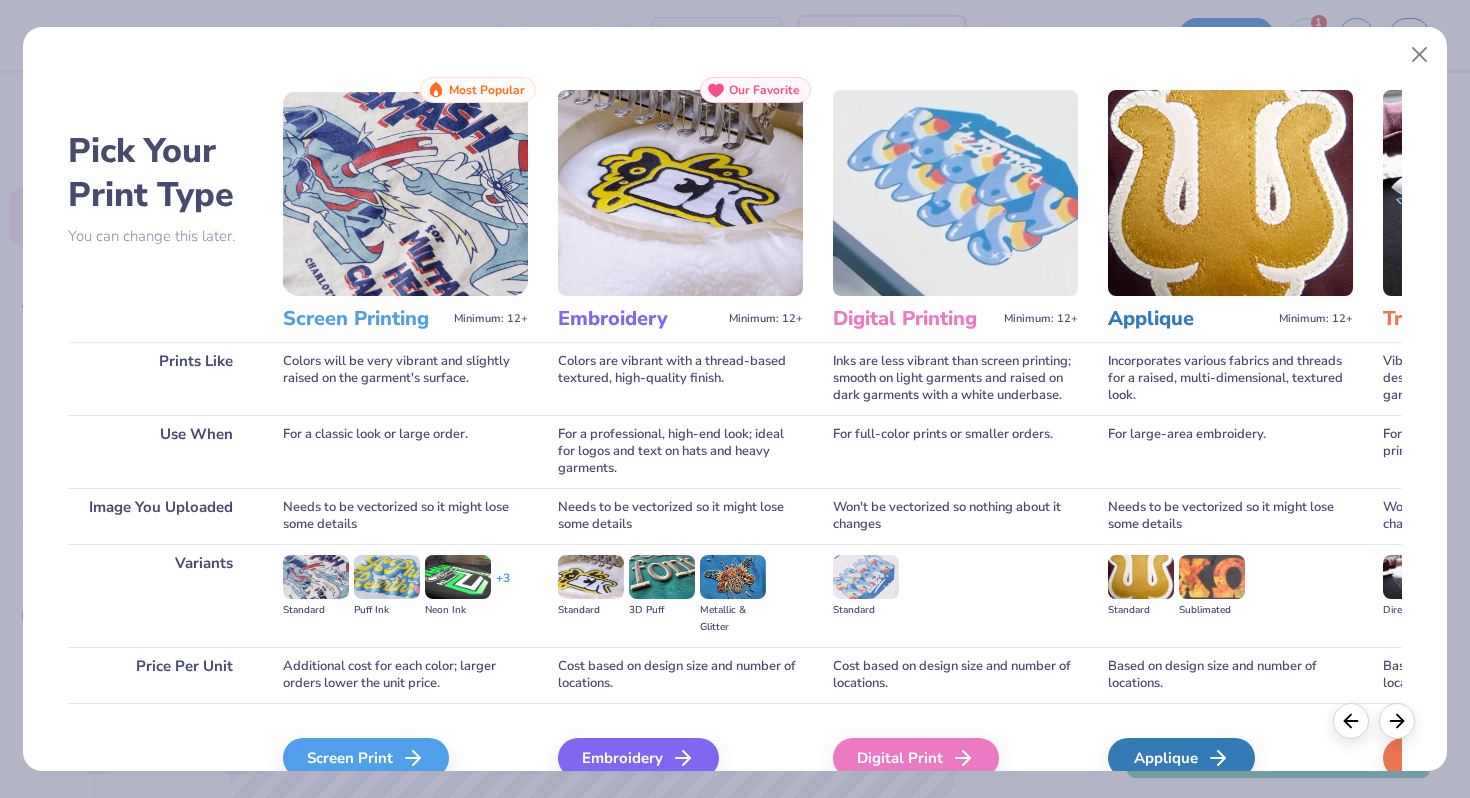 scroll, scrollTop: 99, scrollLeft: 0, axis: vertical 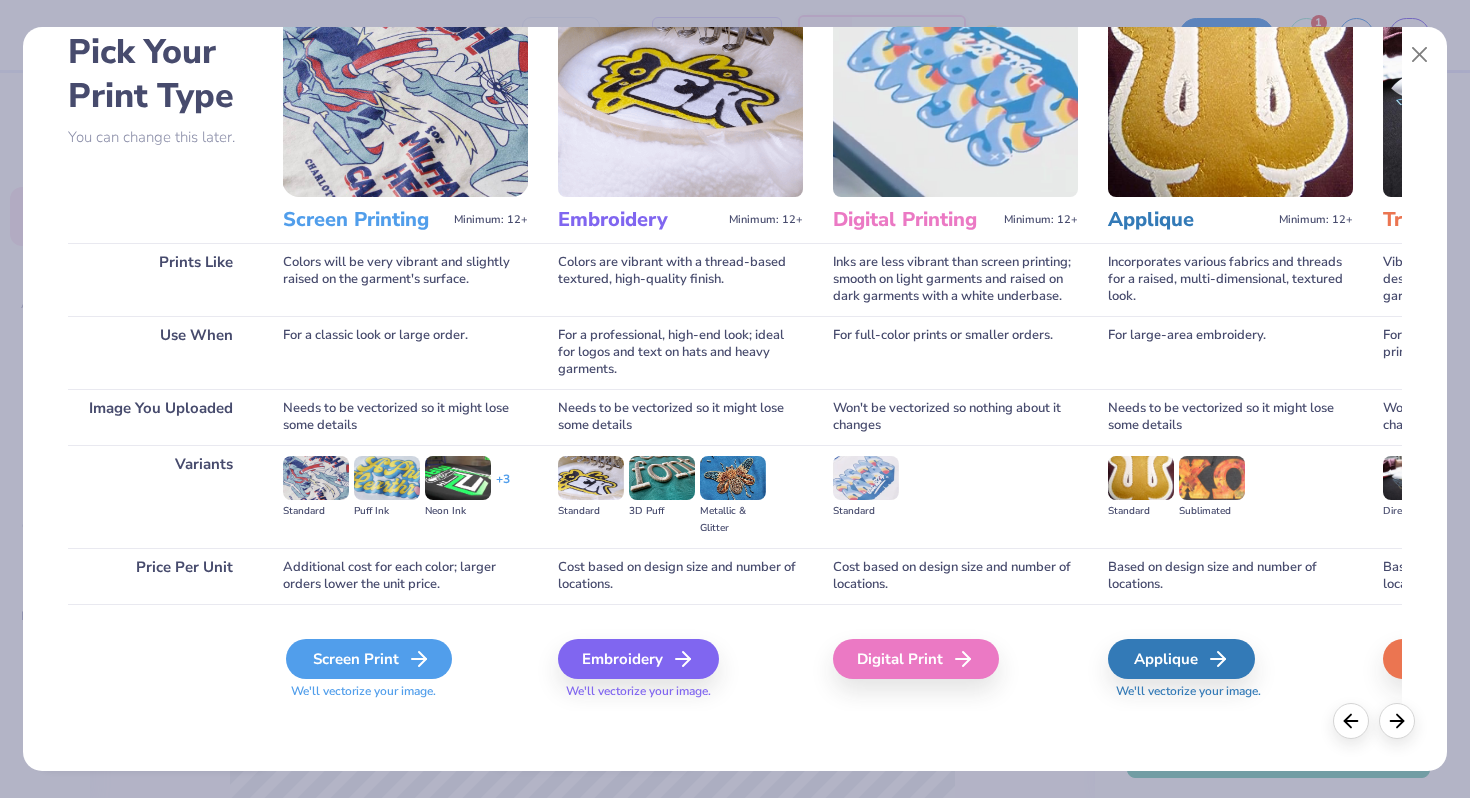 click on "Screen Print" at bounding box center (369, 659) 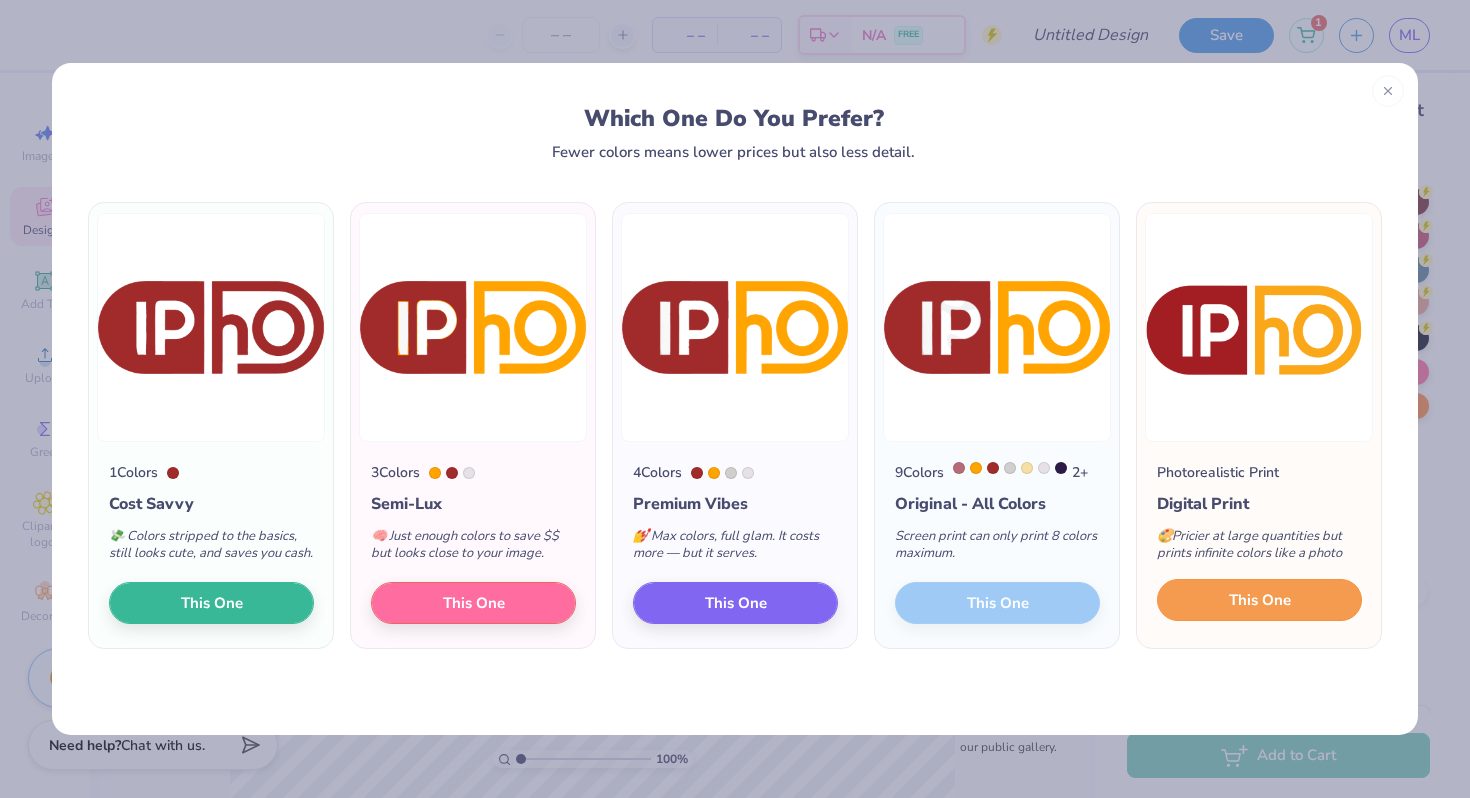 click on "This One" at bounding box center (1260, 600) 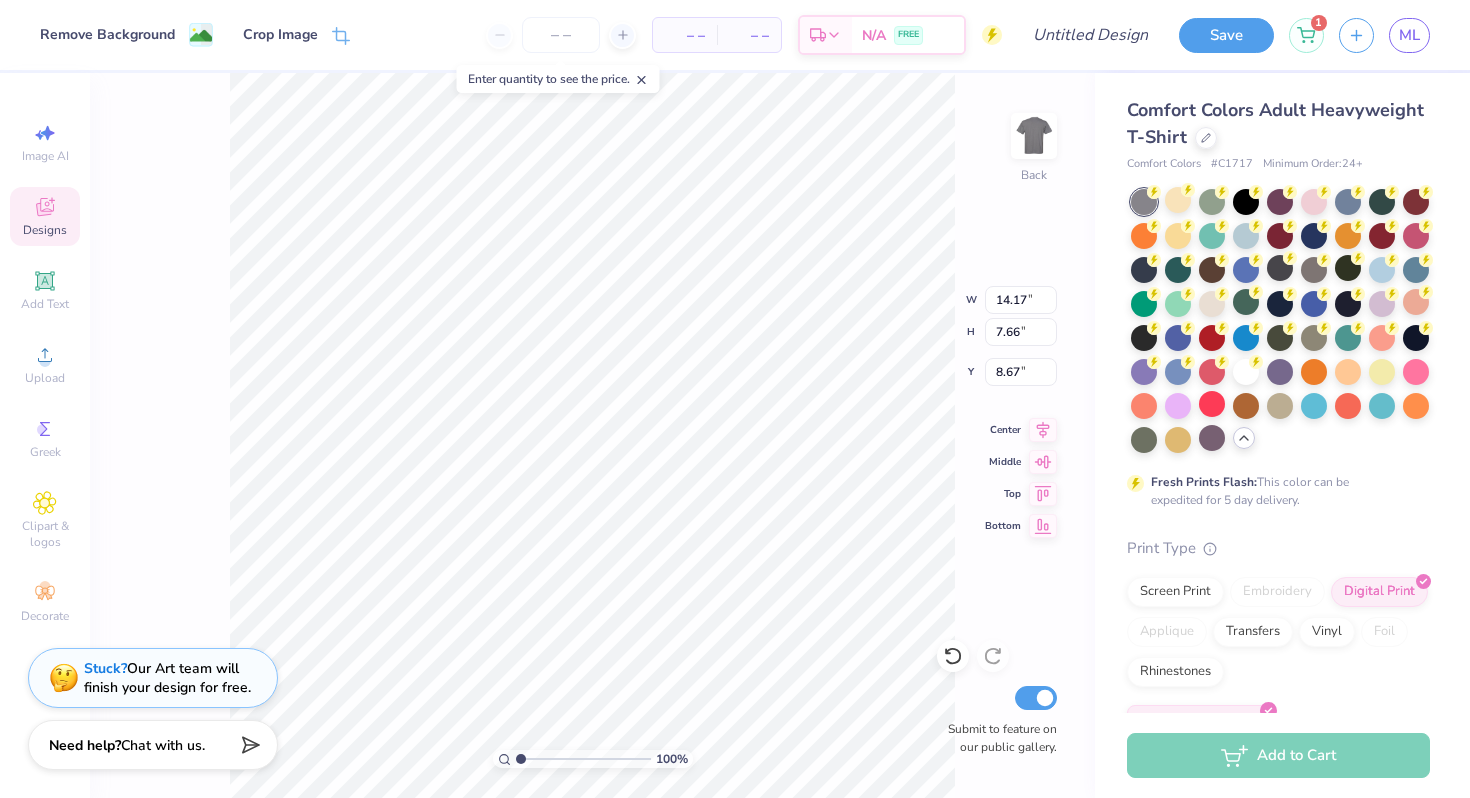 type on "7.83" 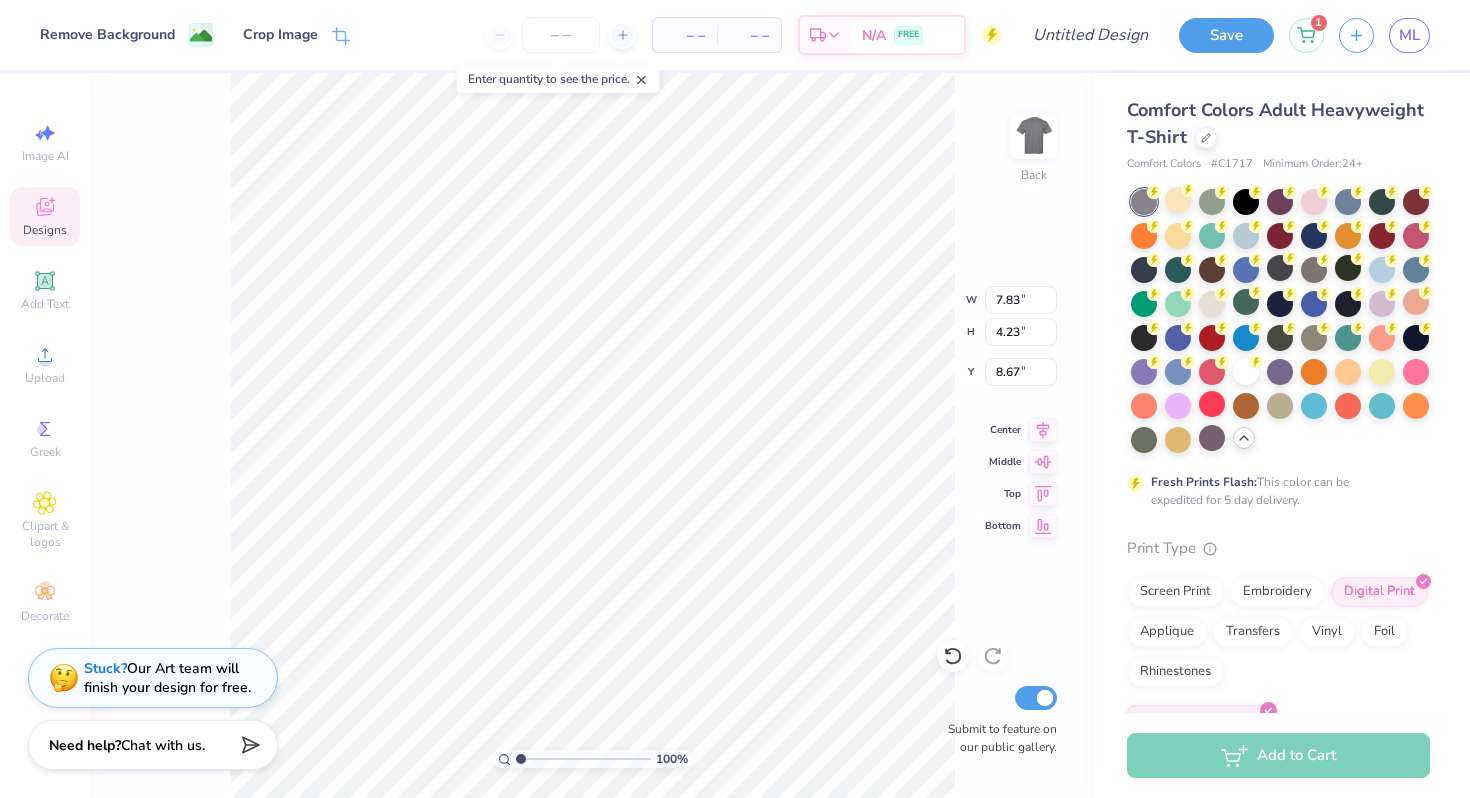type on "3.00" 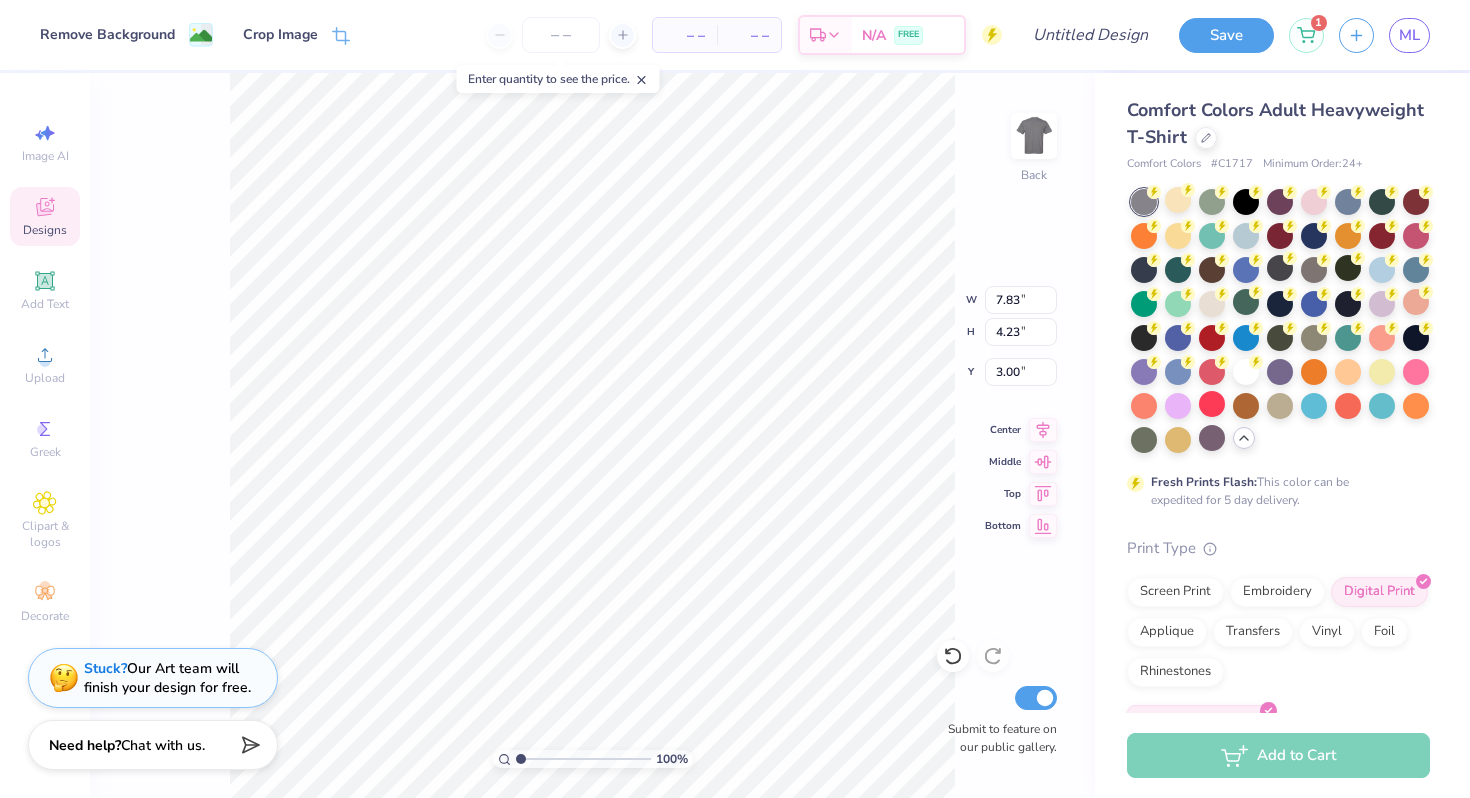 type on "3.49" 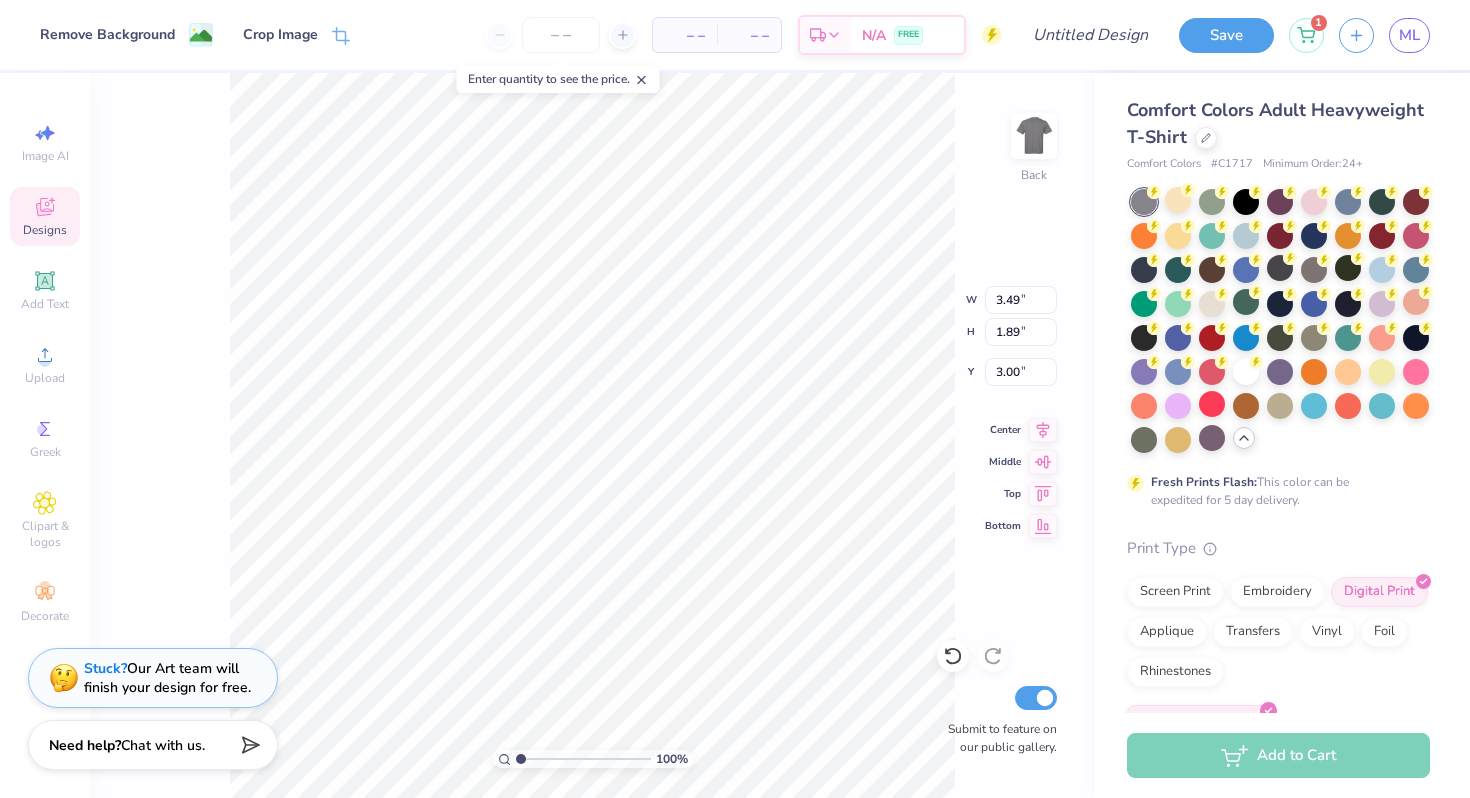 type on "3.42" 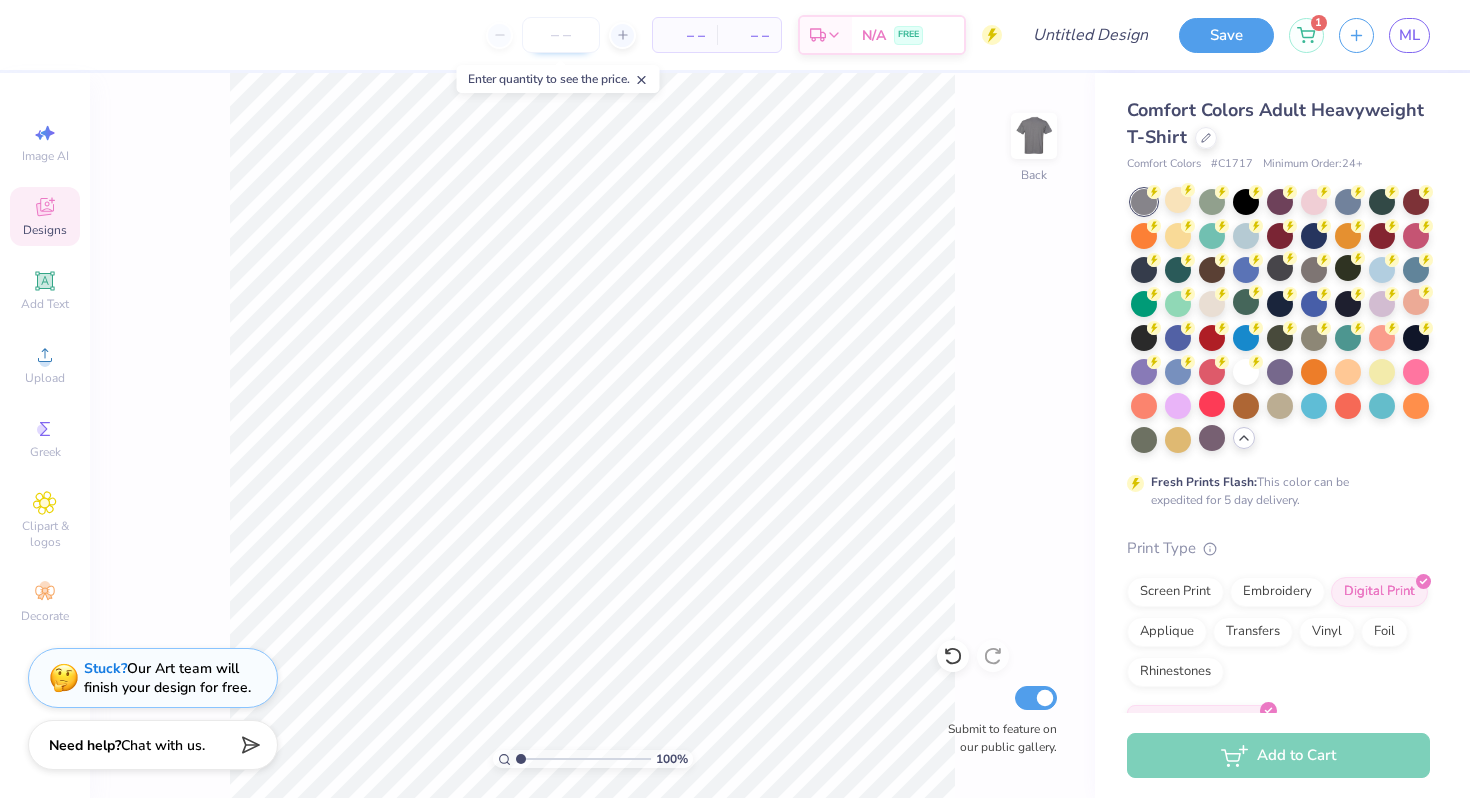 click at bounding box center [561, 35] 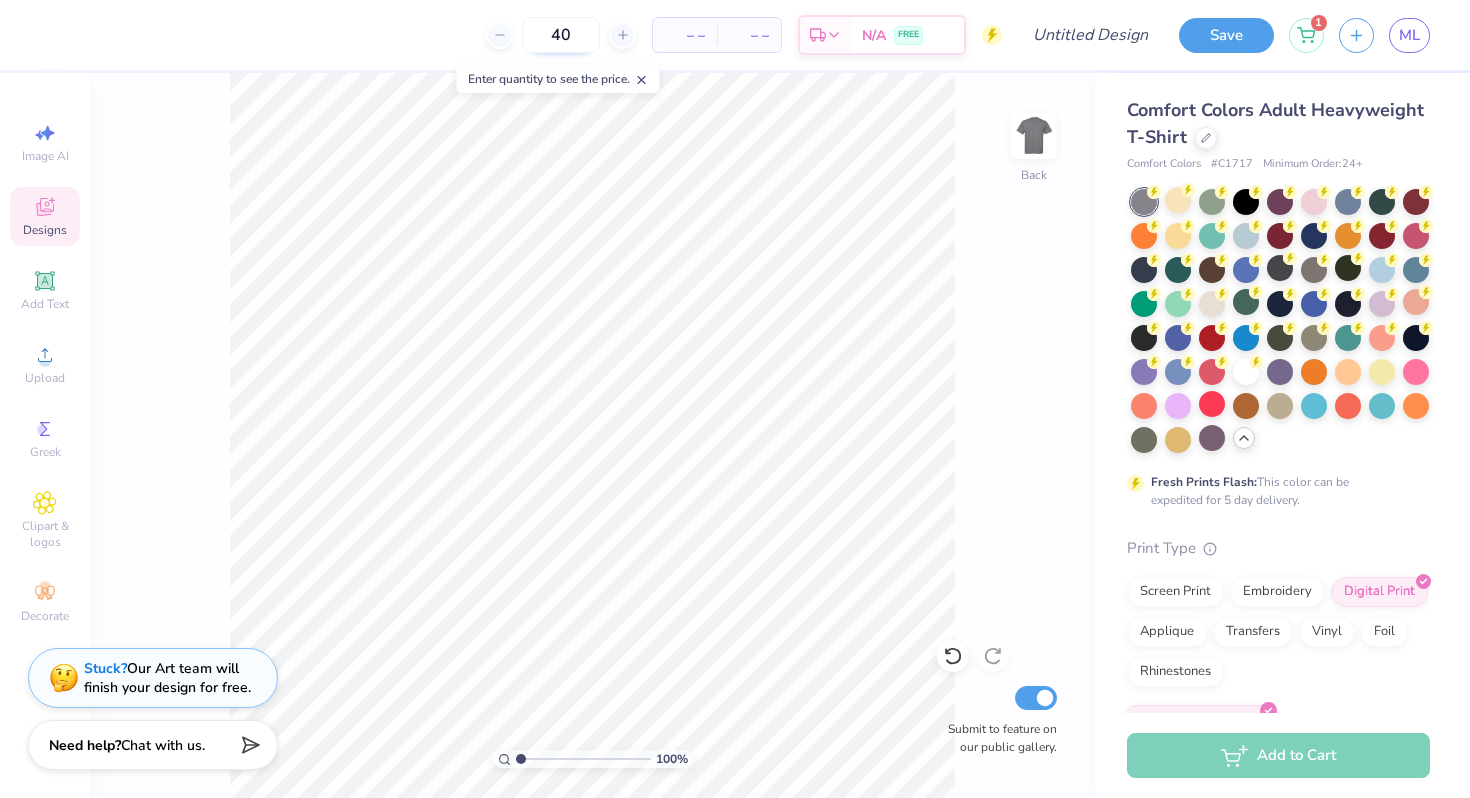 type on "40" 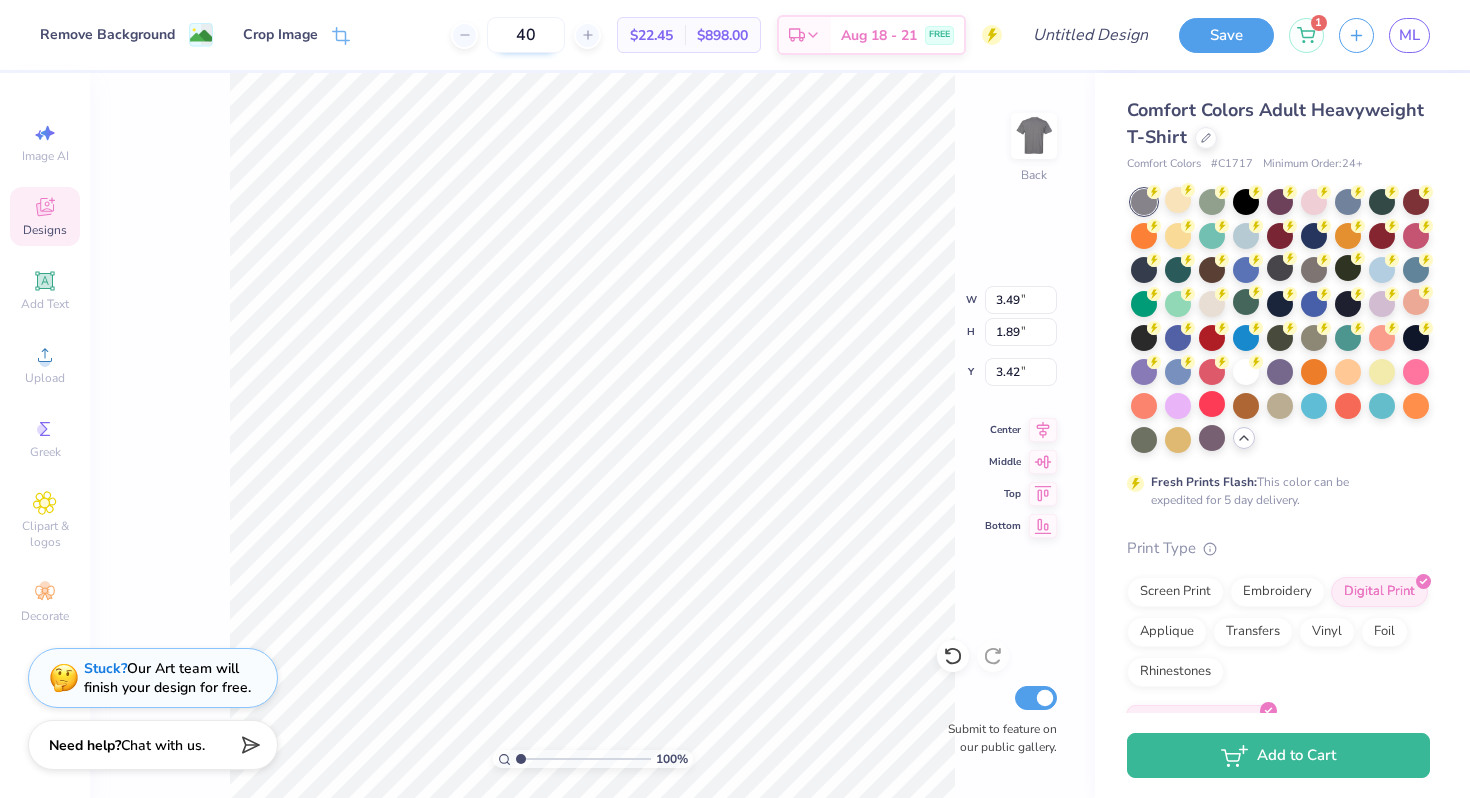 type on "3.00" 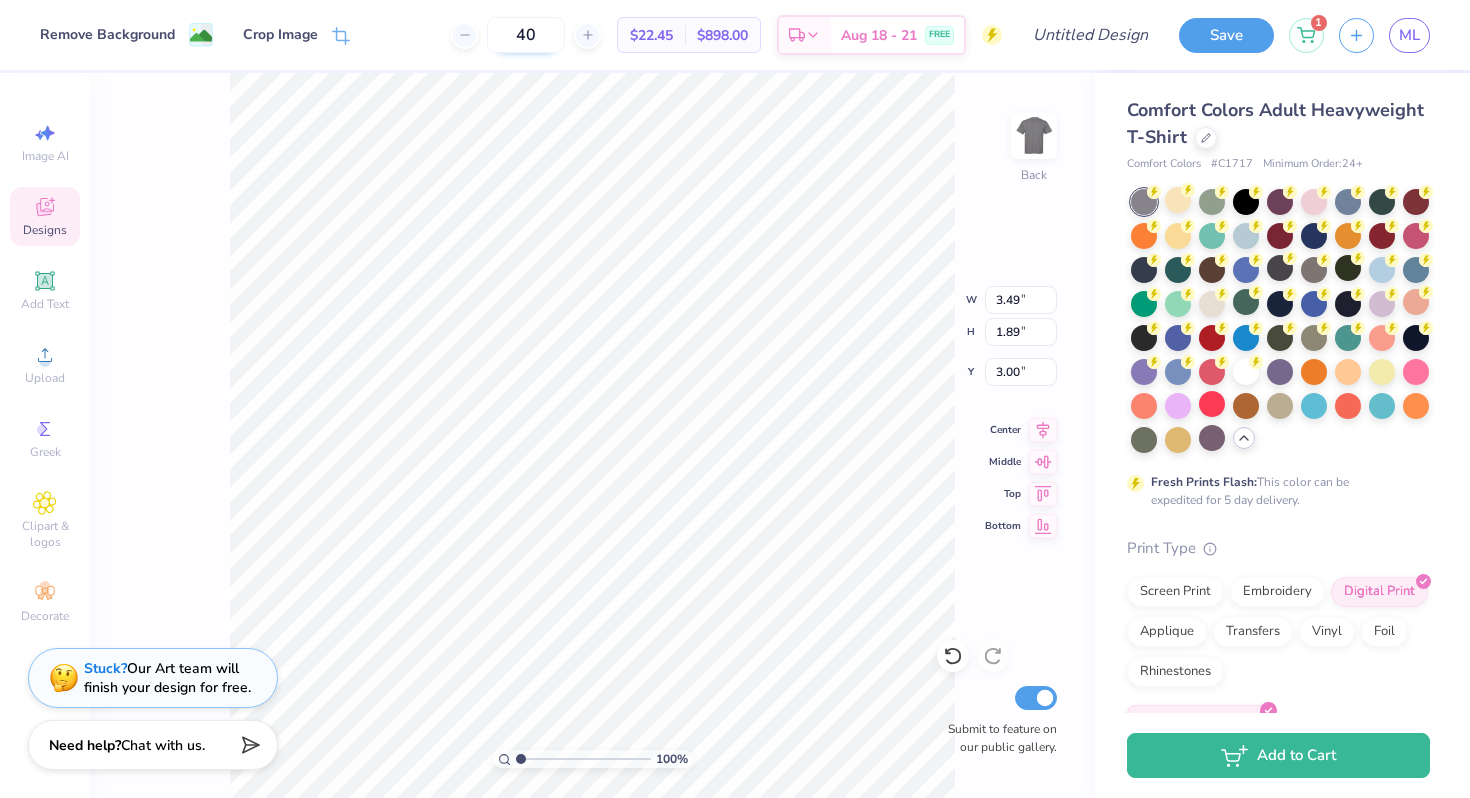 type on "3.46" 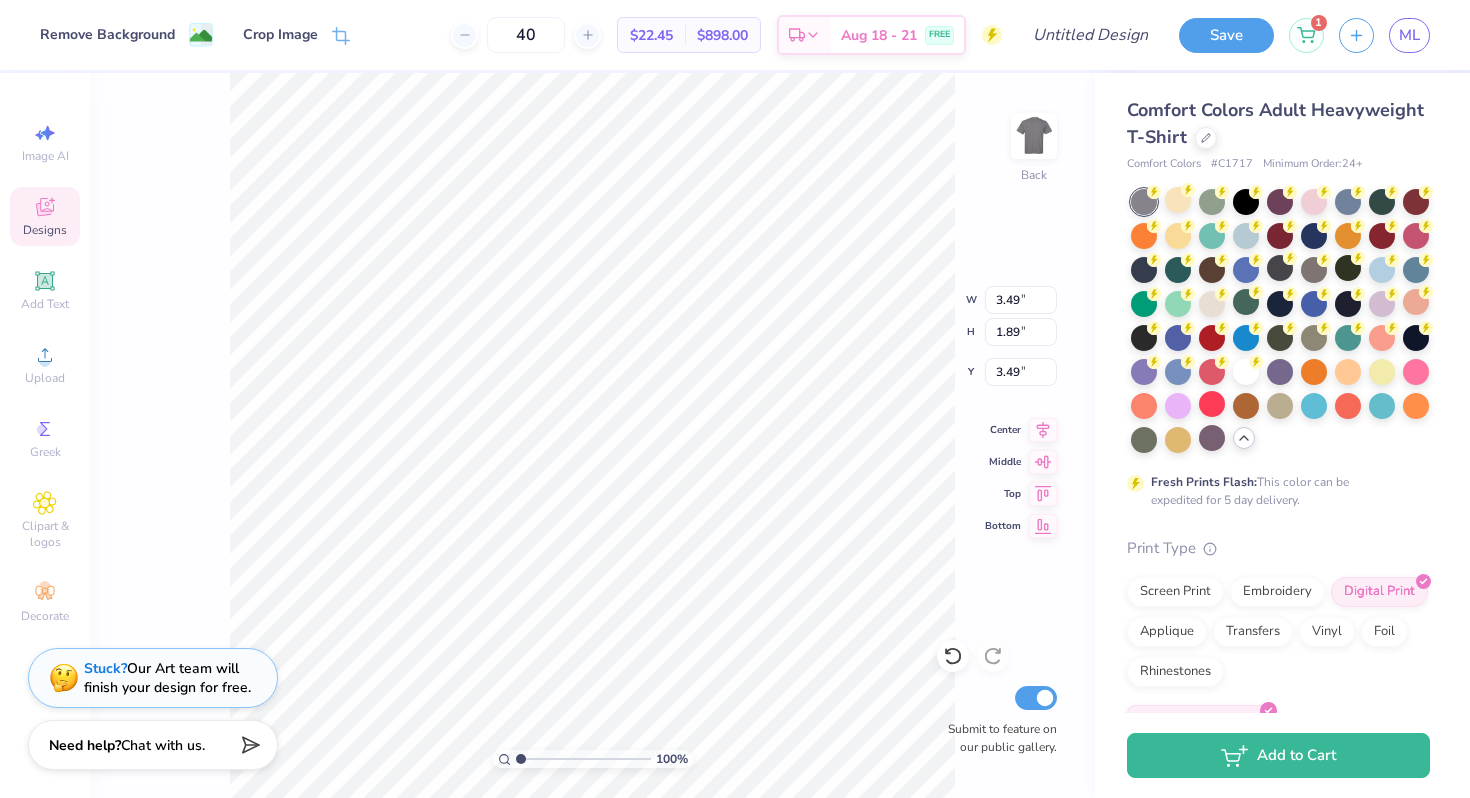 type on "12.51" 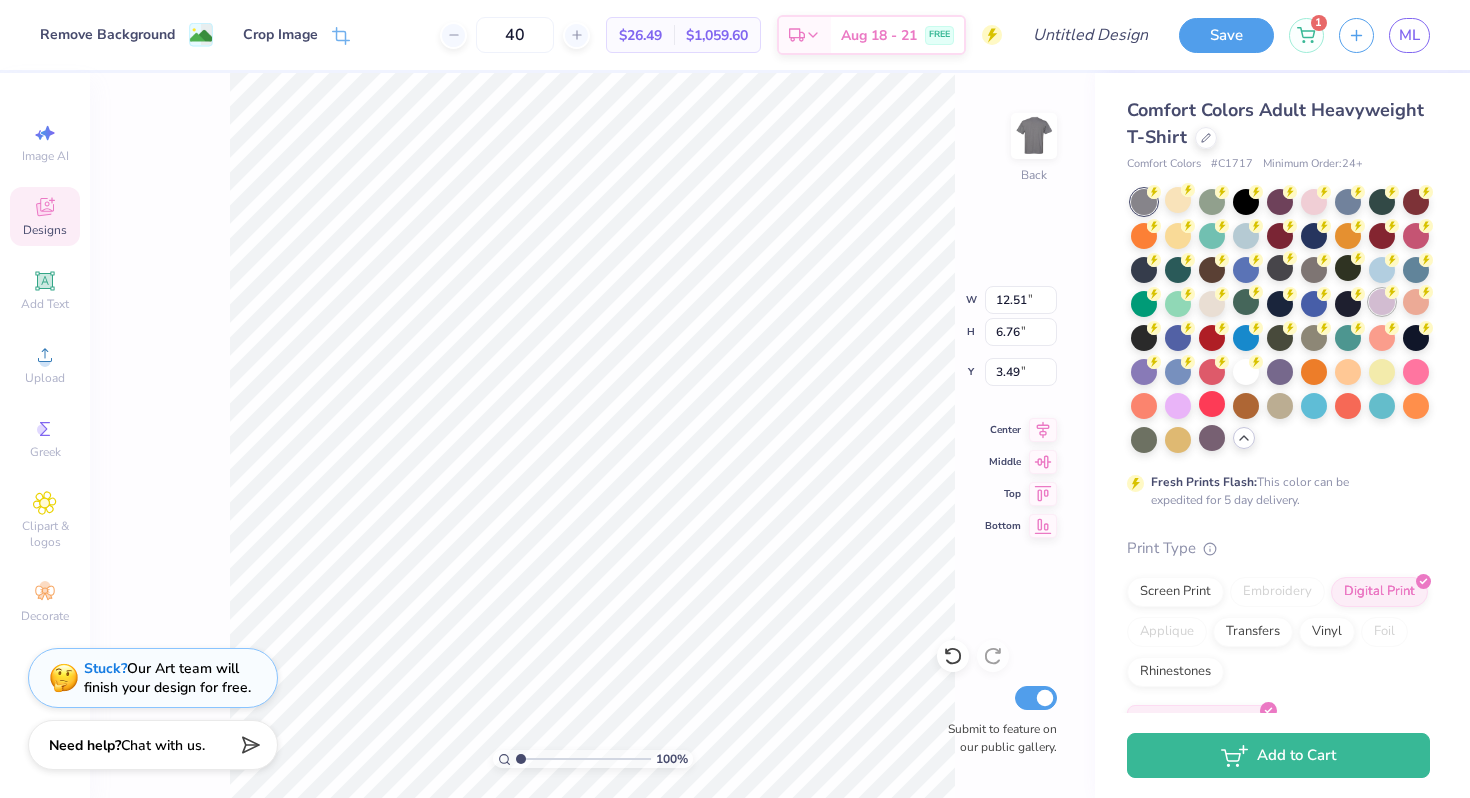 click at bounding box center [1382, 302] 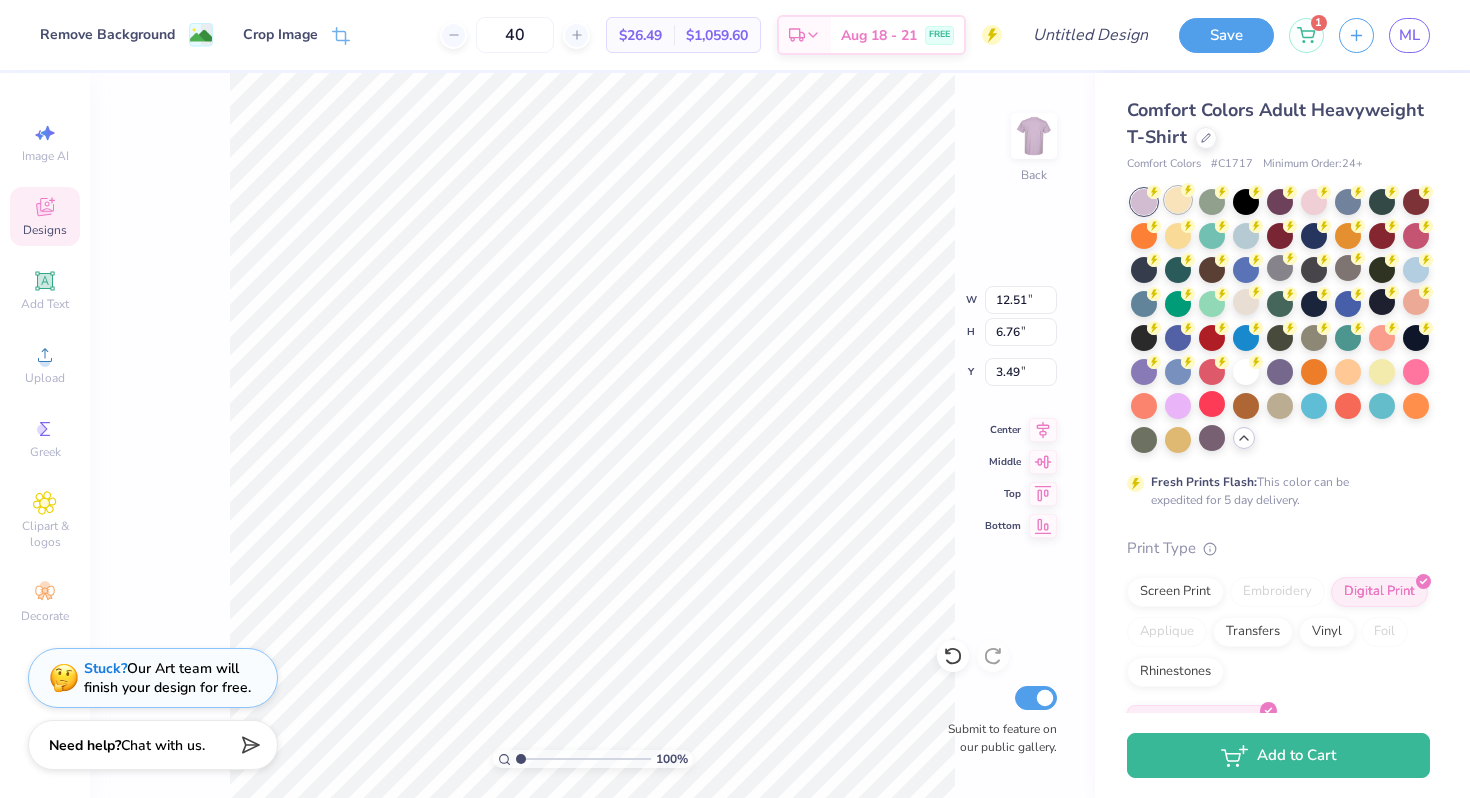 click at bounding box center [1178, 200] 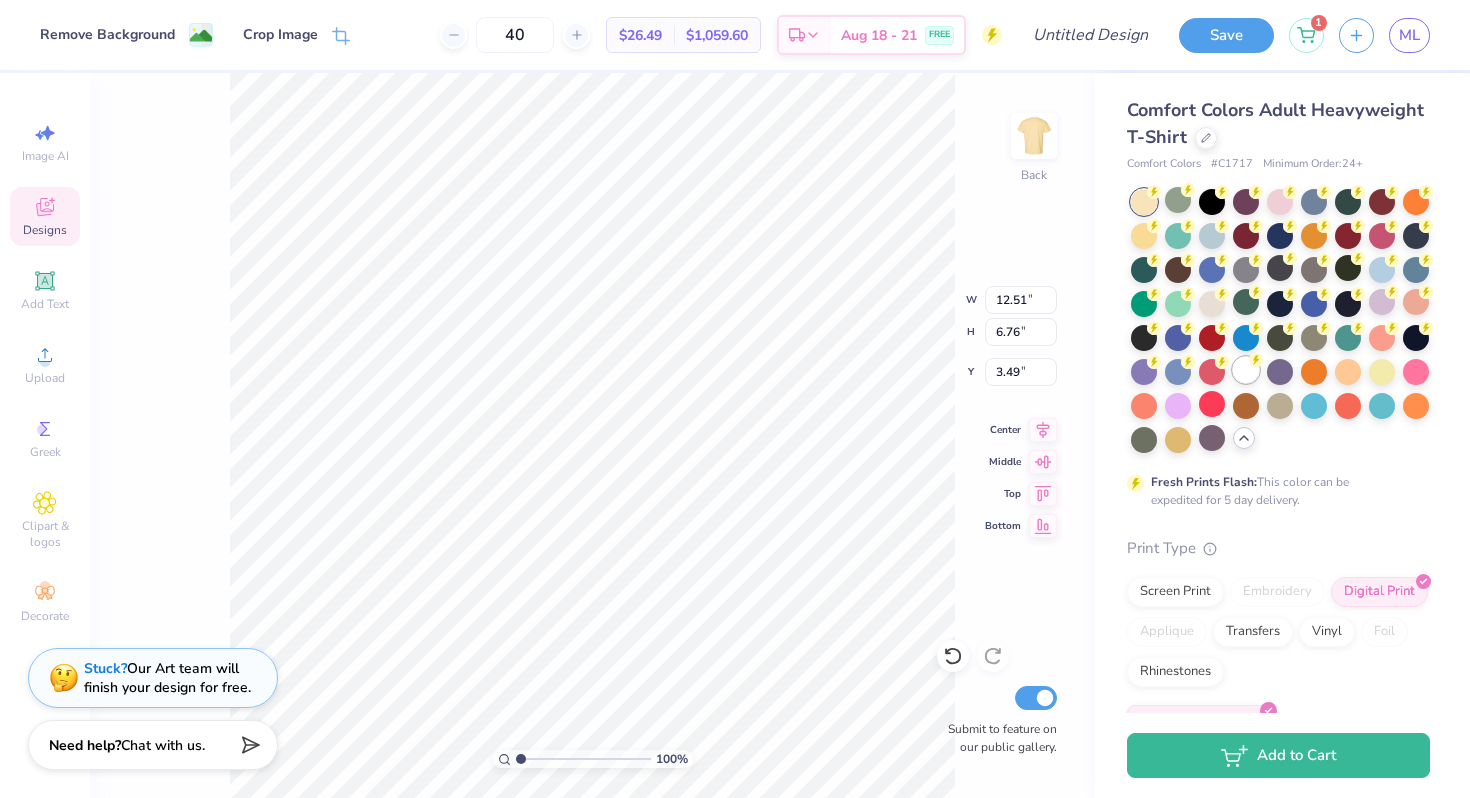 click at bounding box center [1246, 370] 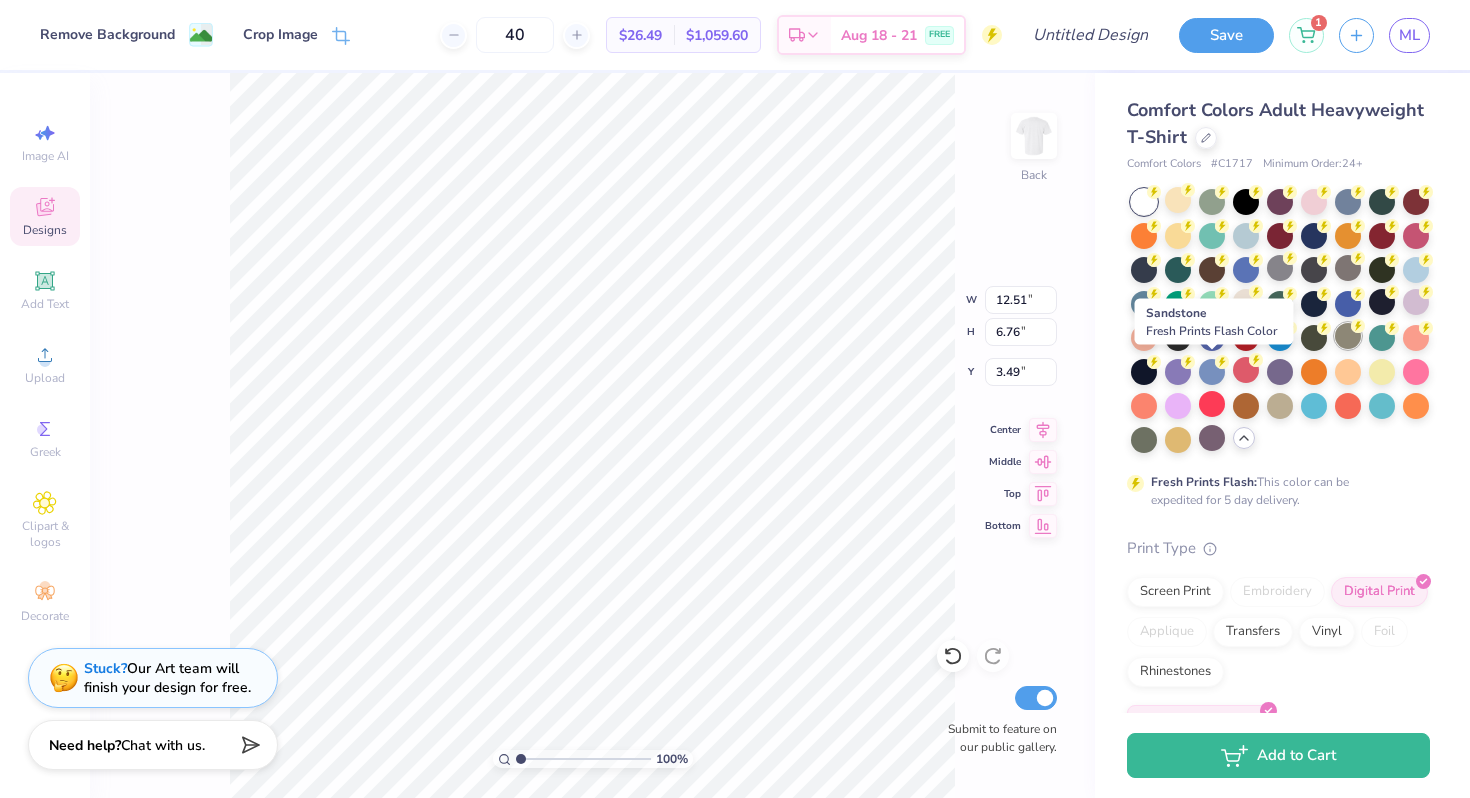 click at bounding box center [1348, 336] 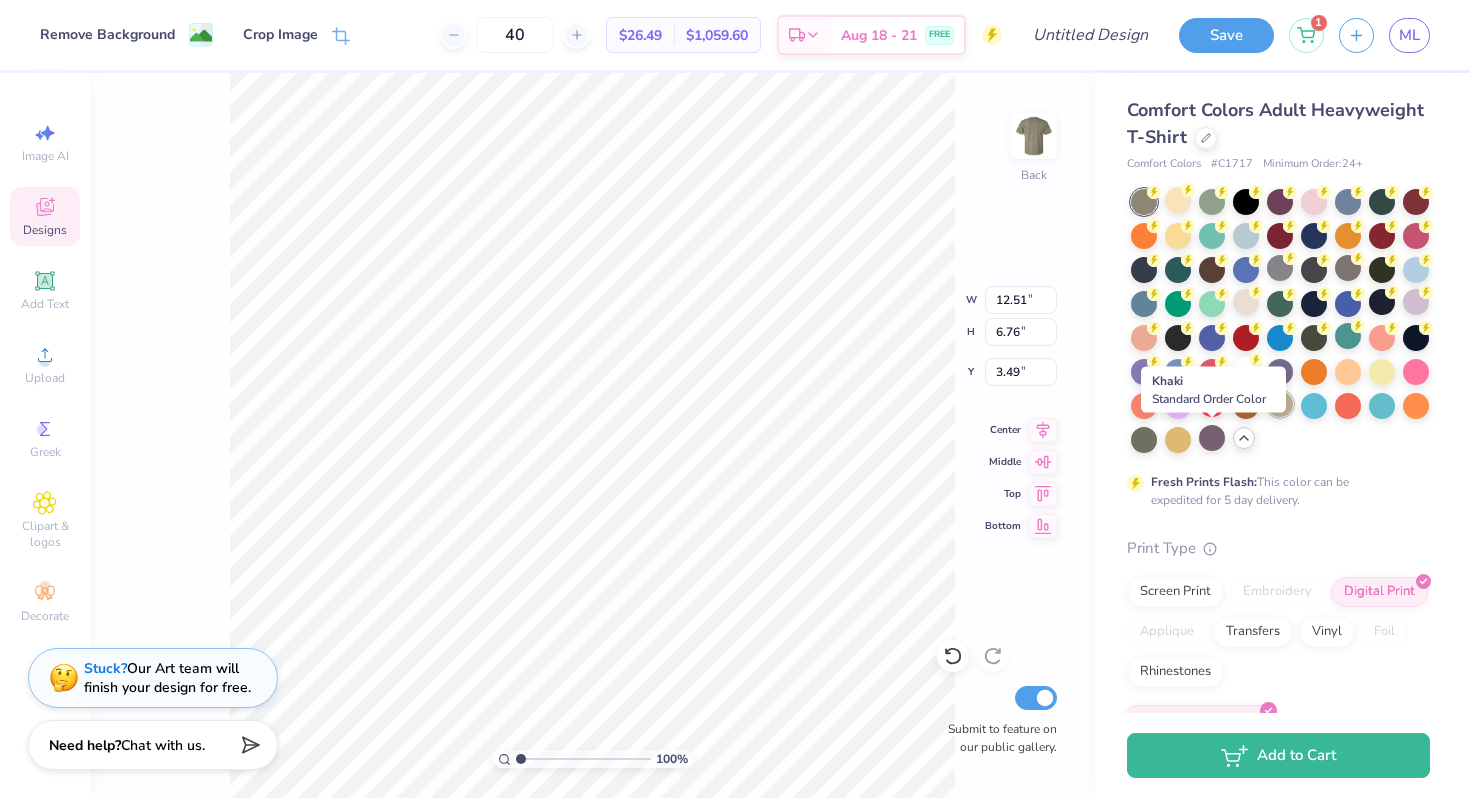 click at bounding box center [1280, 404] 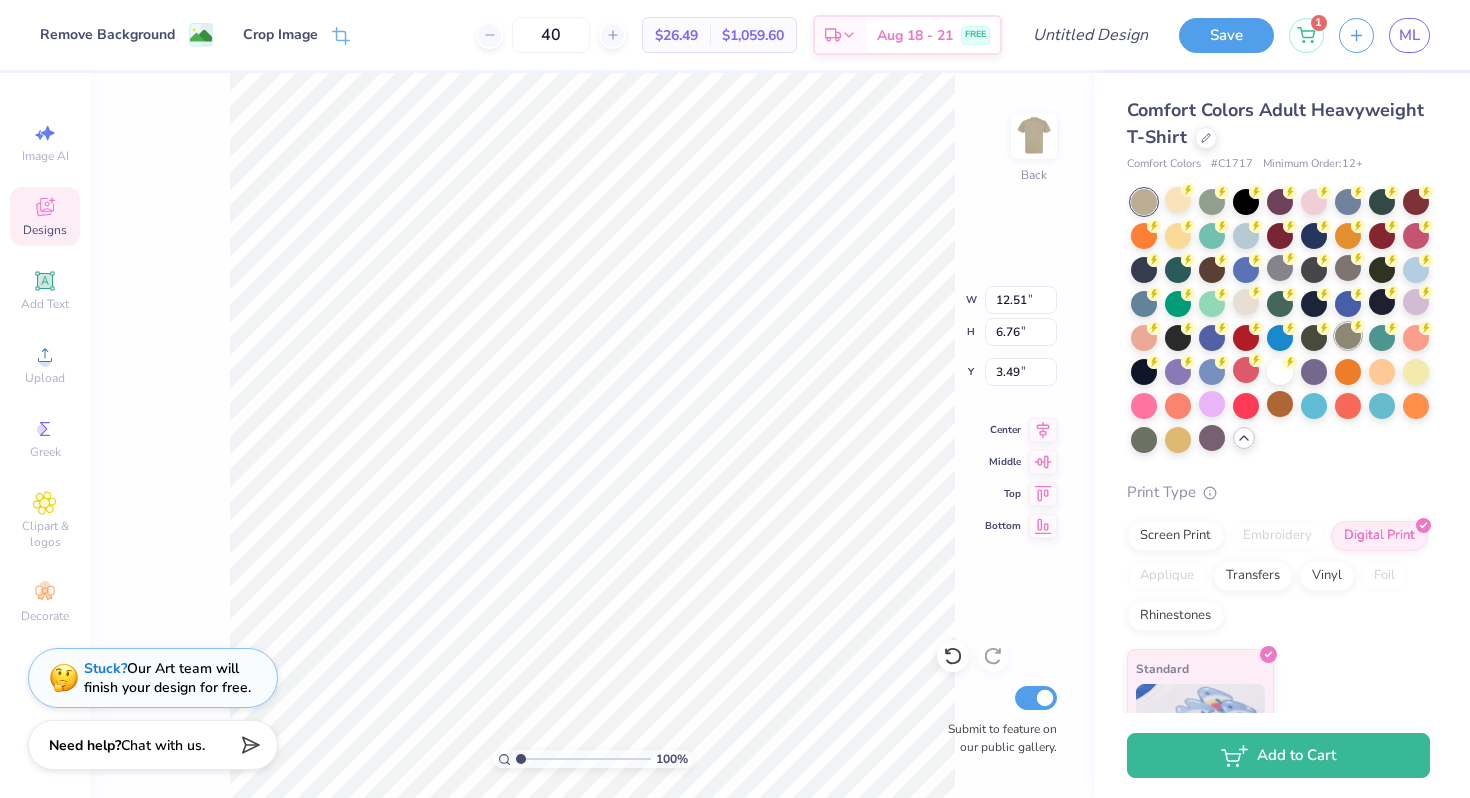 click at bounding box center [1348, 336] 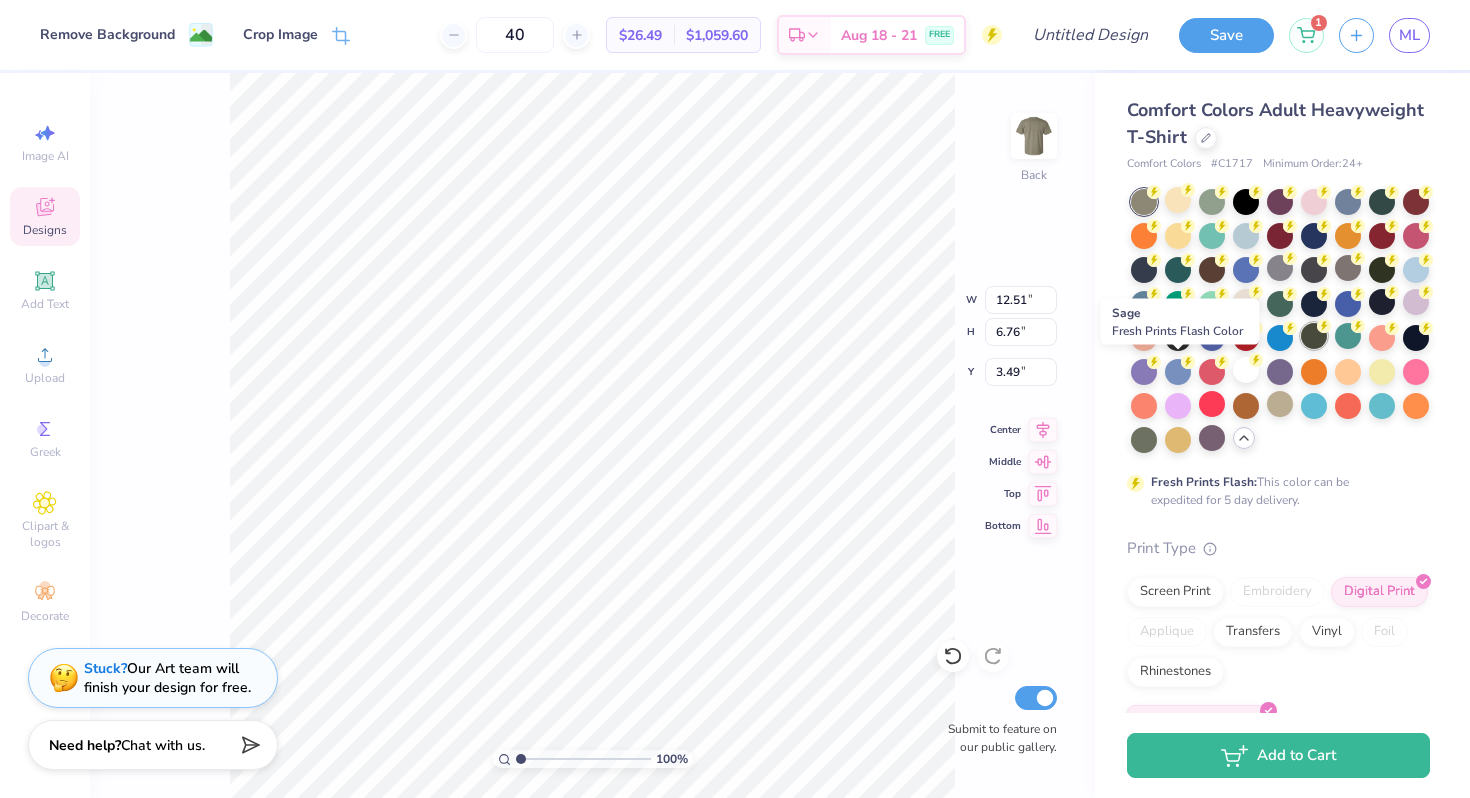 click at bounding box center [1314, 336] 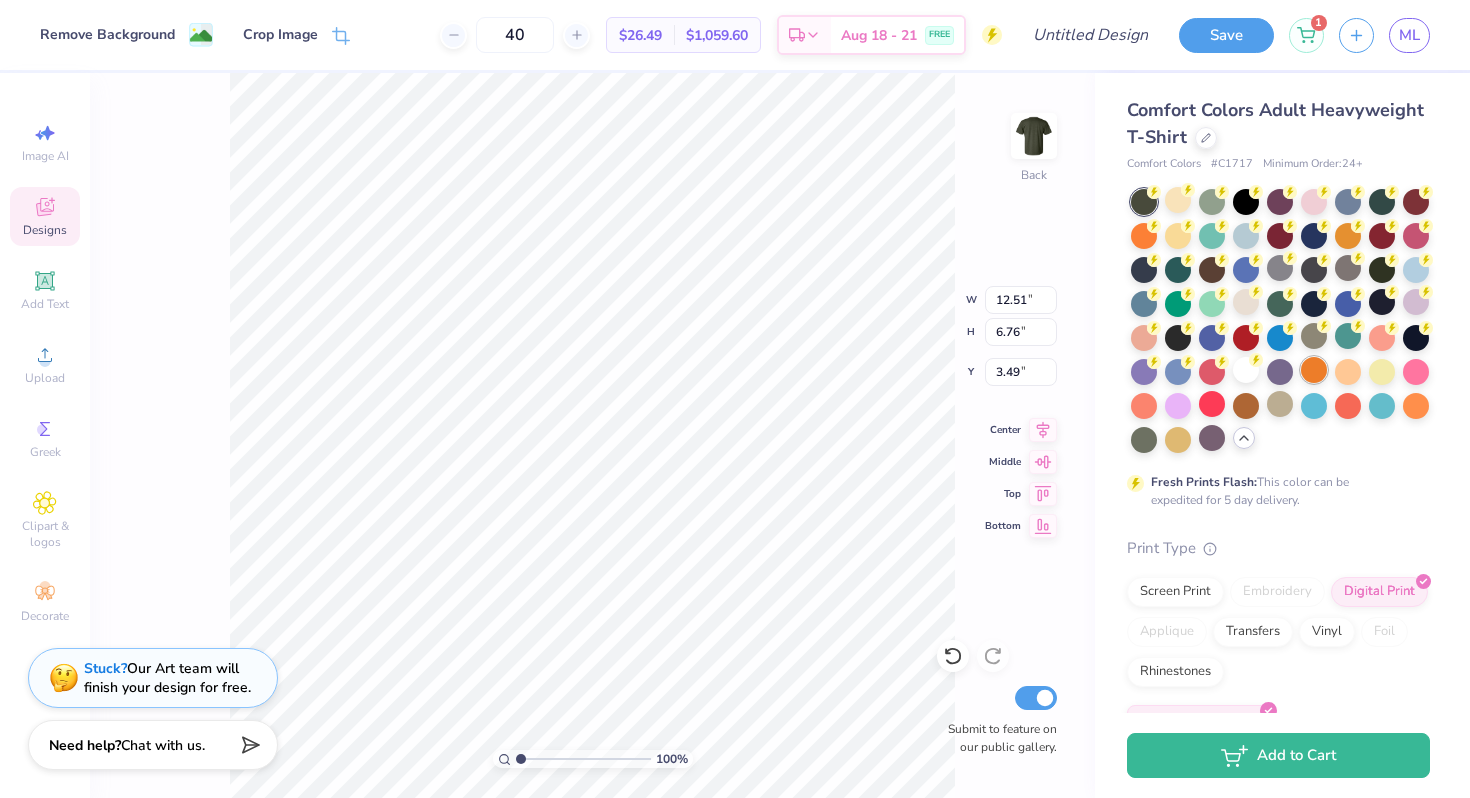 click at bounding box center [1314, 370] 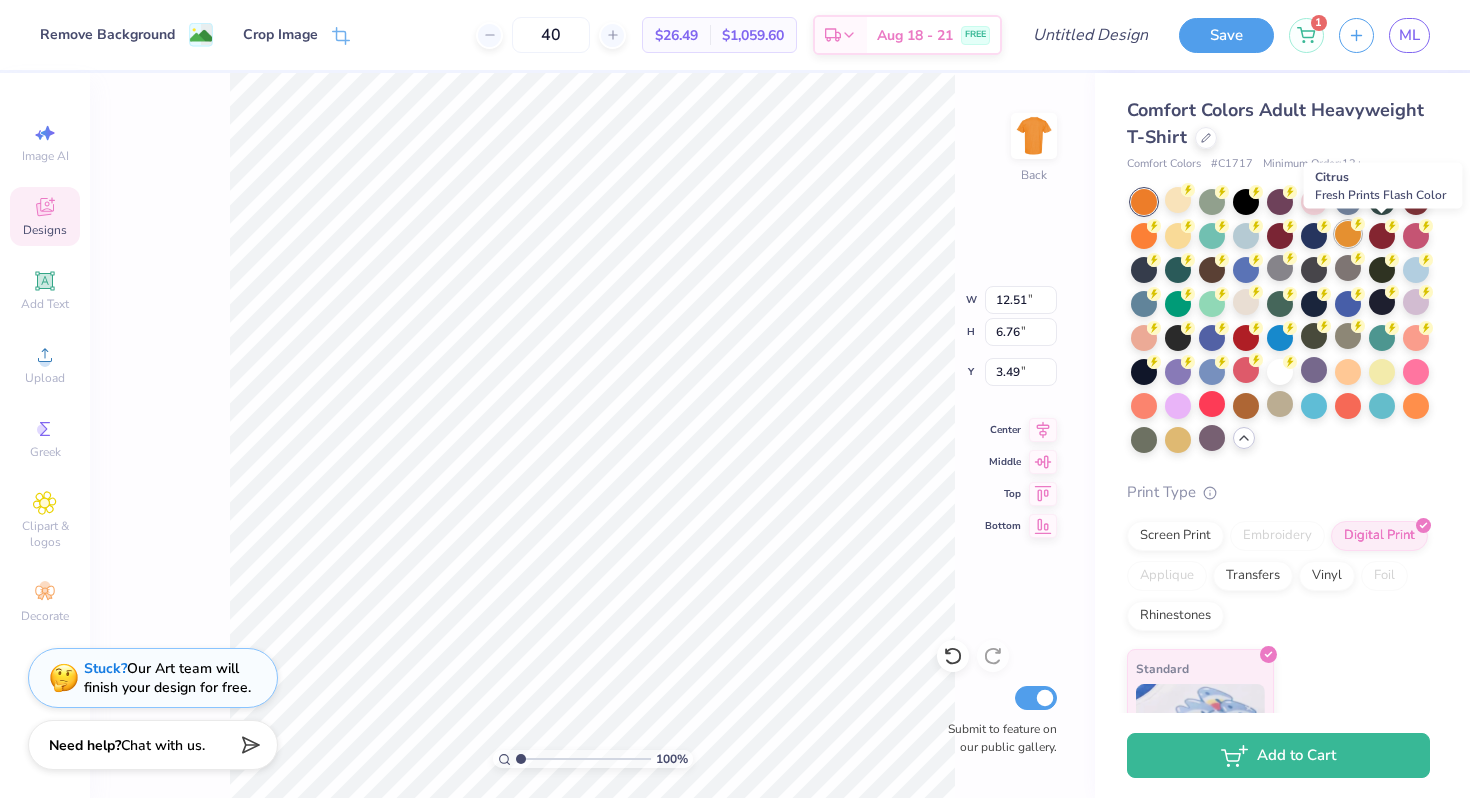 click at bounding box center [1348, 234] 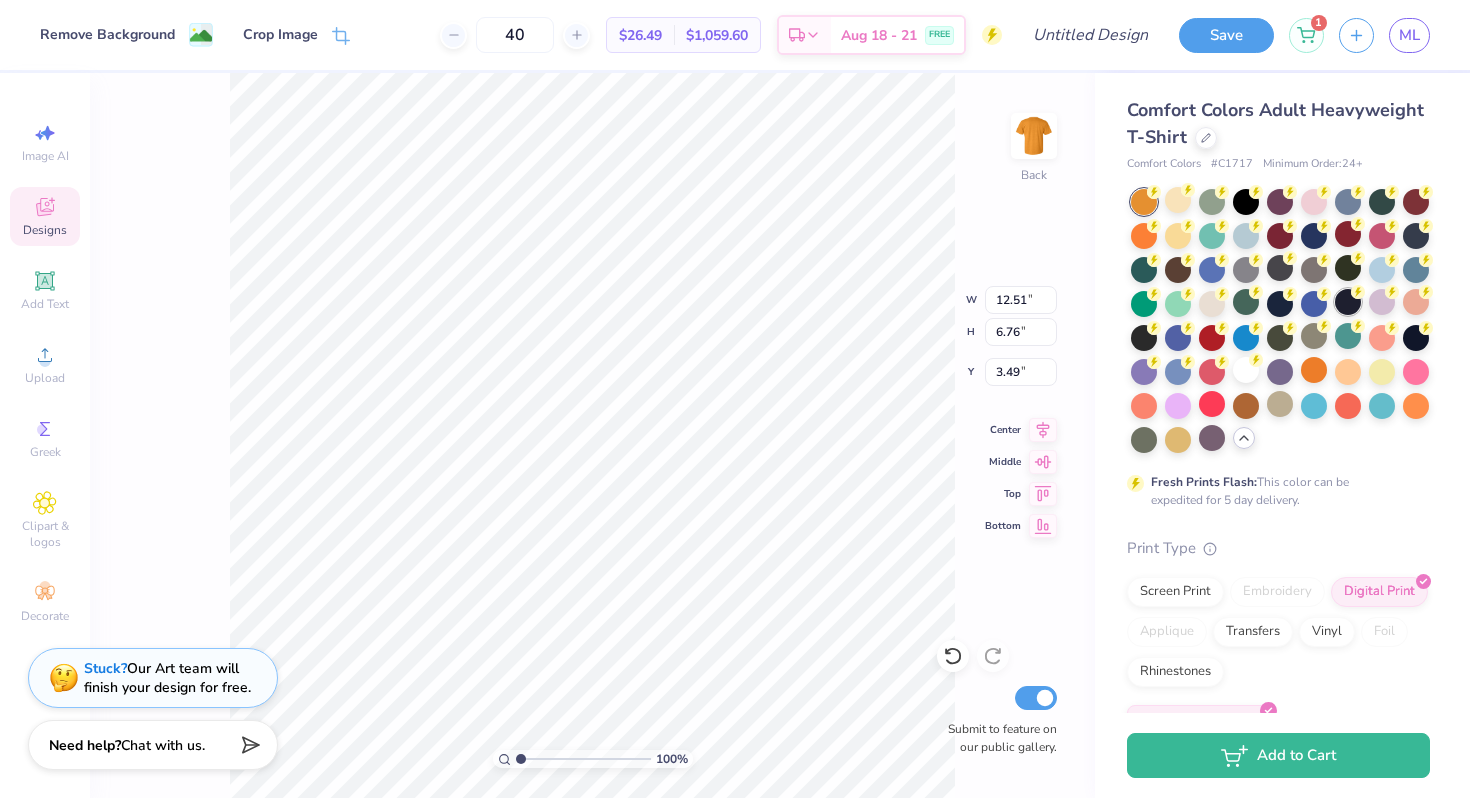 click at bounding box center (1348, 302) 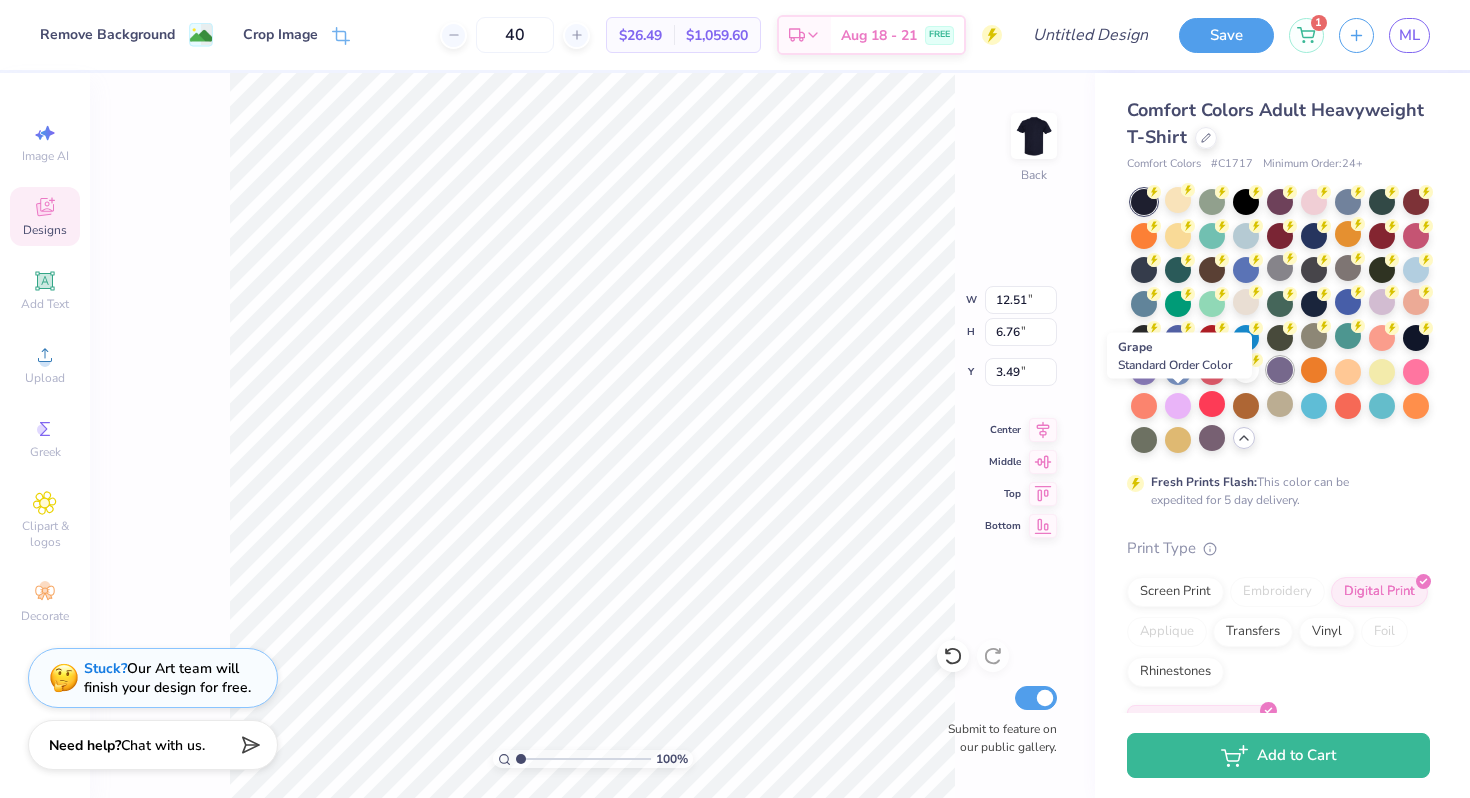 click at bounding box center [1280, 370] 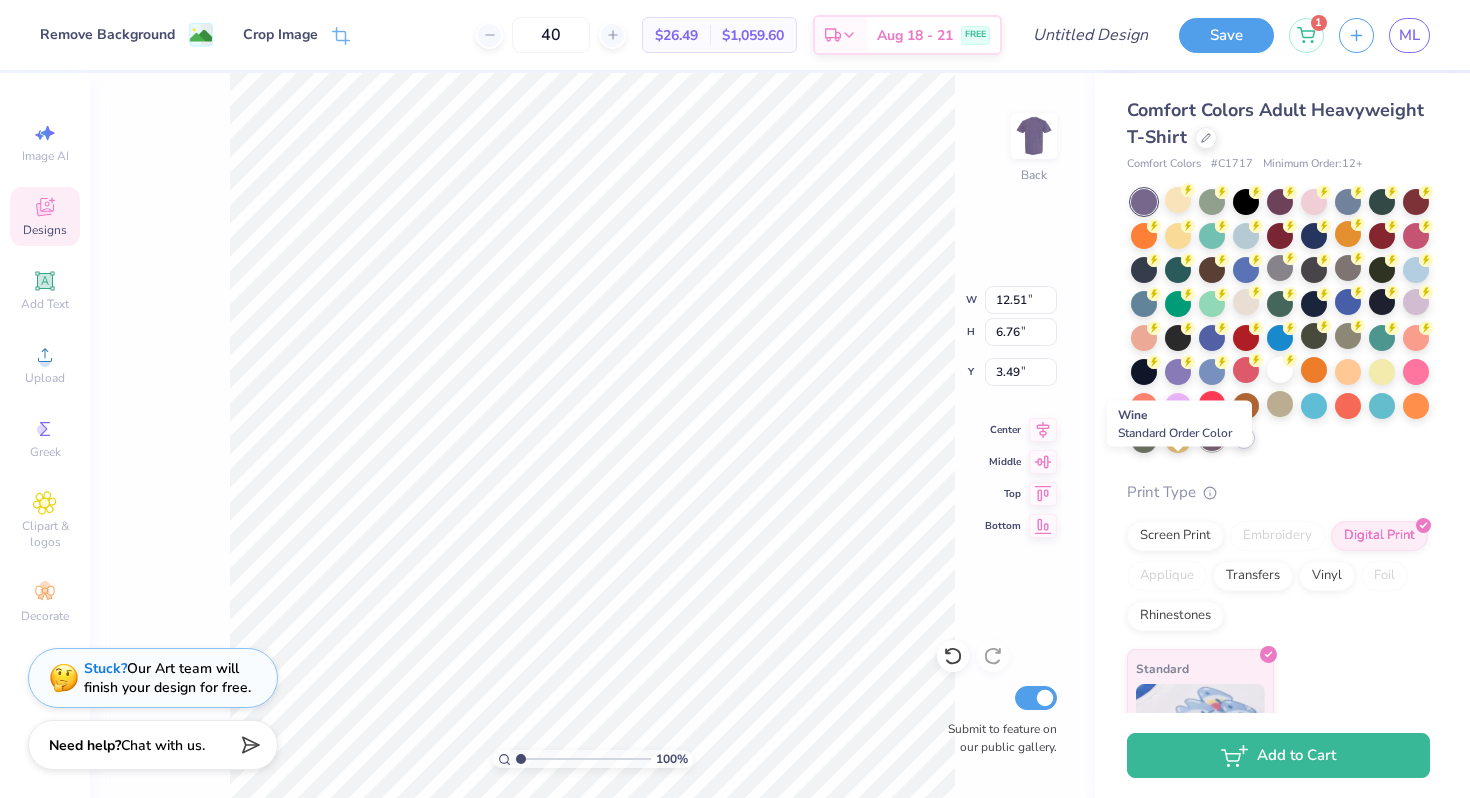 click at bounding box center (1212, 438) 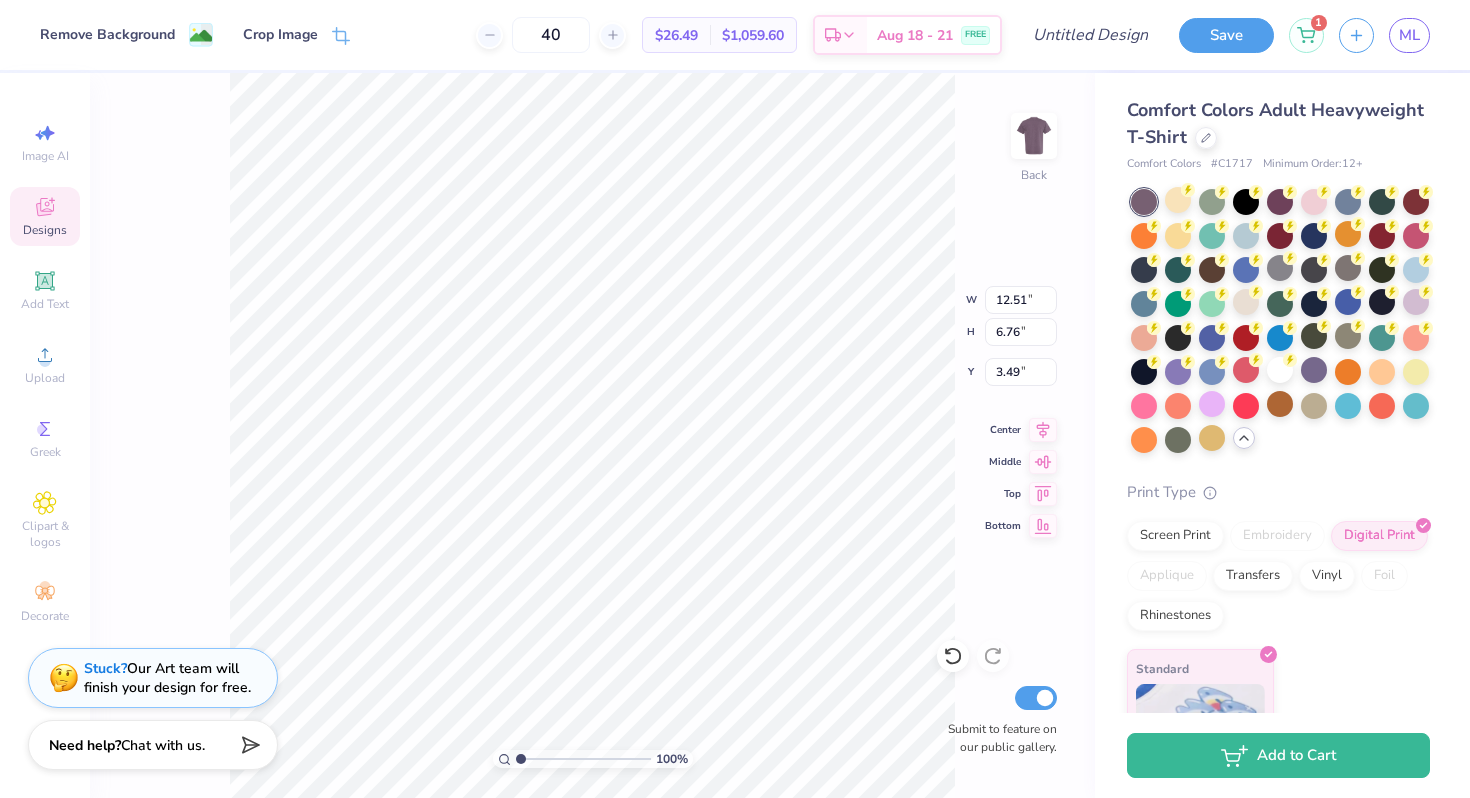 type on "3.30" 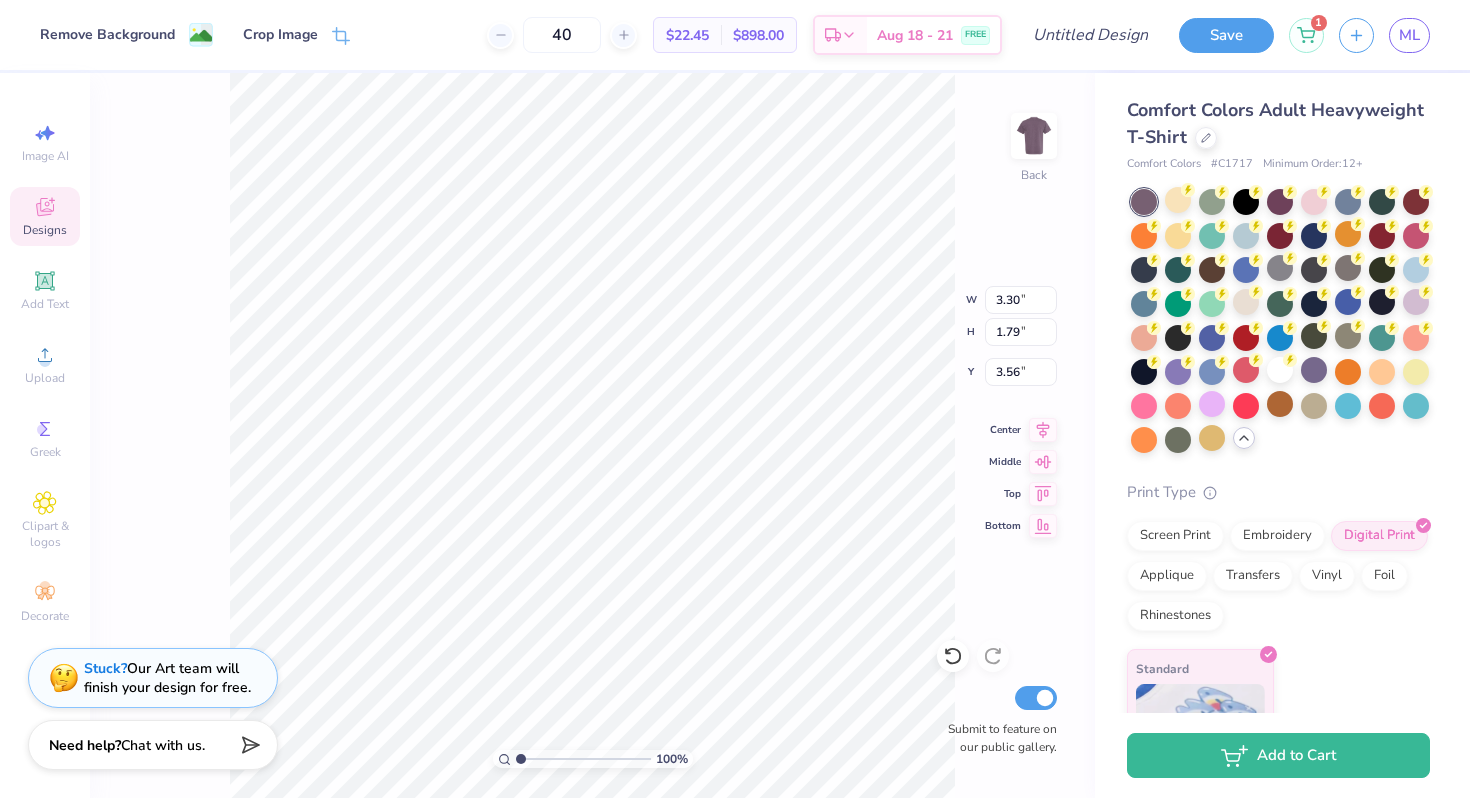 click at bounding box center [1280, 321] 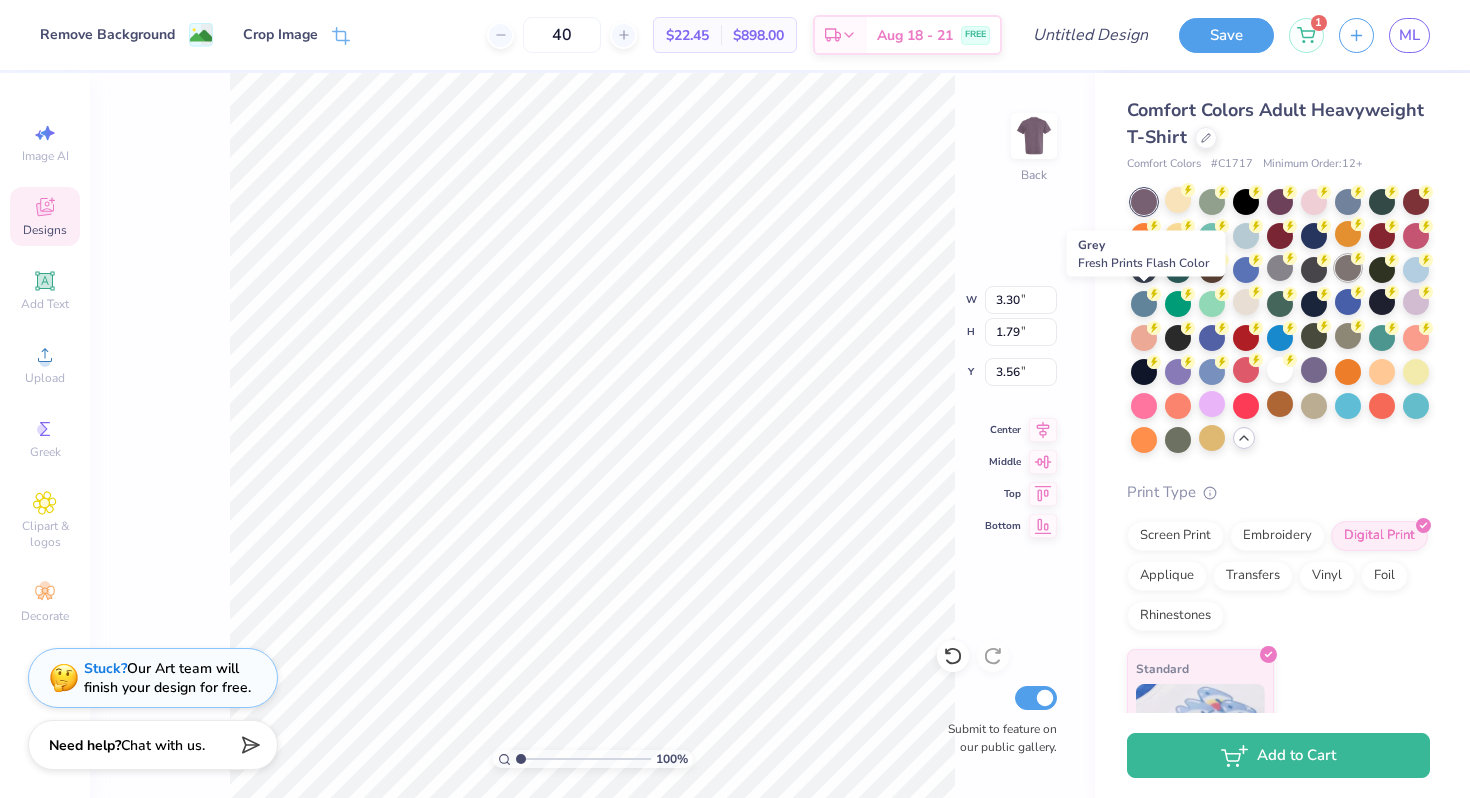 click at bounding box center [1348, 268] 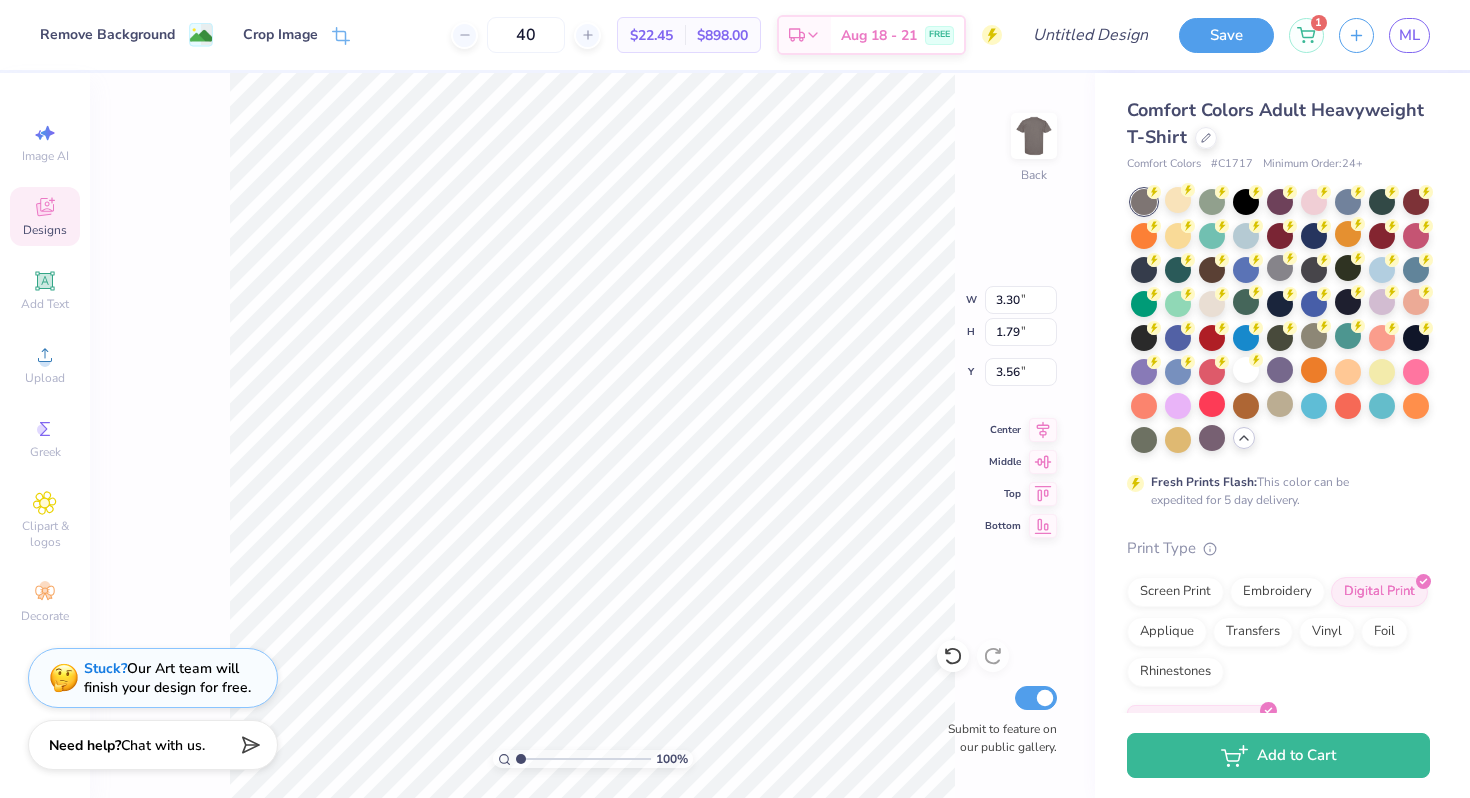 type on "3.59" 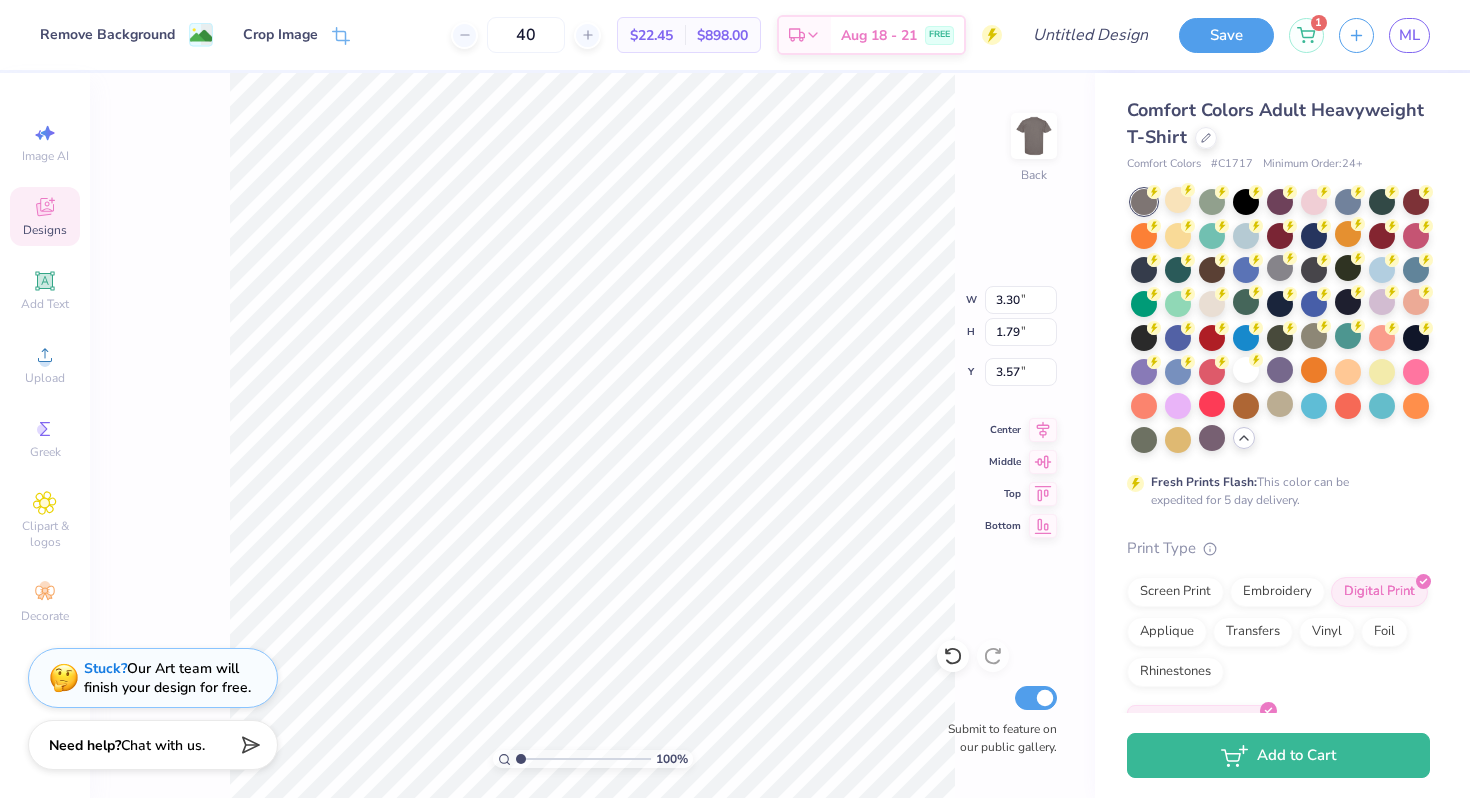 type on "3.64" 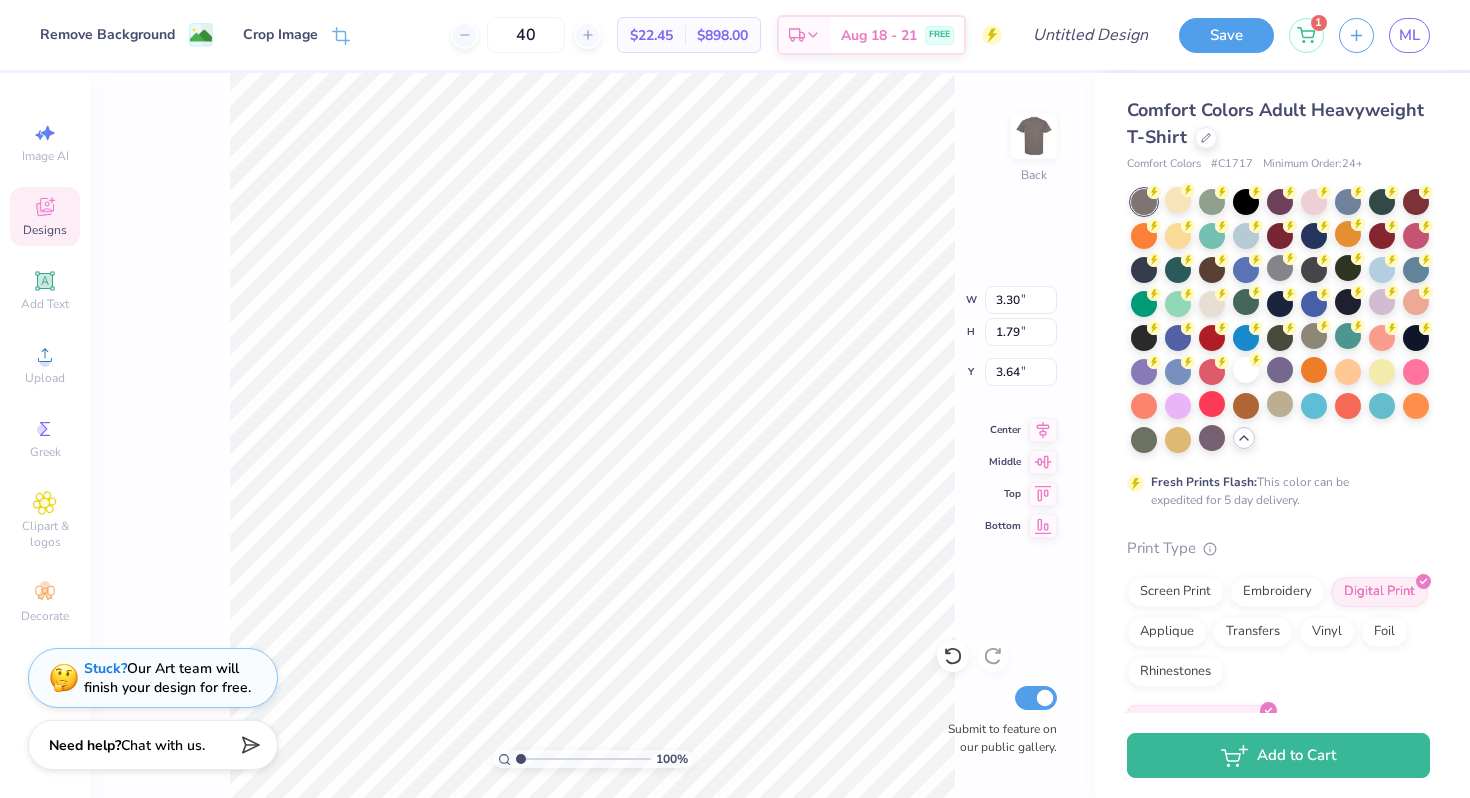 type on "3.92" 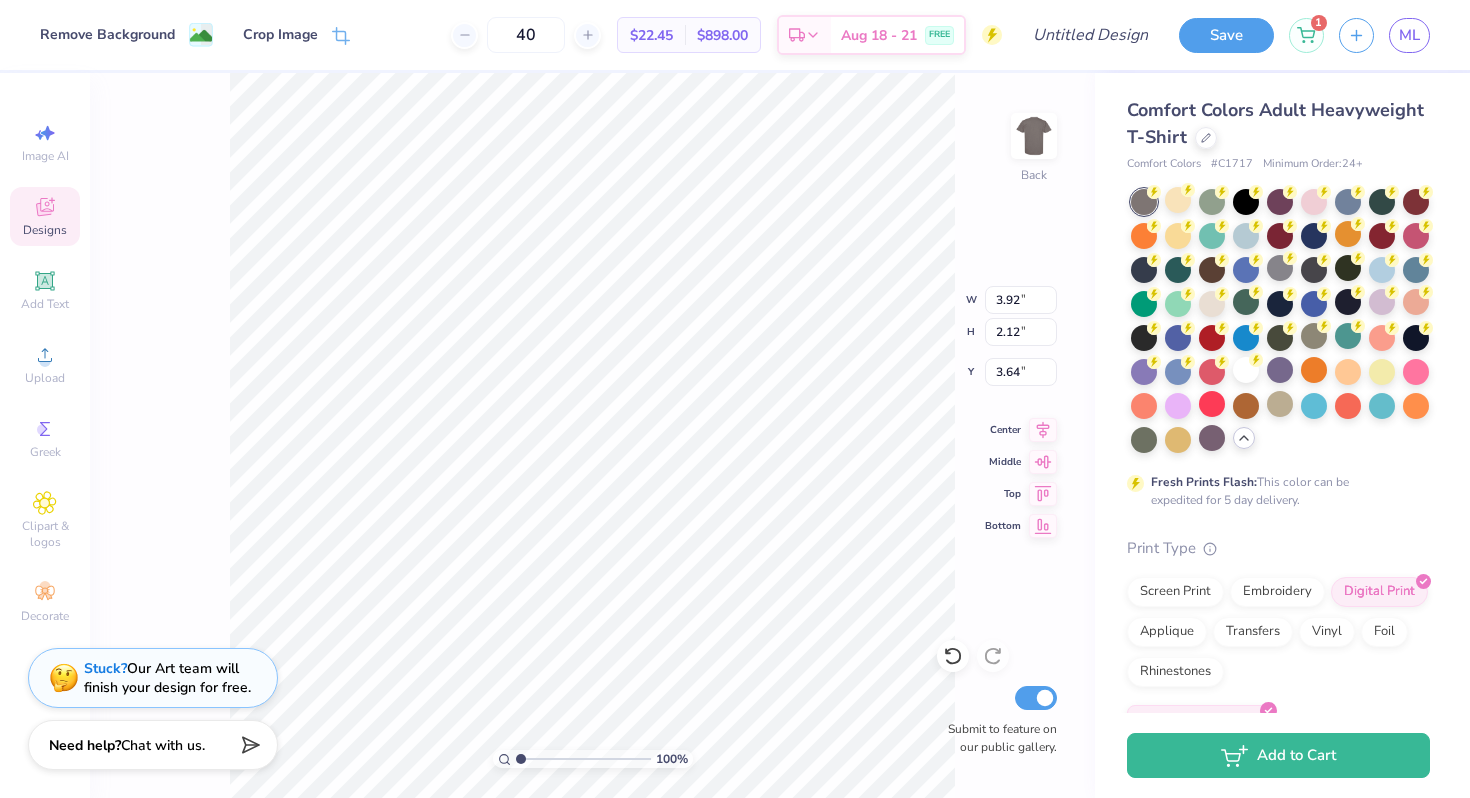 type on "3.00" 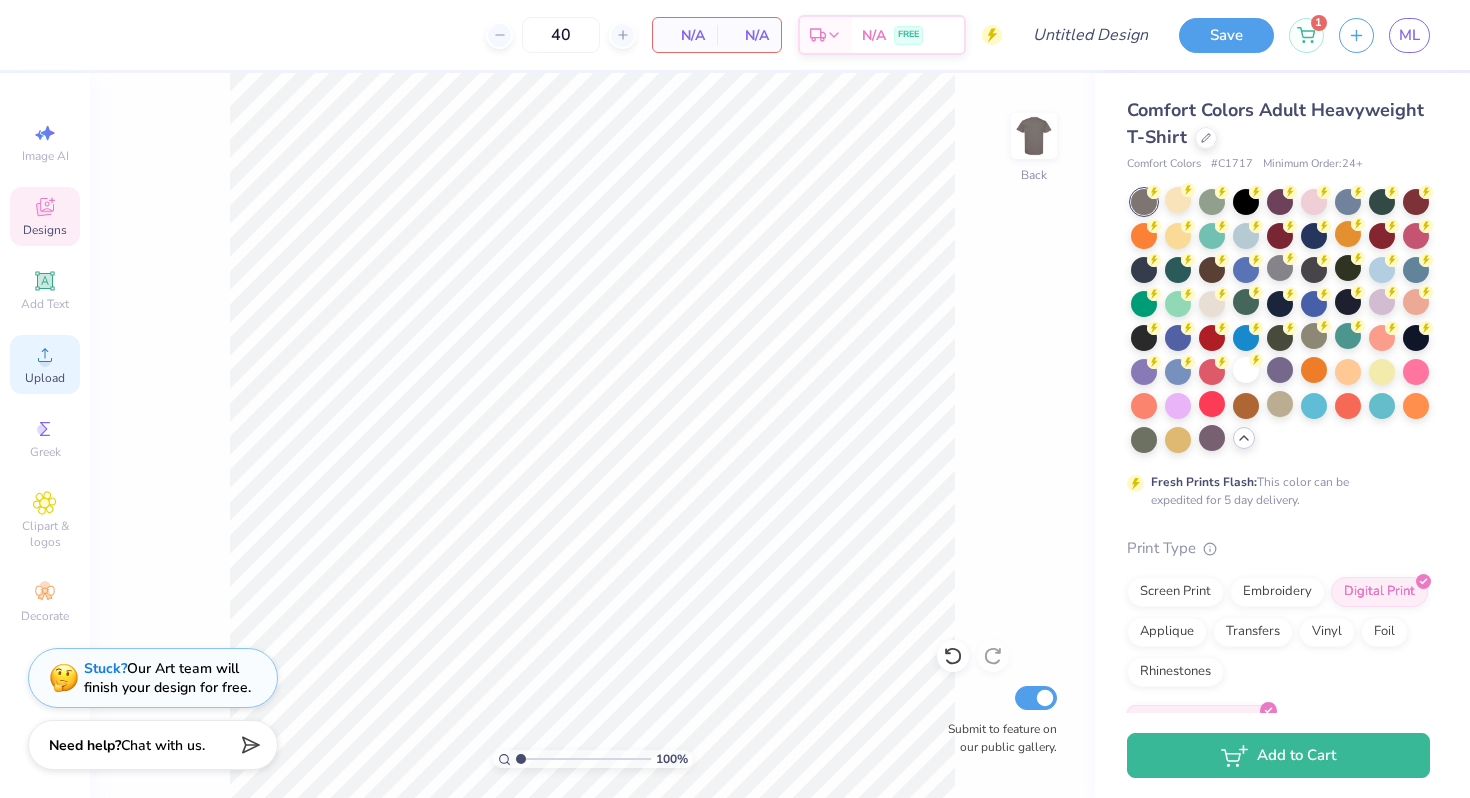 click 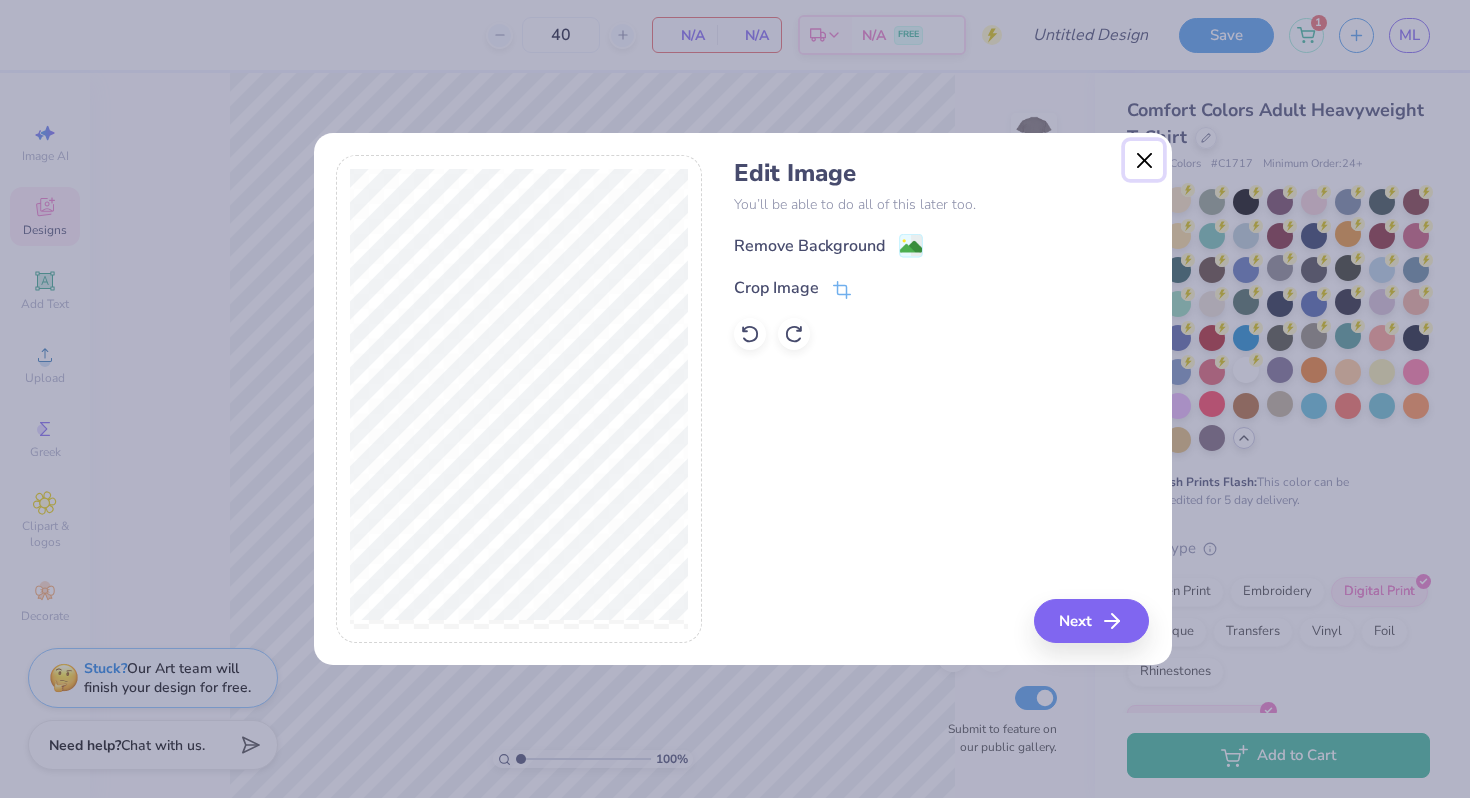 click at bounding box center (1144, 160) 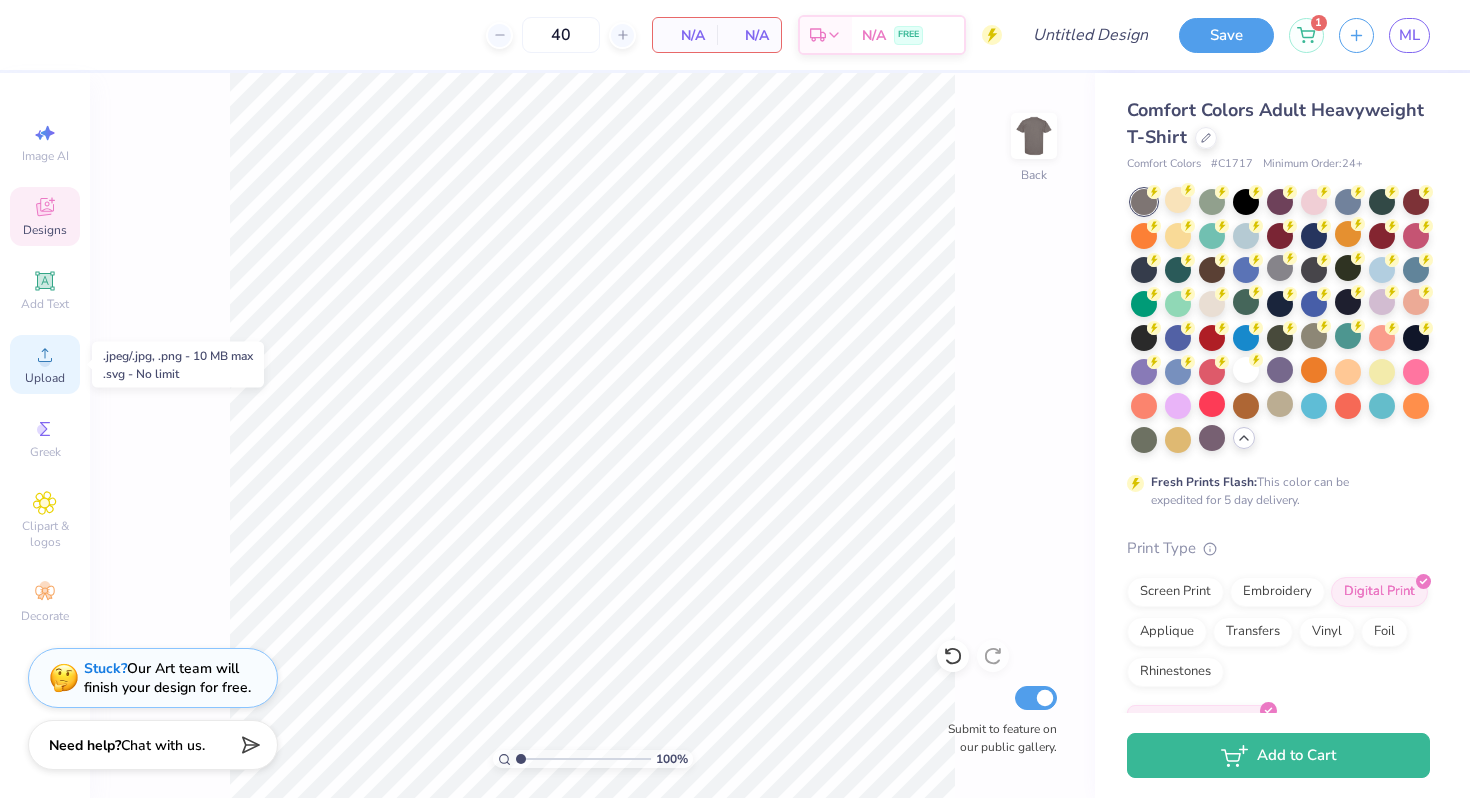 click on "Upload" at bounding box center (45, 364) 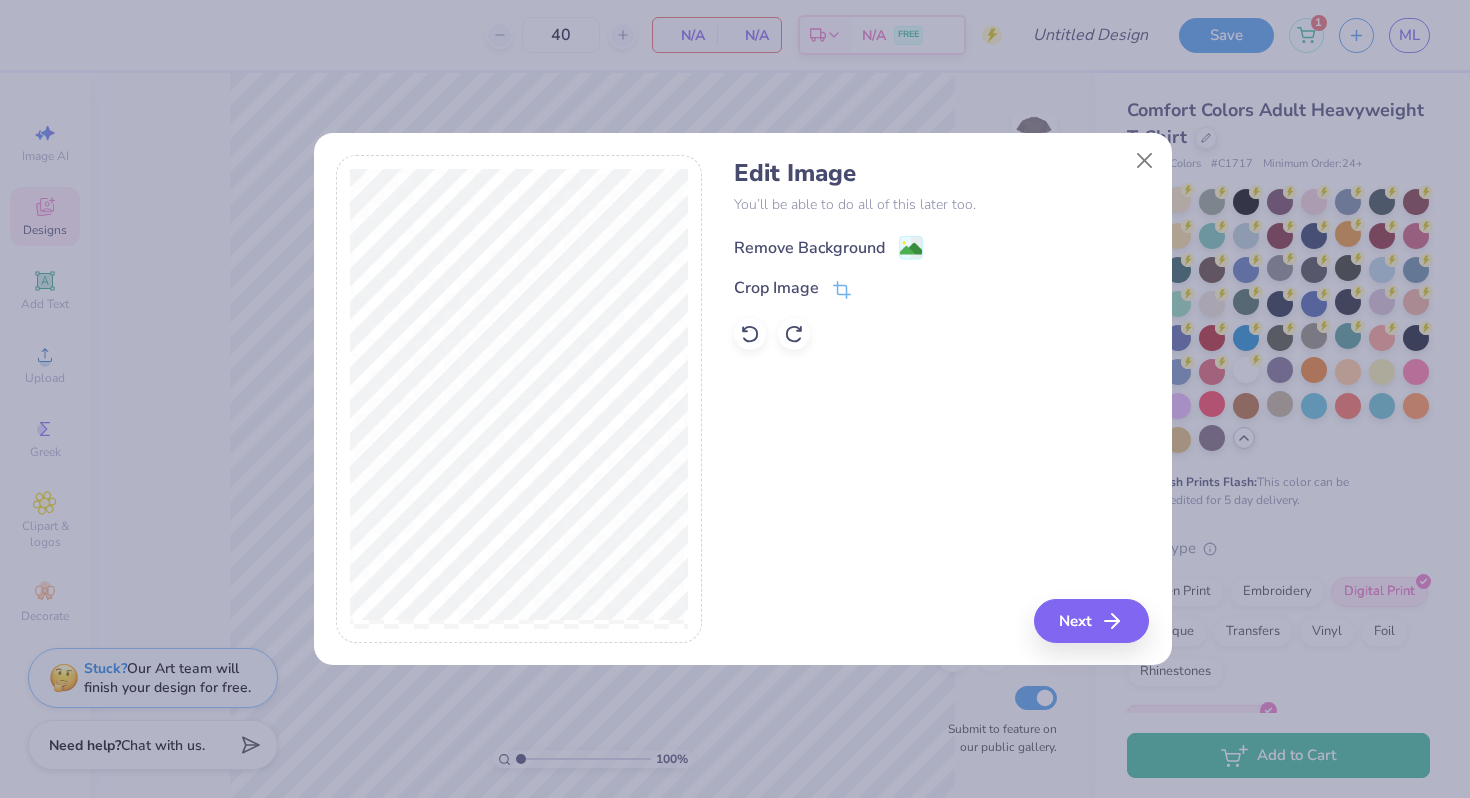 click 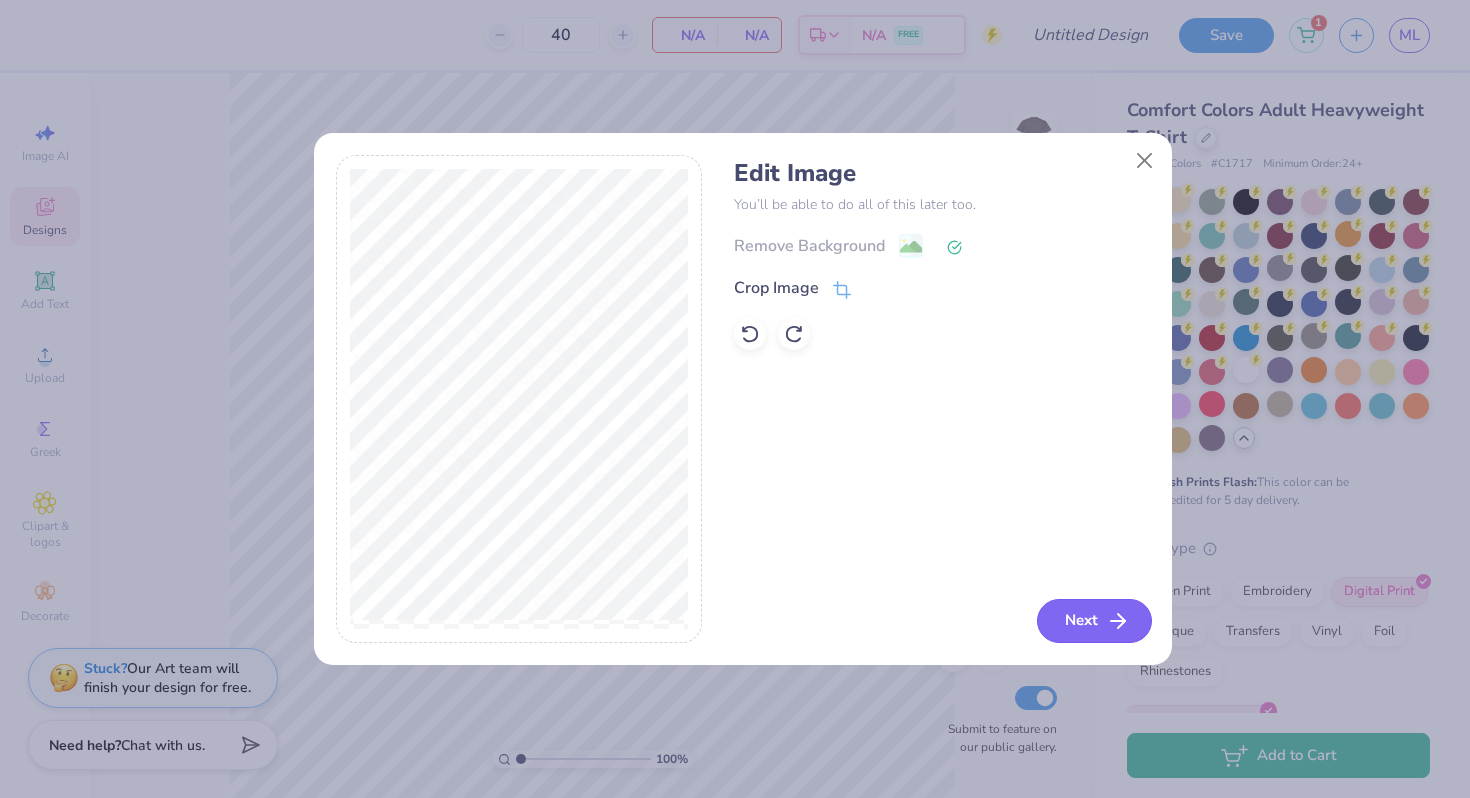 click on "Next" at bounding box center [1094, 621] 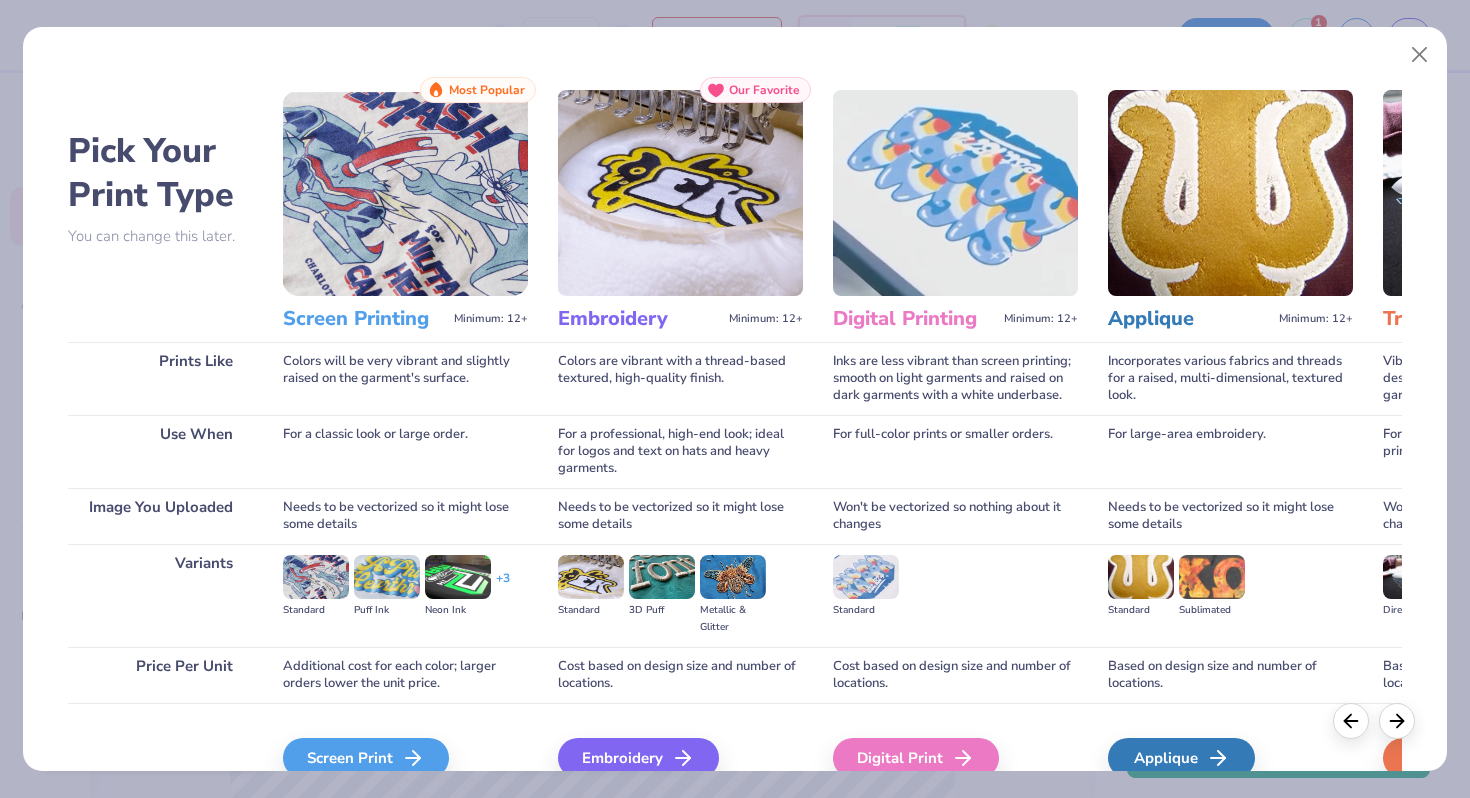 scroll, scrollTop: 99, scrollLeft: 0, axis: vertical 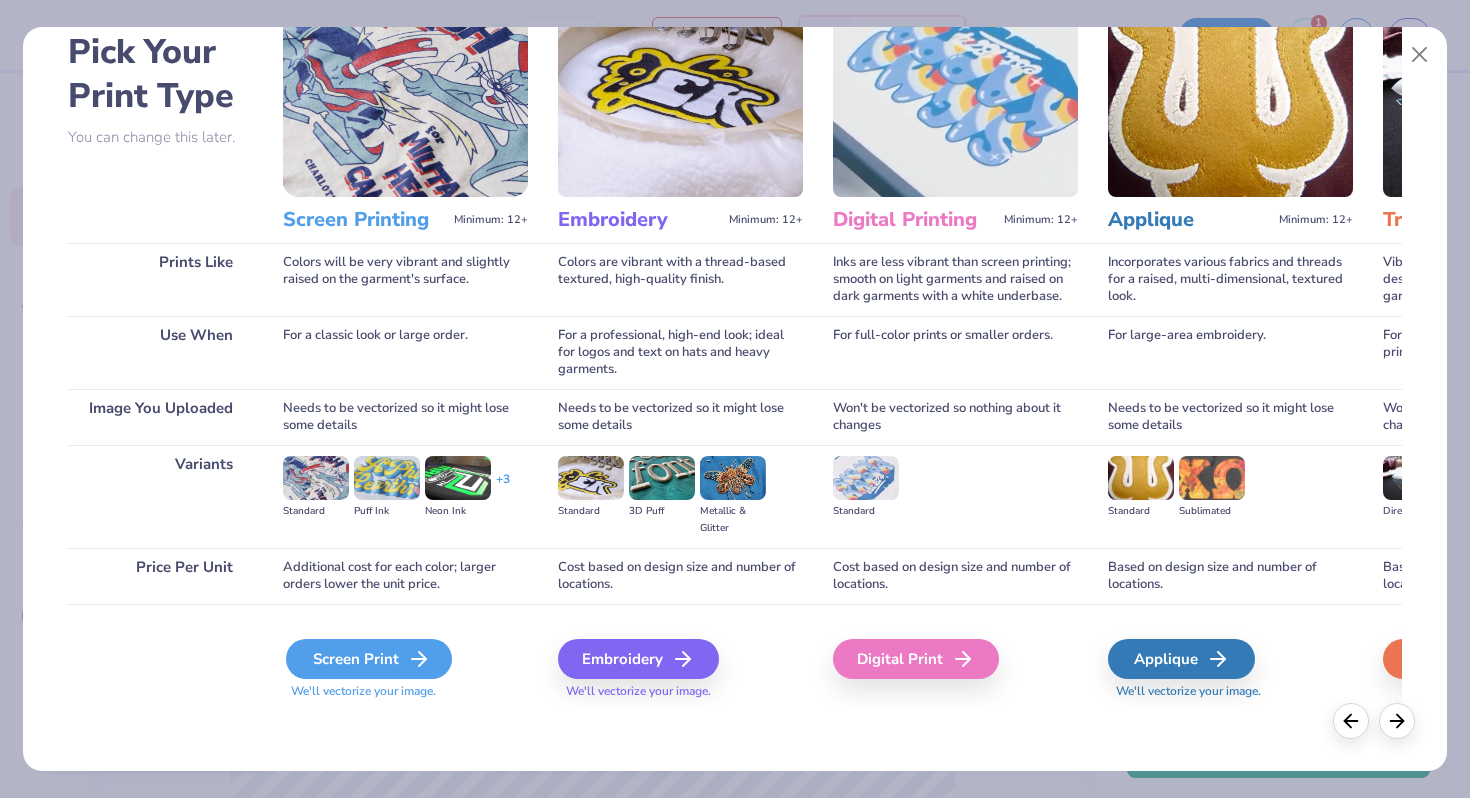 click on "Screen Print" at bounding box center (369, 659) 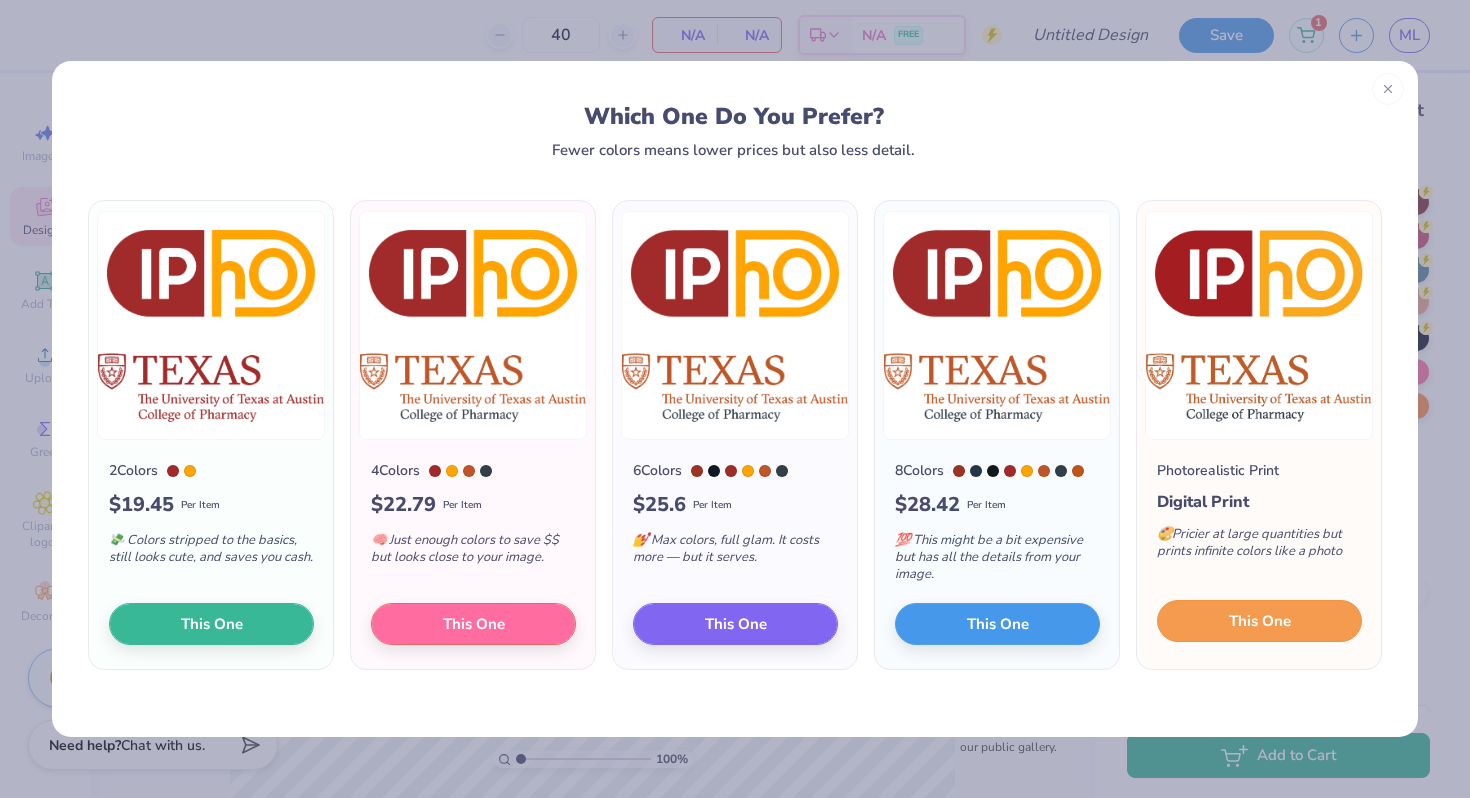 click on "This One" at bounding box center (1260, 621) 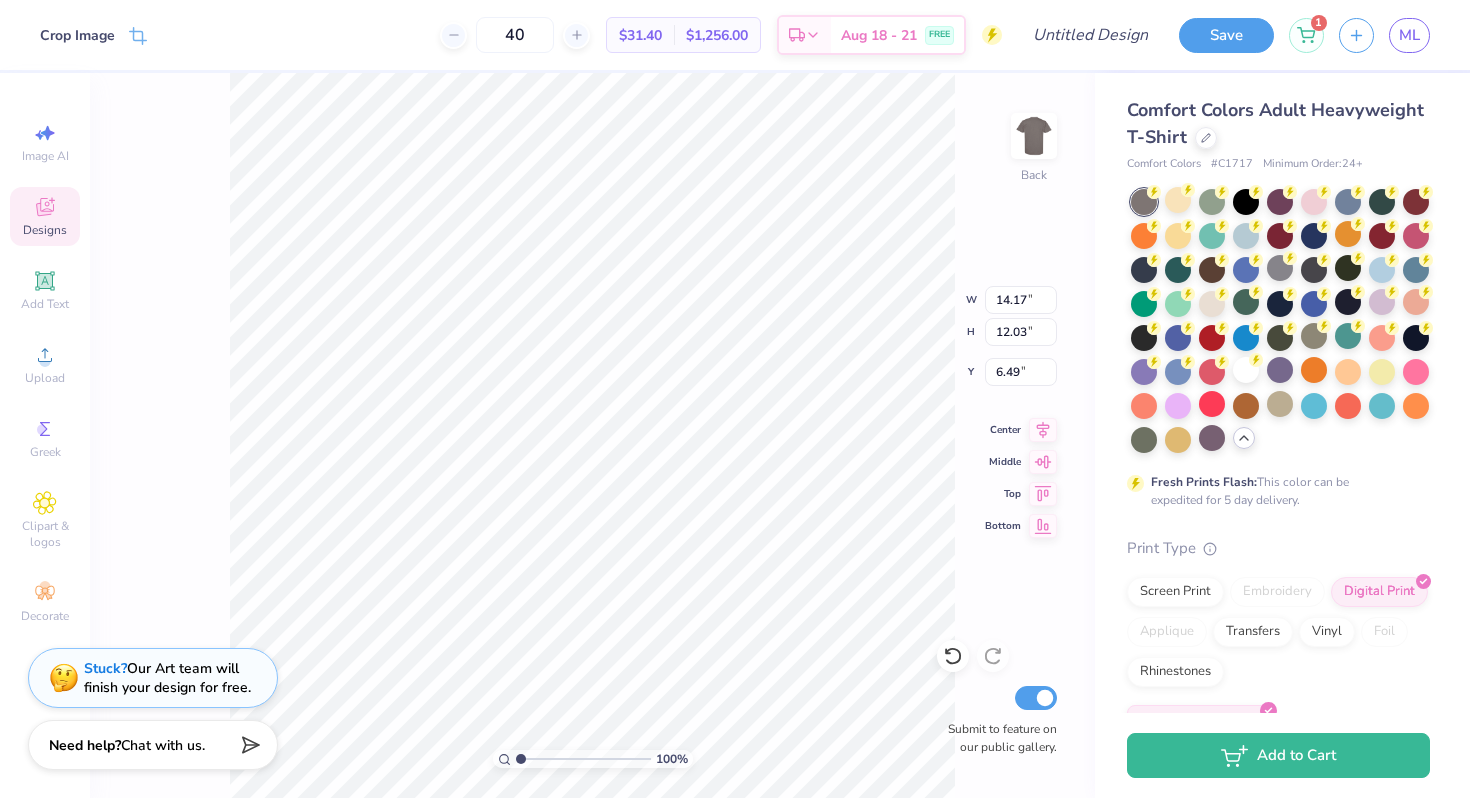 type on "13.13" 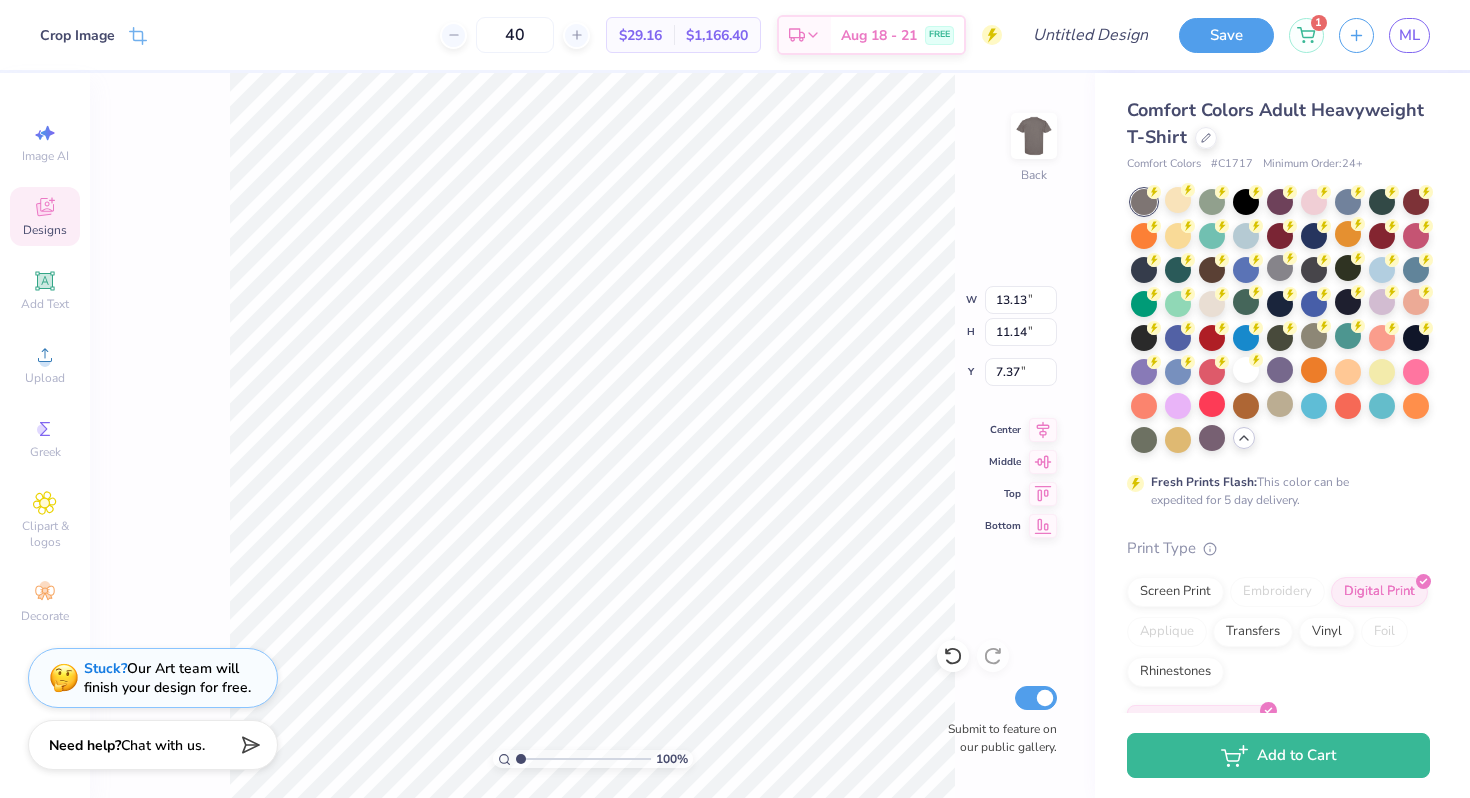 type on "5.31" 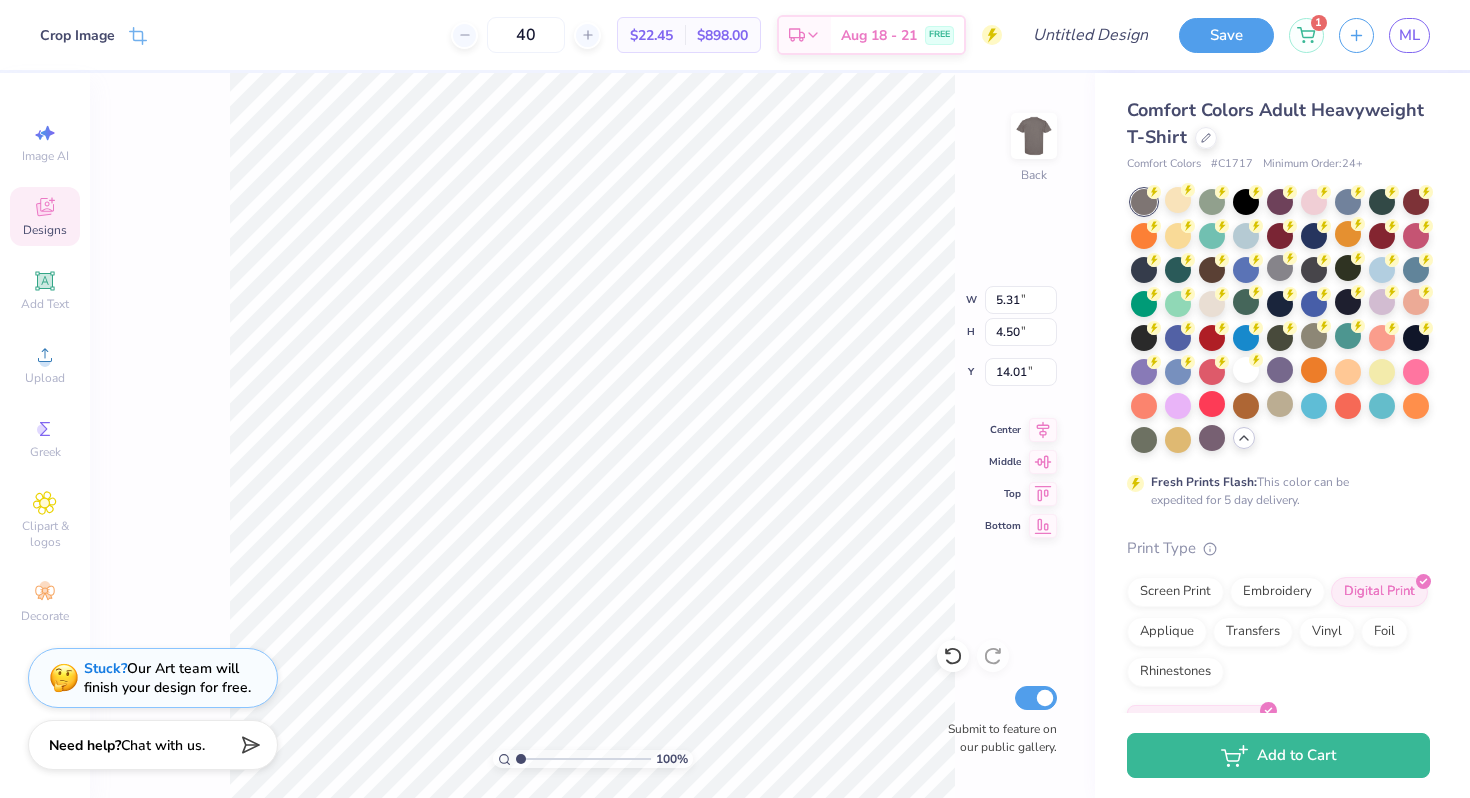 type on "3.00" 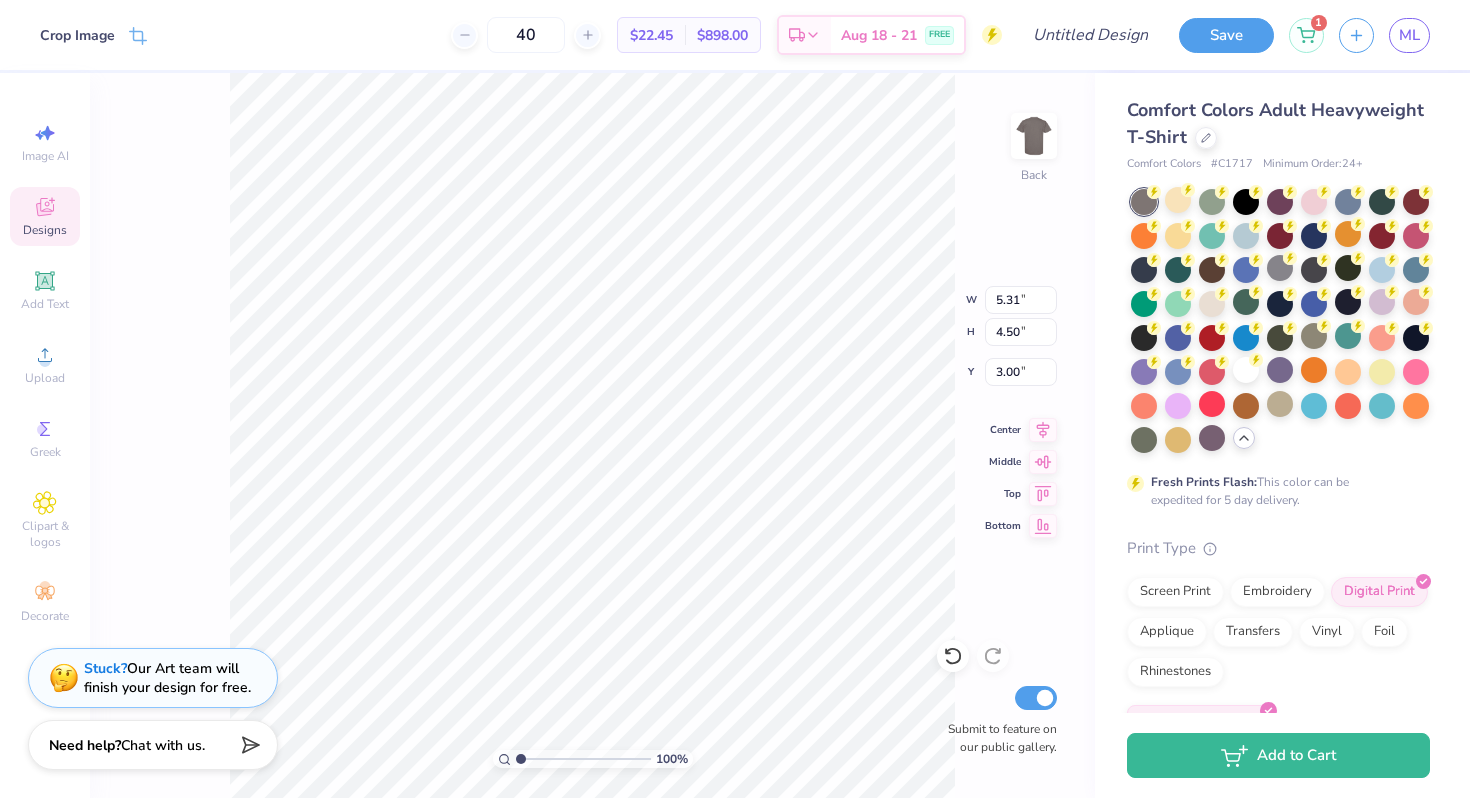 type on "4.34" 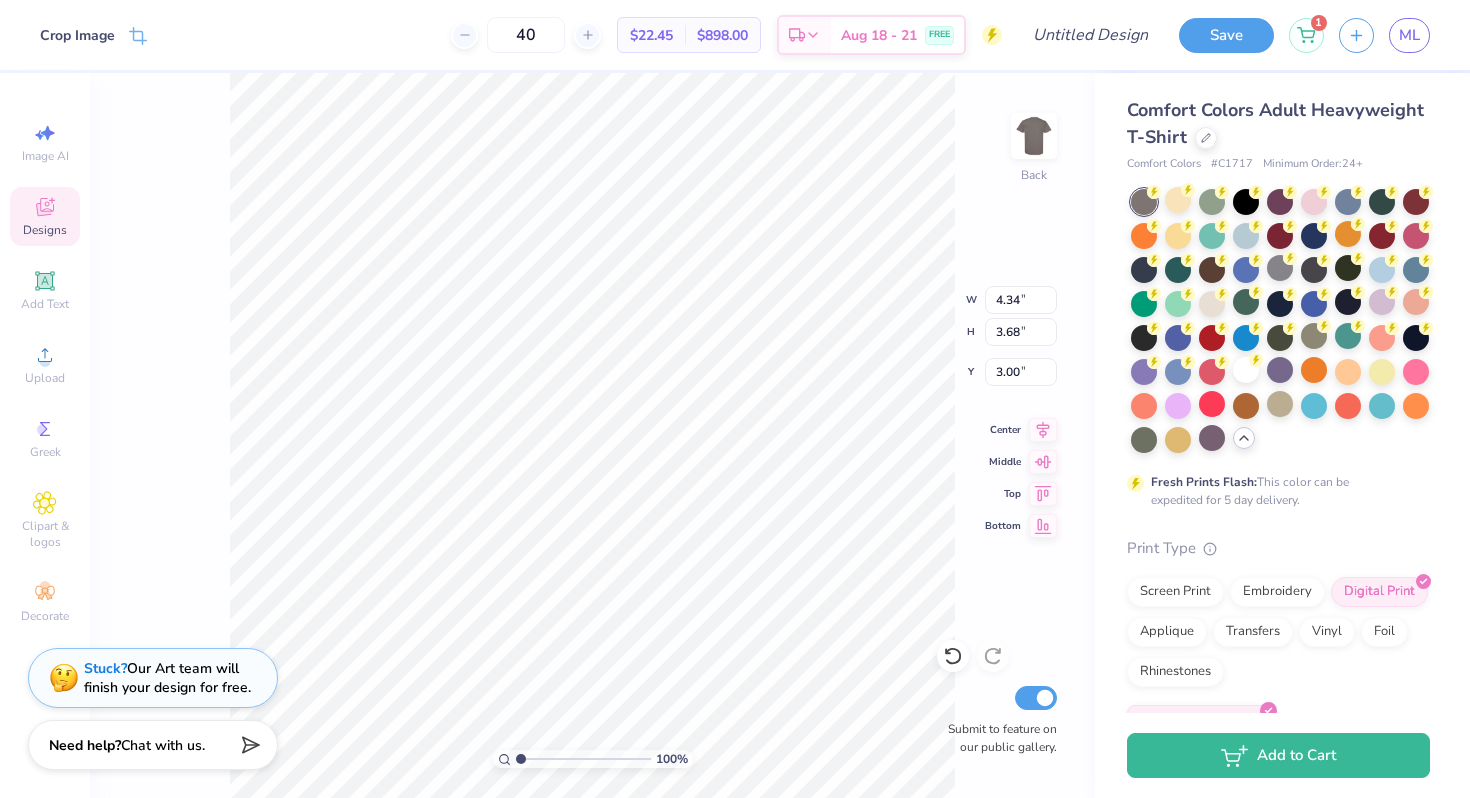 type on "3.67" 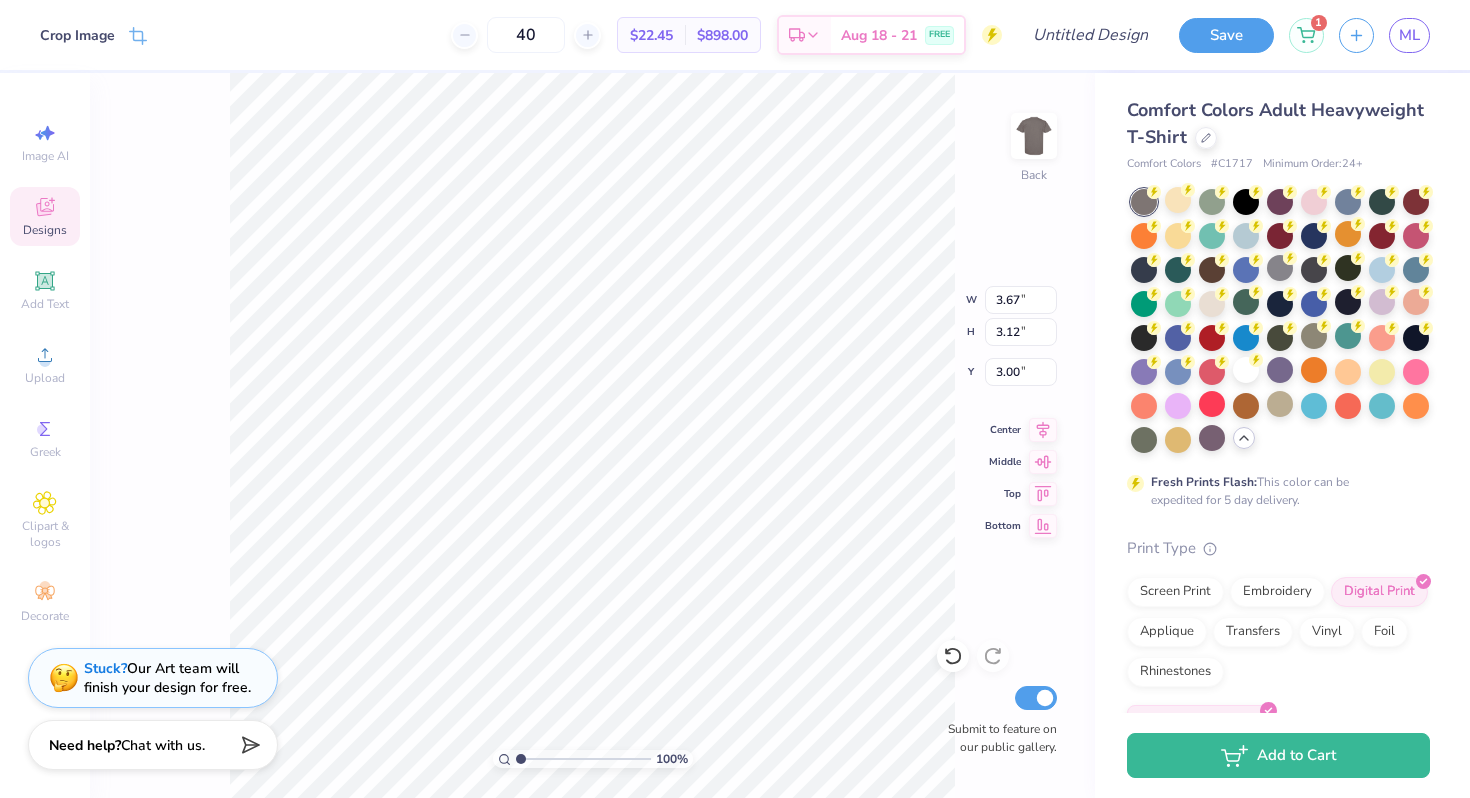 type on "3.44" 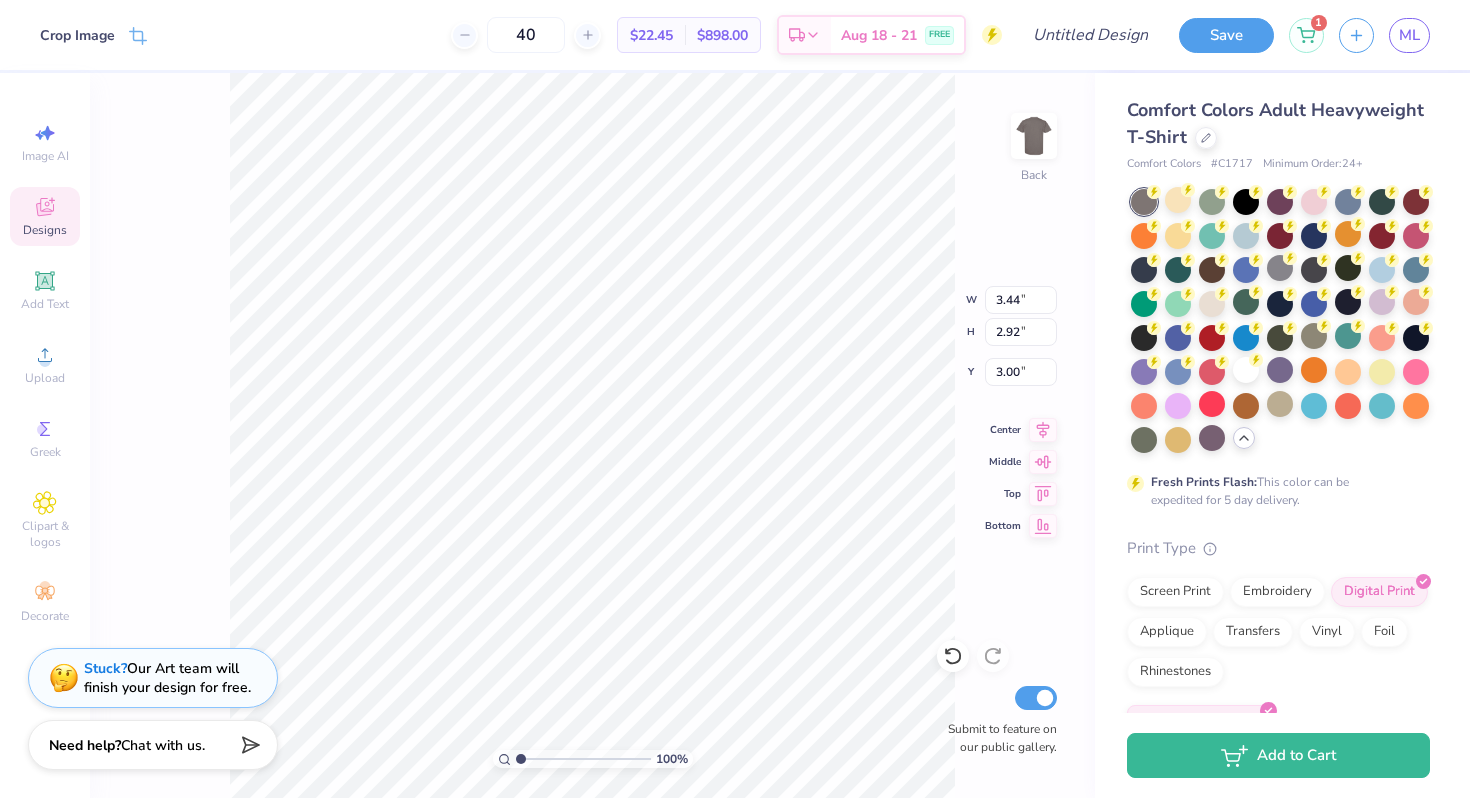 type on "2.96" 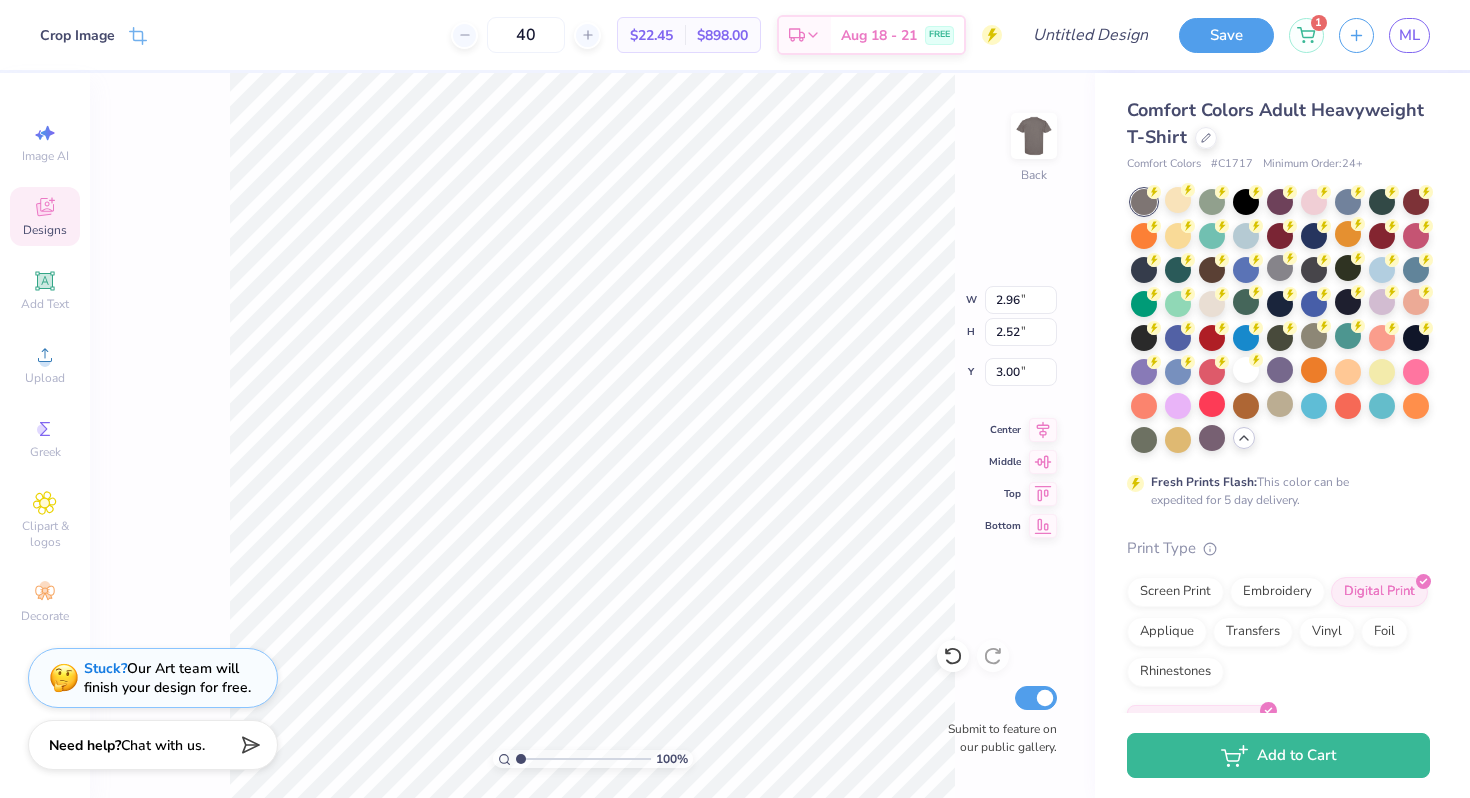 type on "3.31" 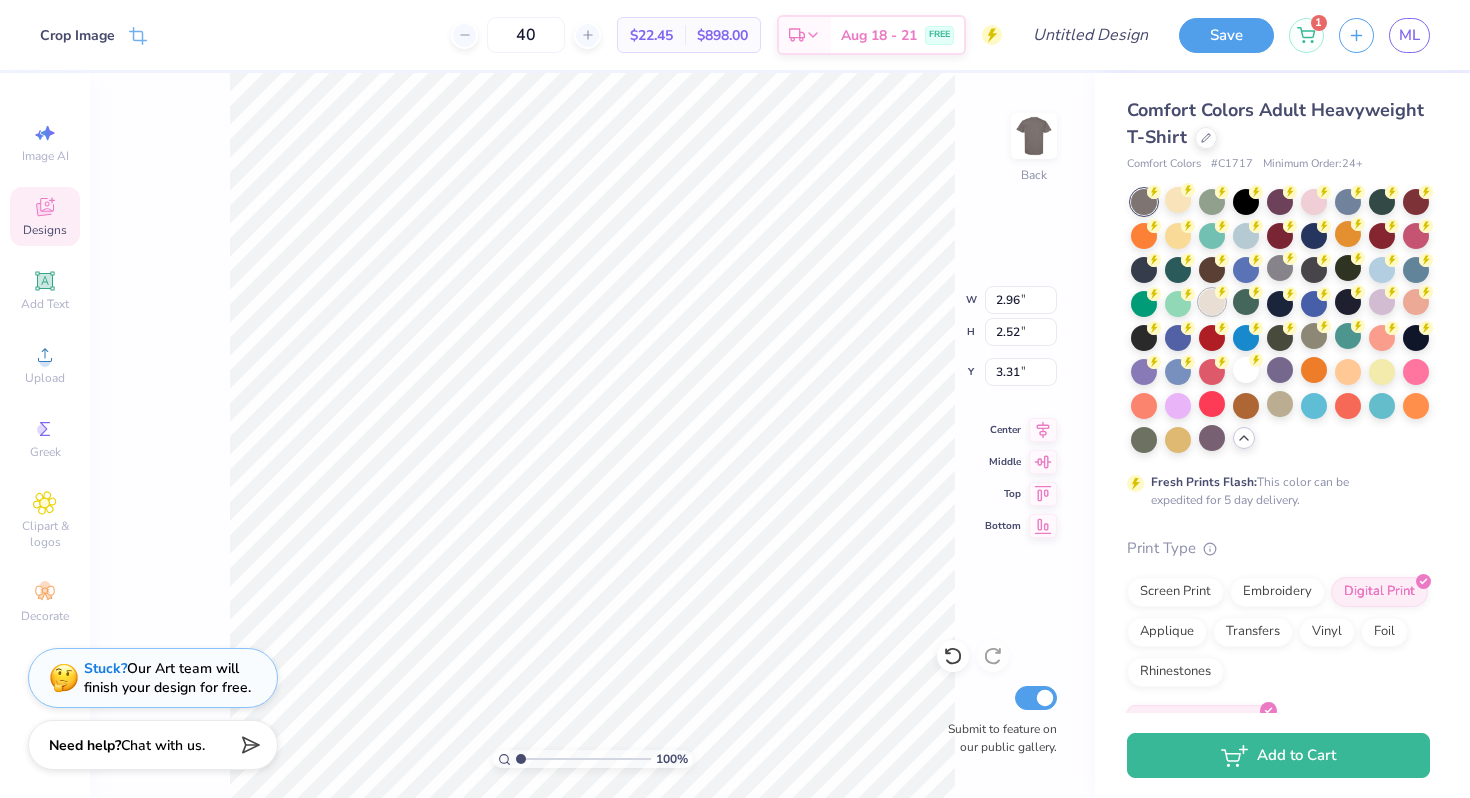 click at bounding box center (1212, 302) 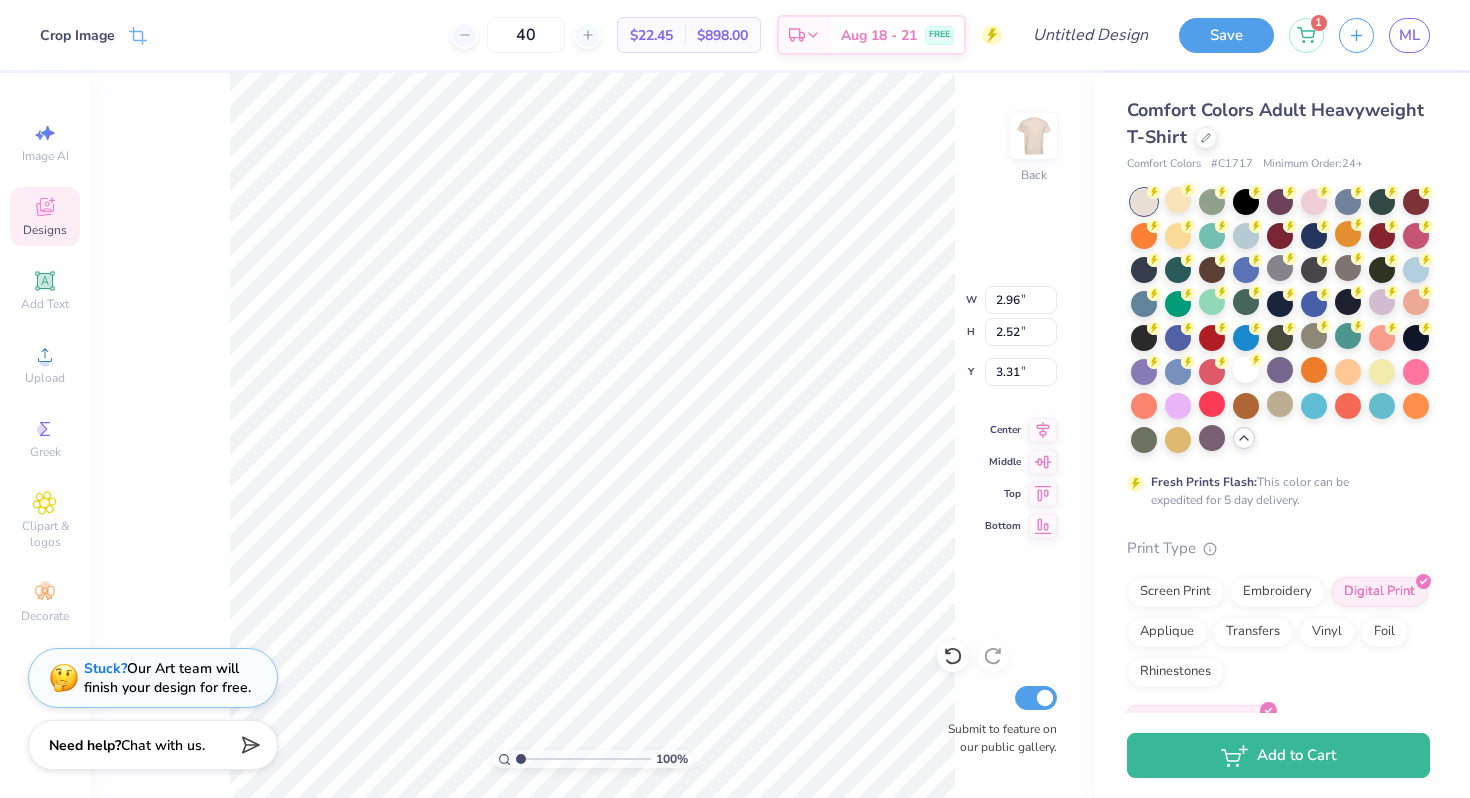 type on "3.33" 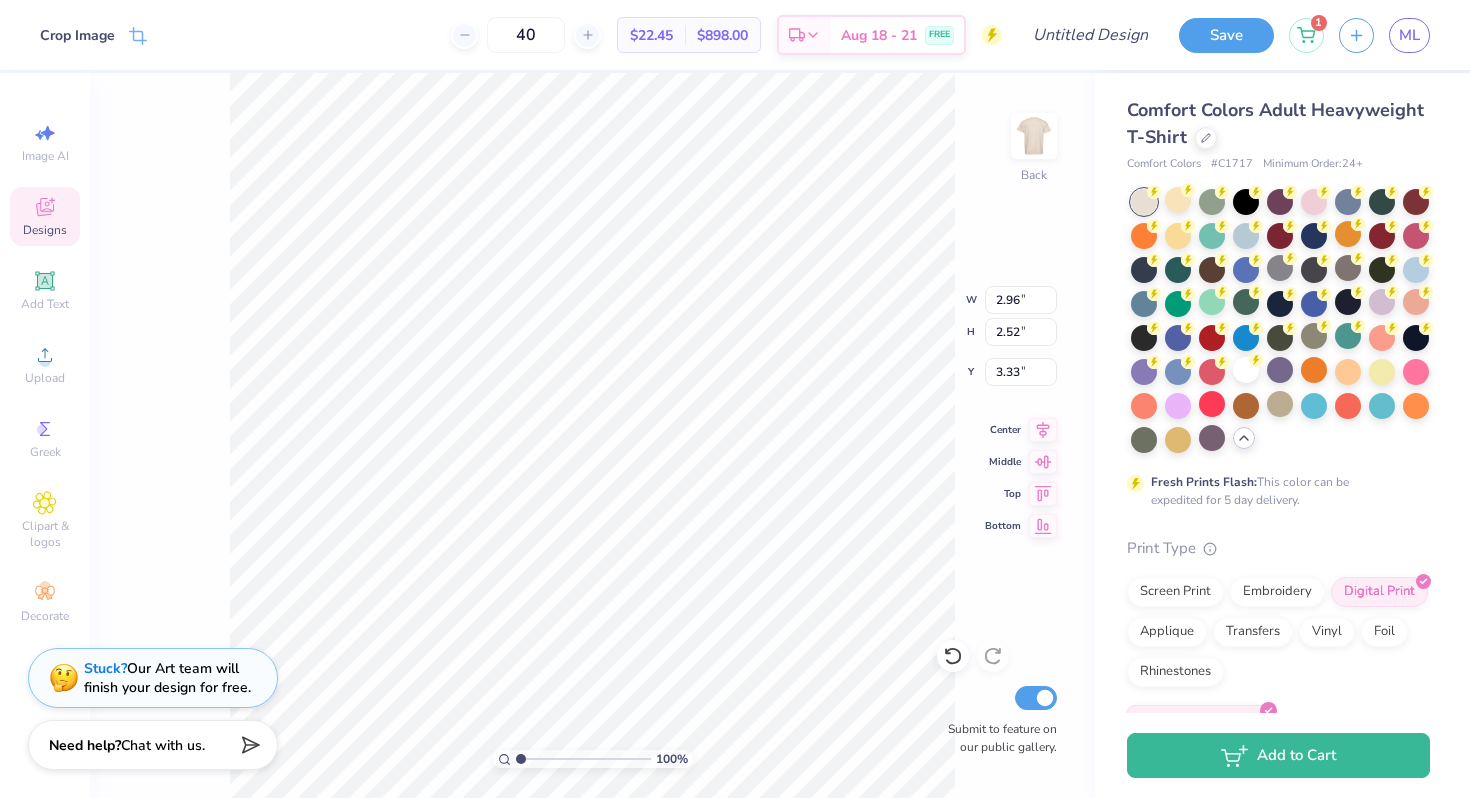type on "3.21" 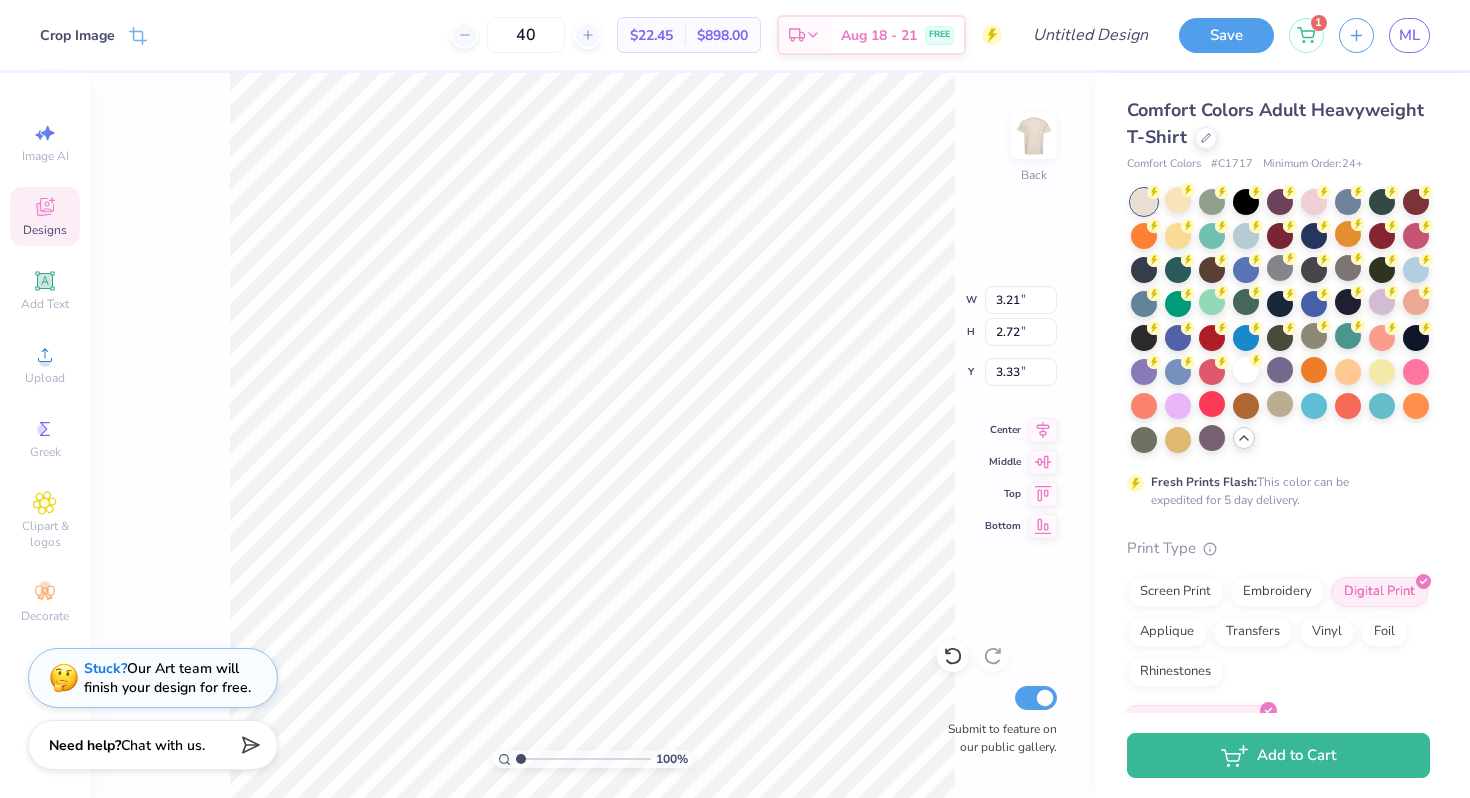 type on "3.63" 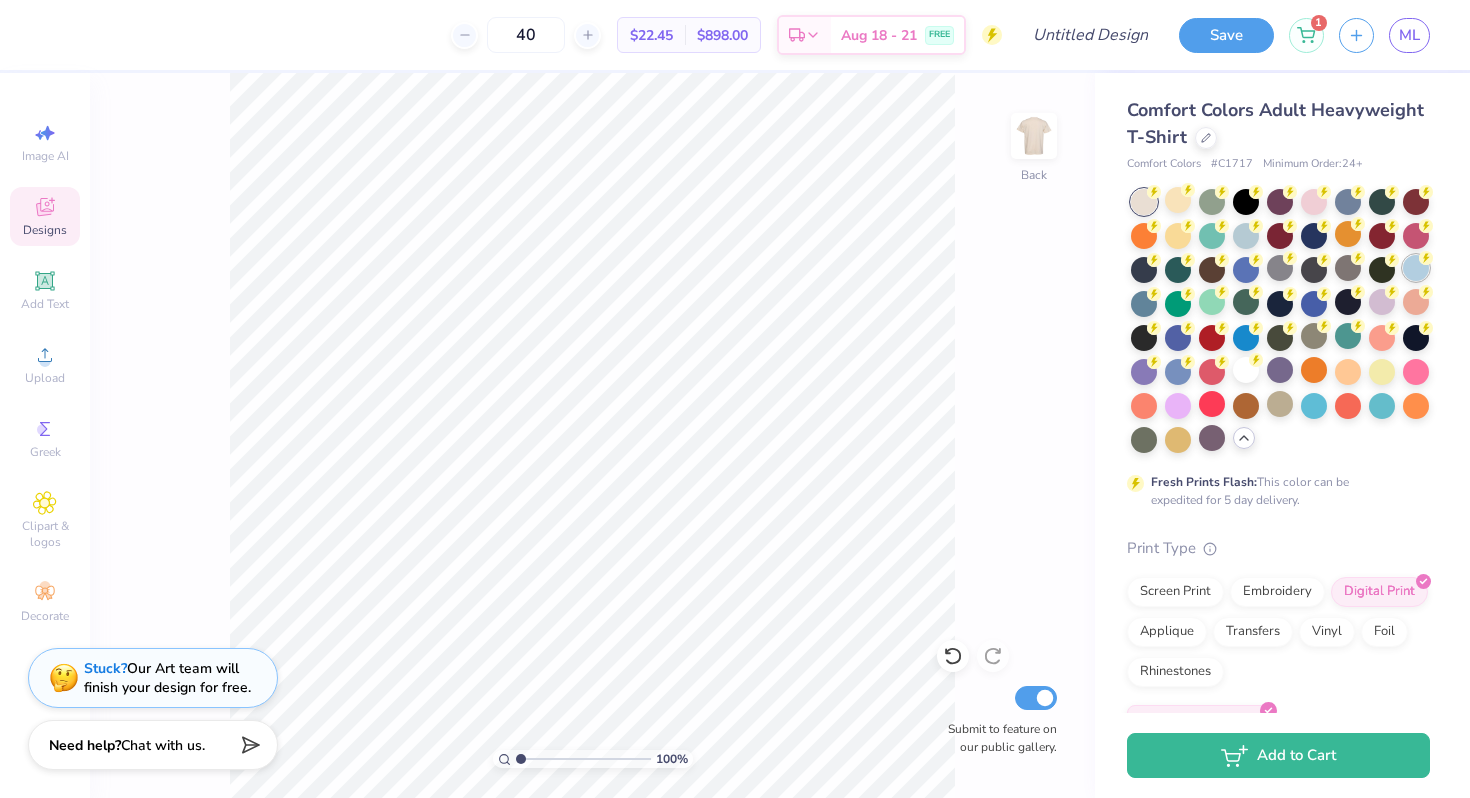 click at bounding box center (1416, 268) 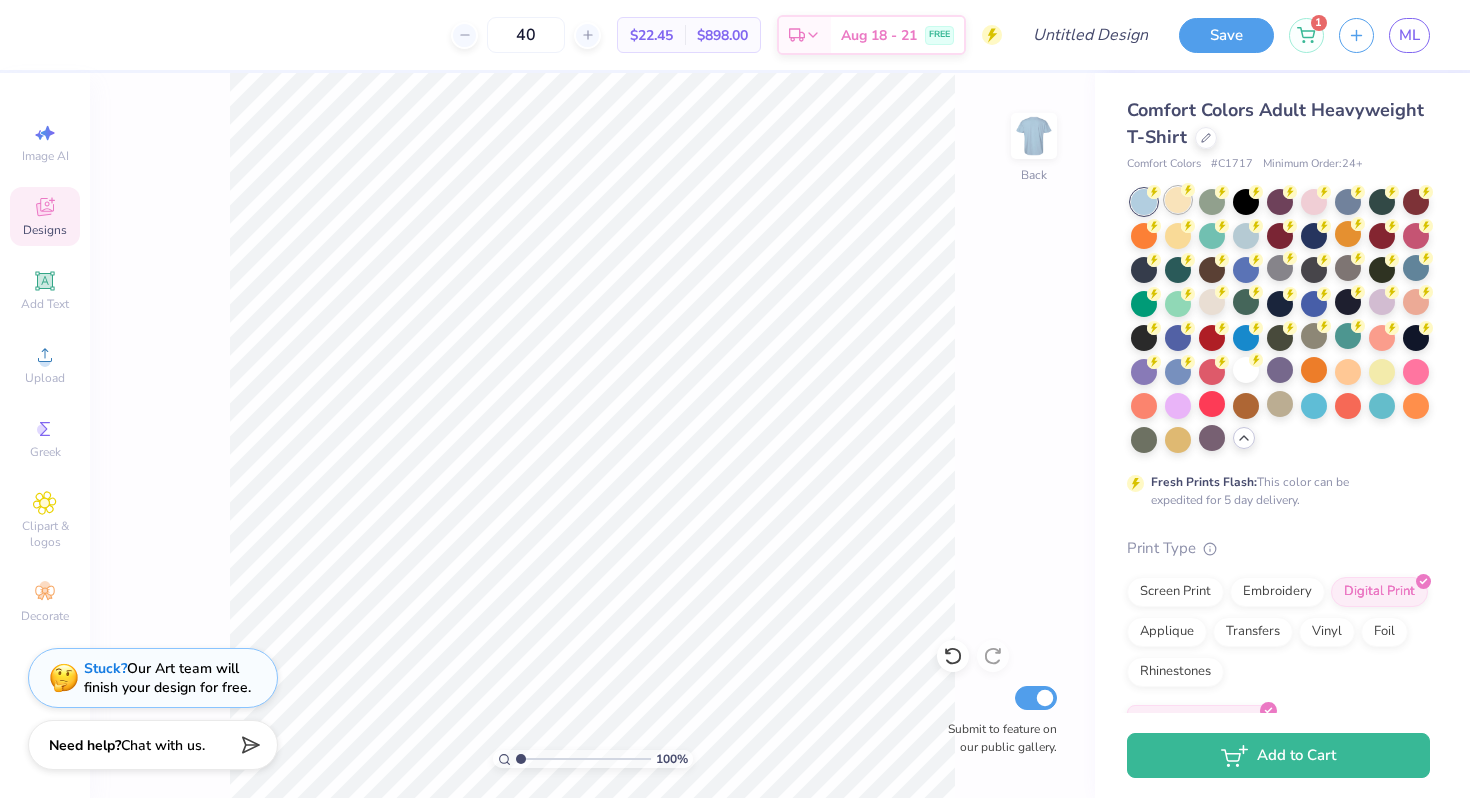 click at bounding box center [1178, 200] 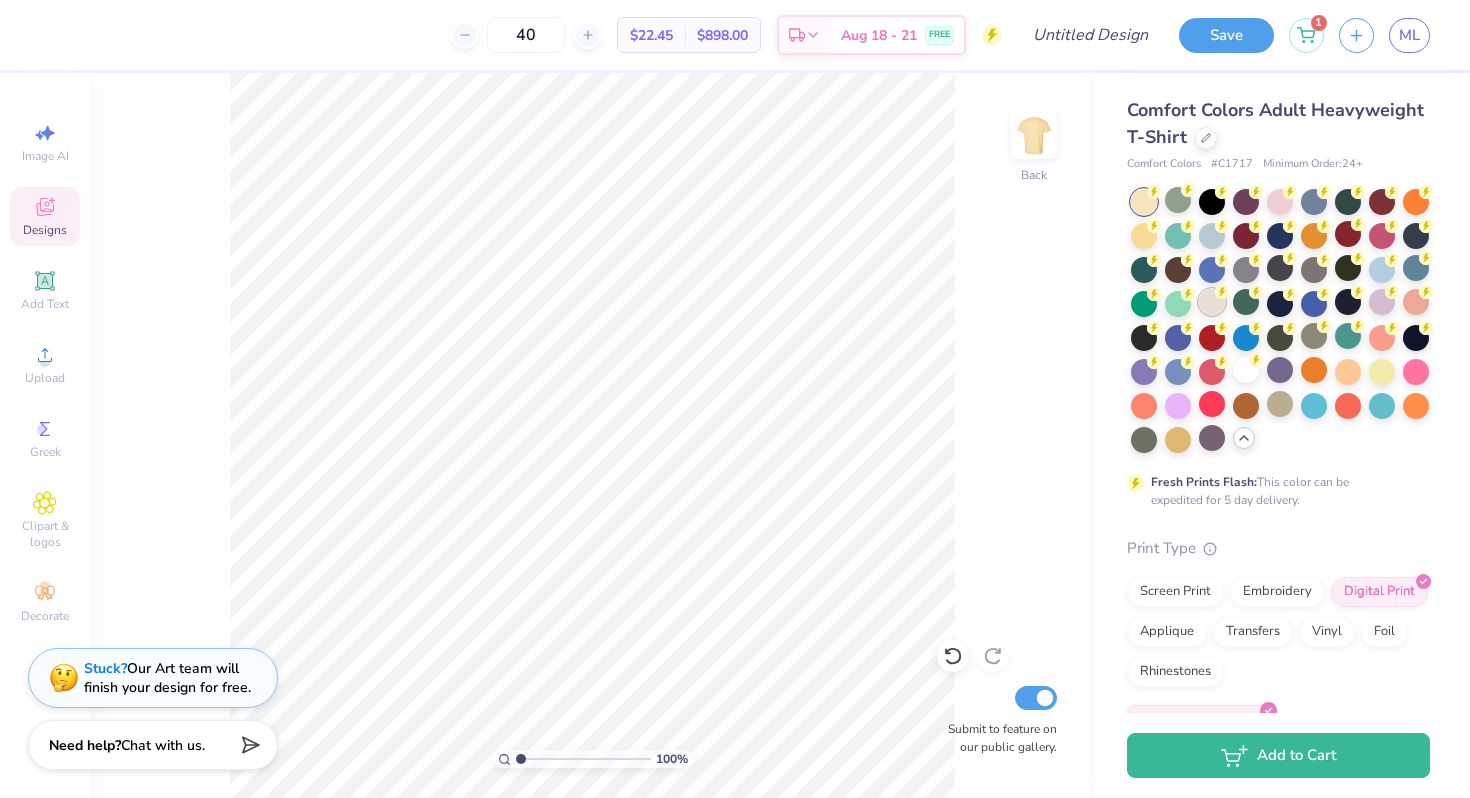 click at bounding box center [1212, 302] 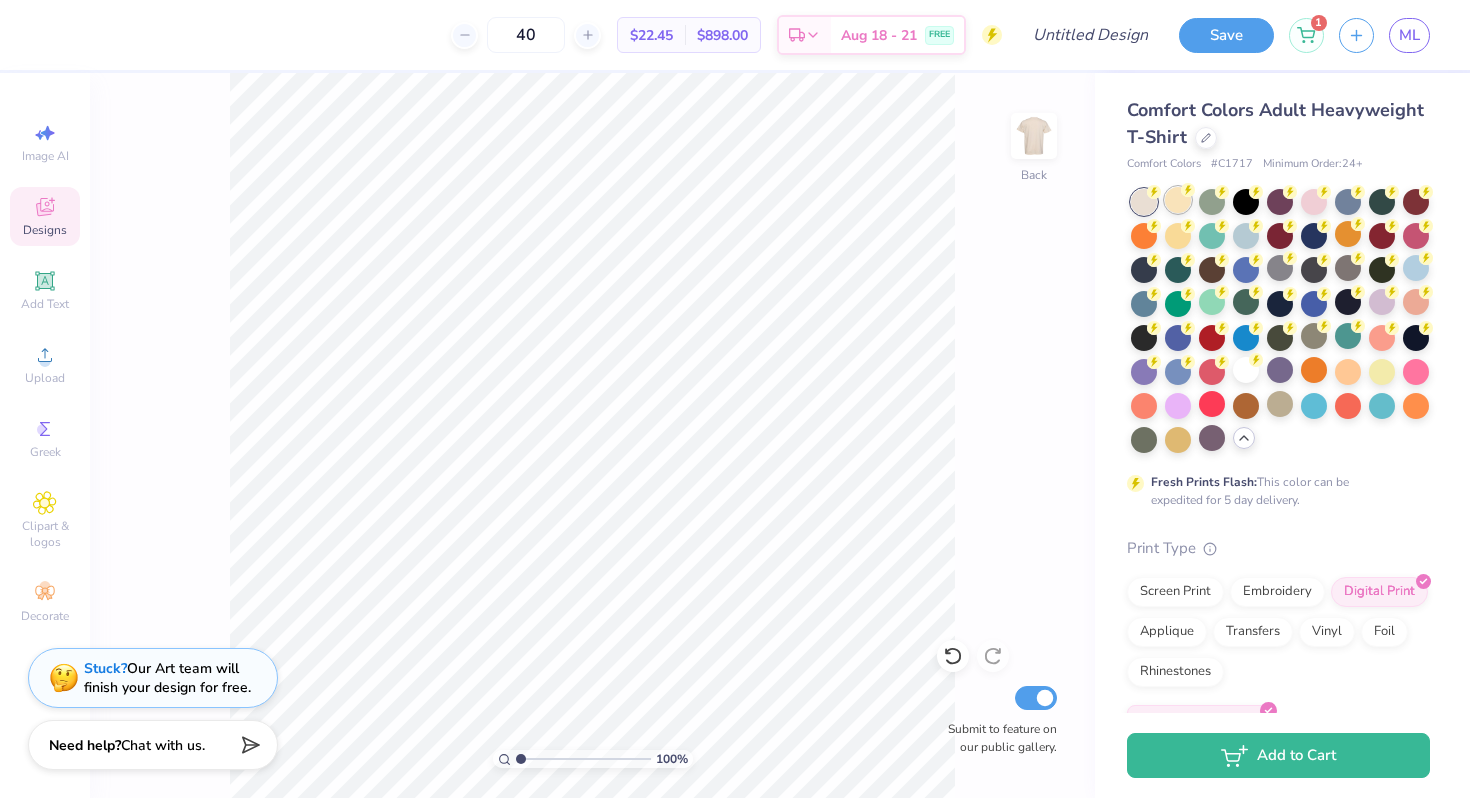 click at bounding box center [1178, 200] 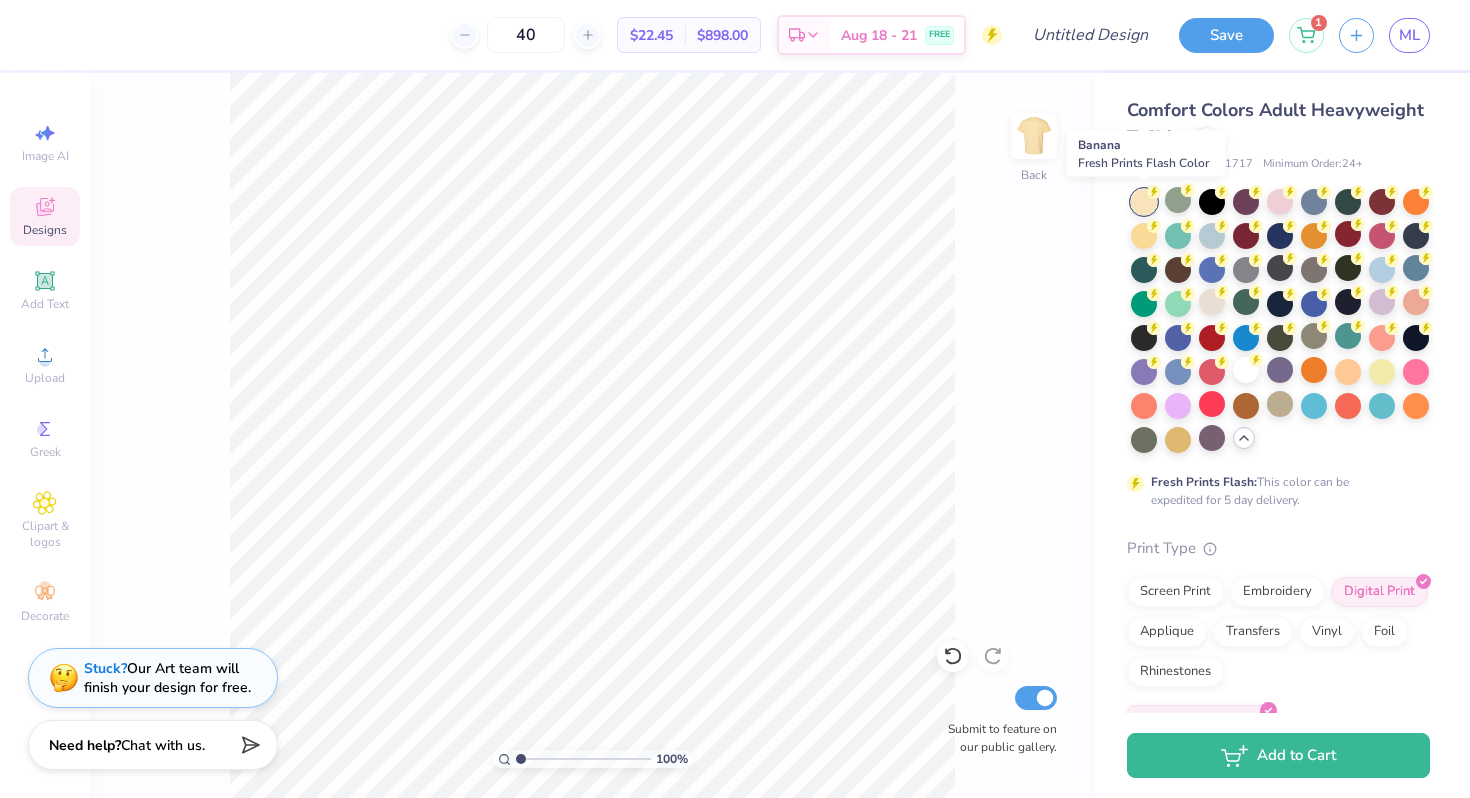 click at bounding box center (1144, 202) 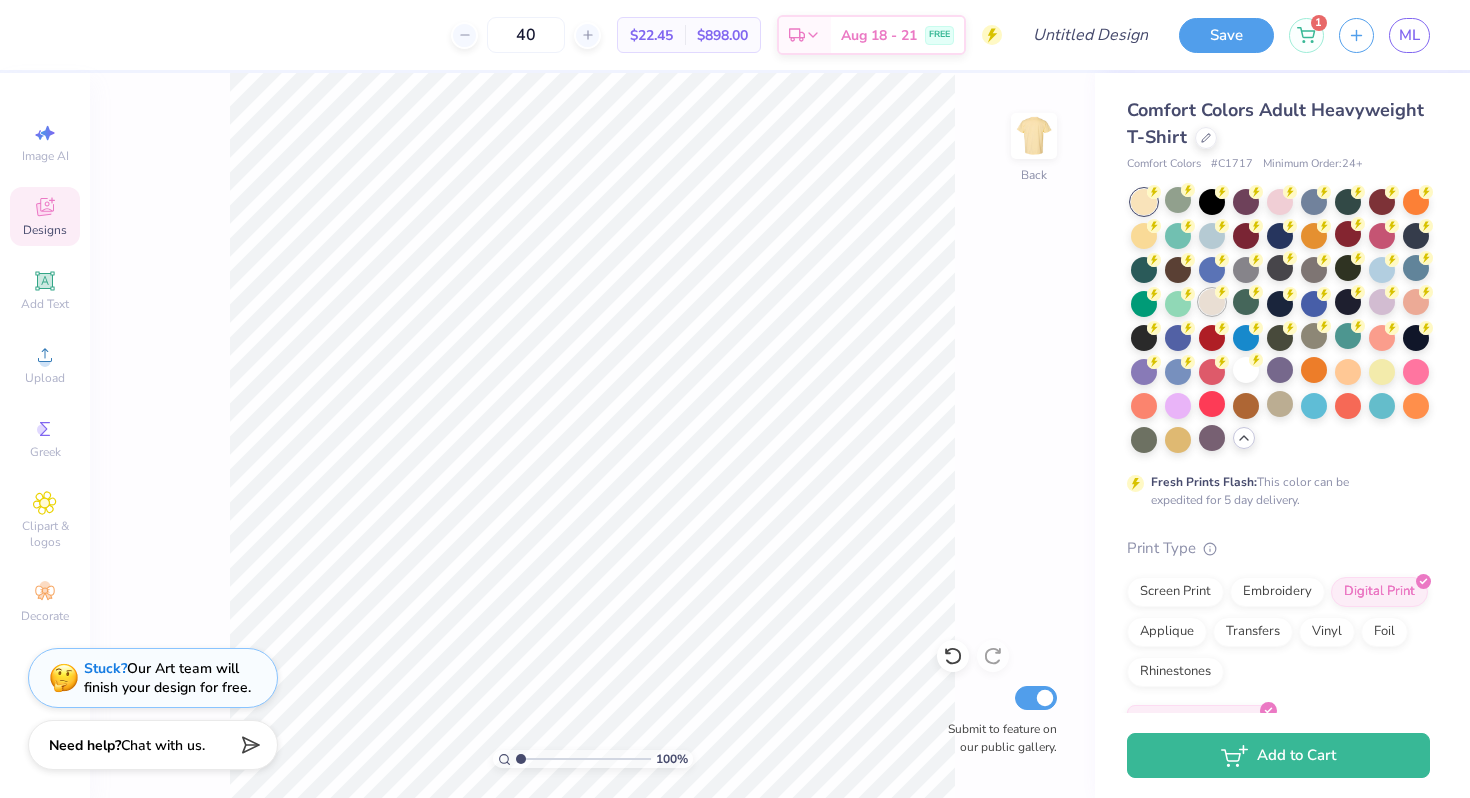click at bounding box center [1212, 302] 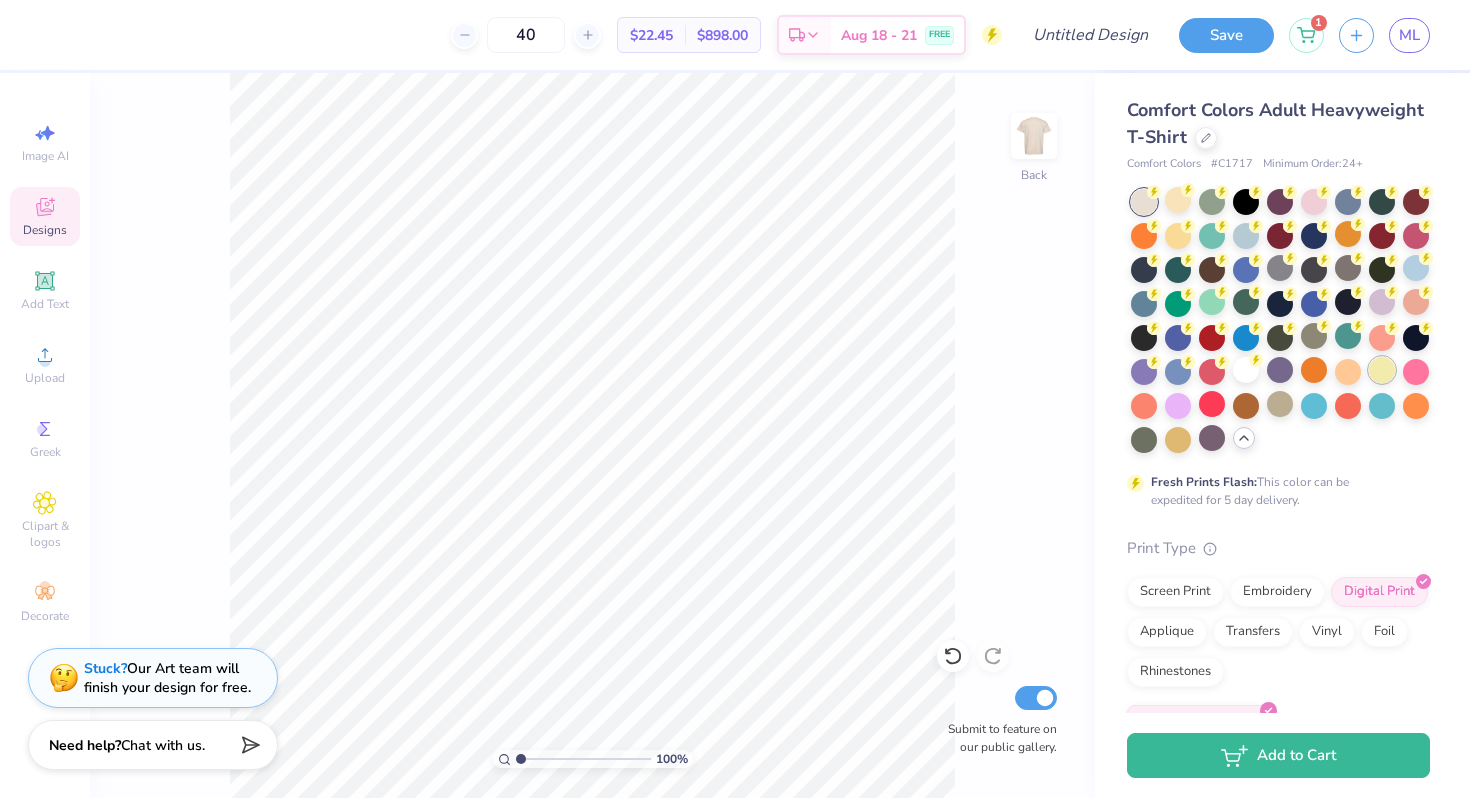 click at bounding box center [1382, 370] 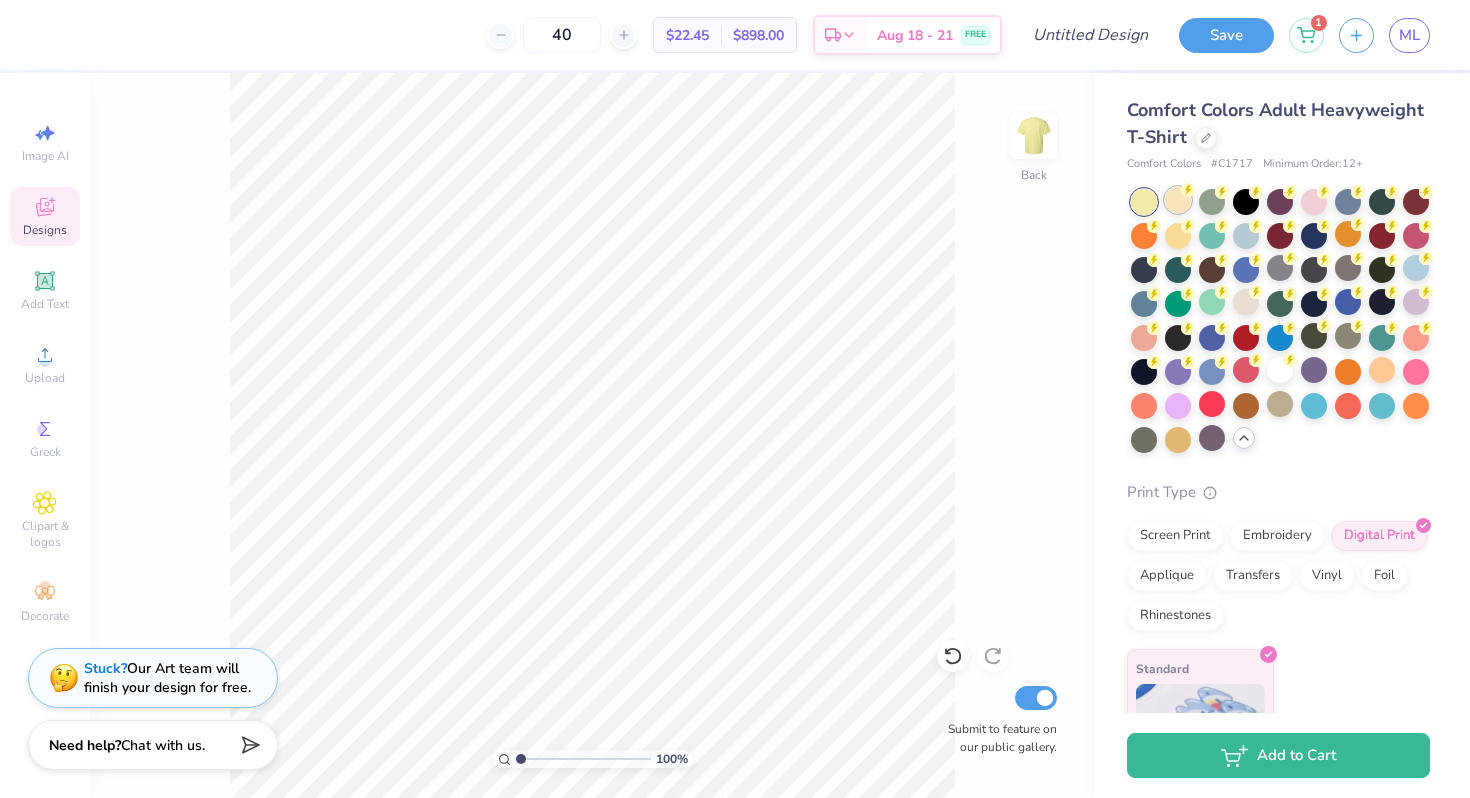 click at bounding box center [1178, 200] 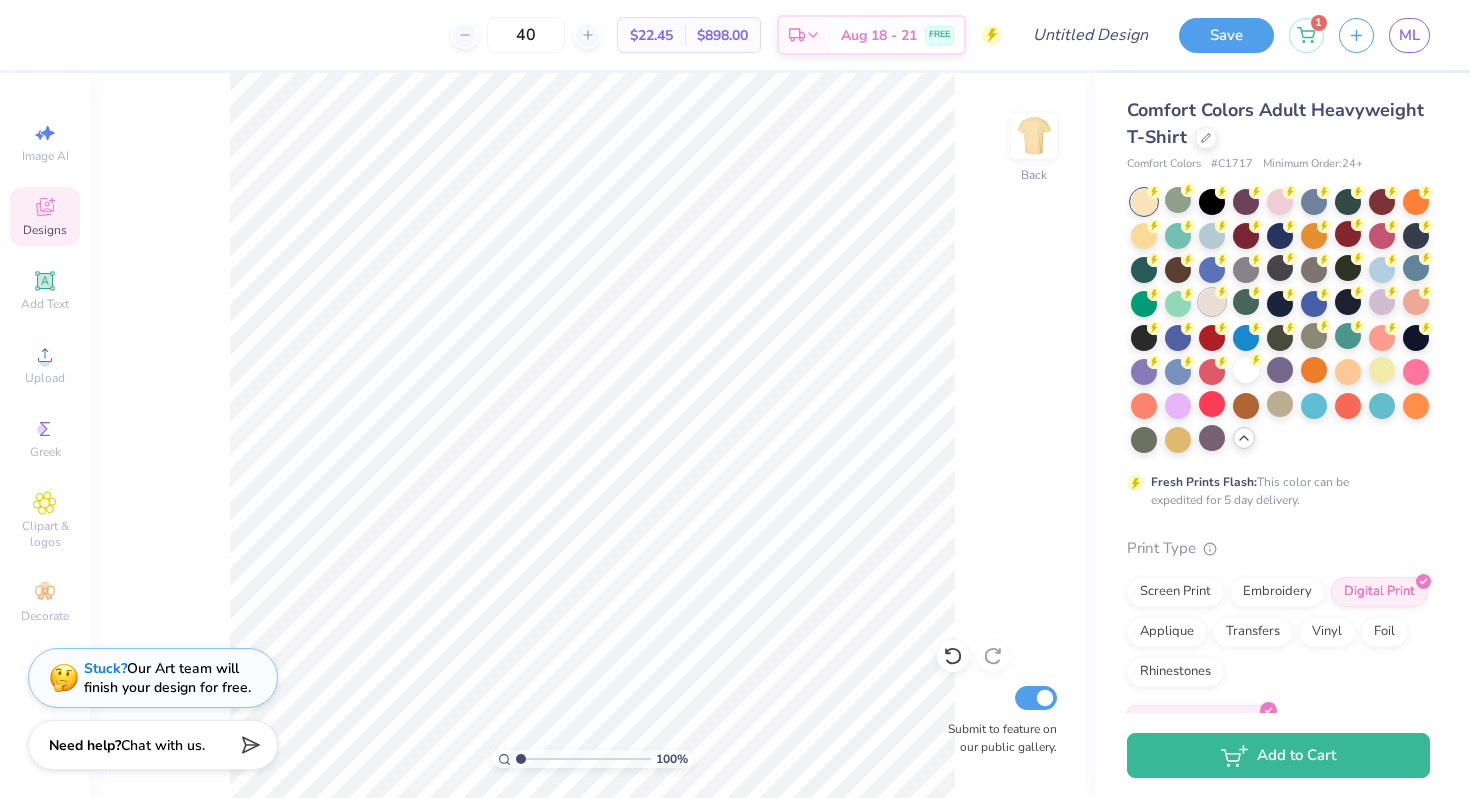 click 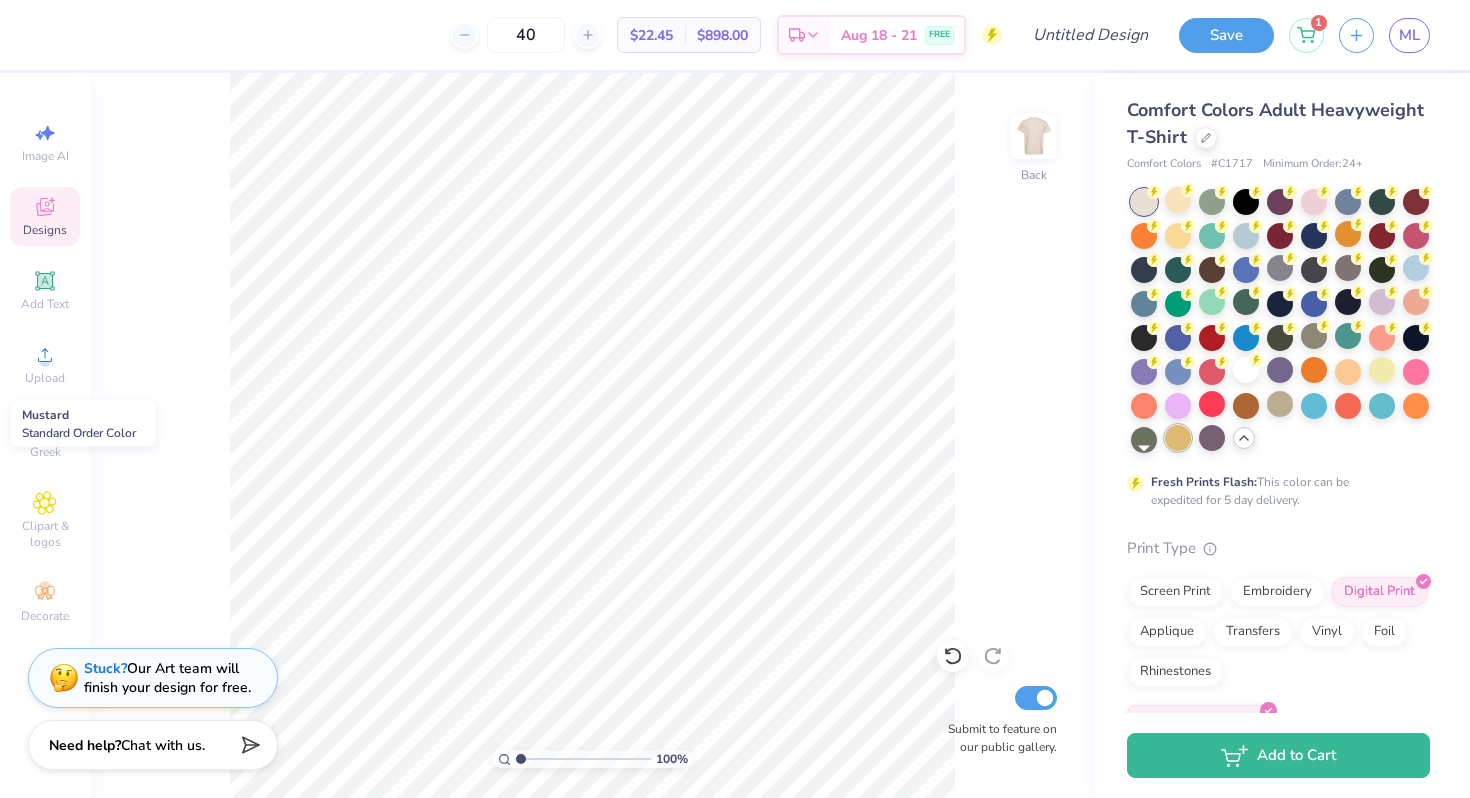 click at bounding box center [1178, 438] 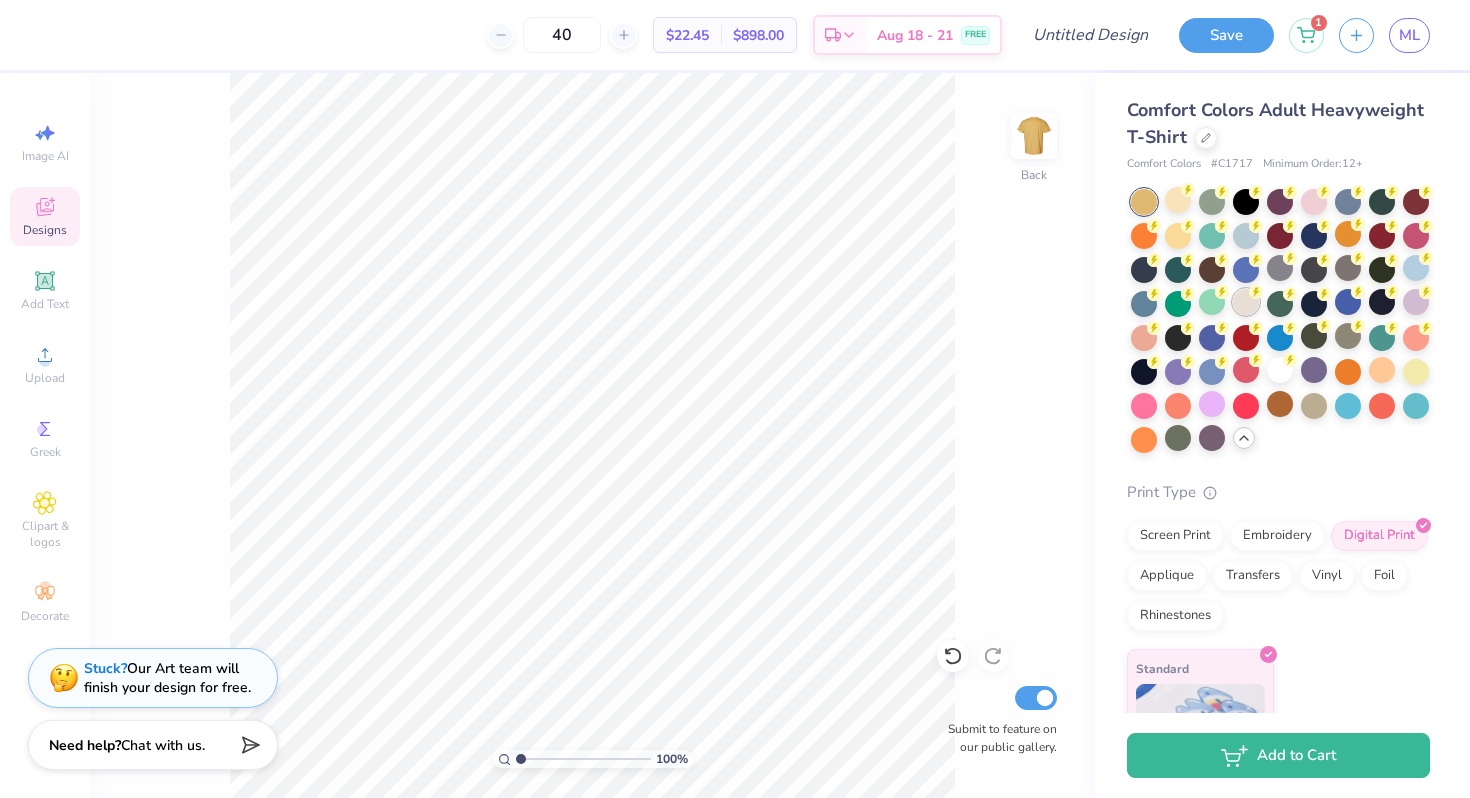 click at bounding box center (1246, 302) 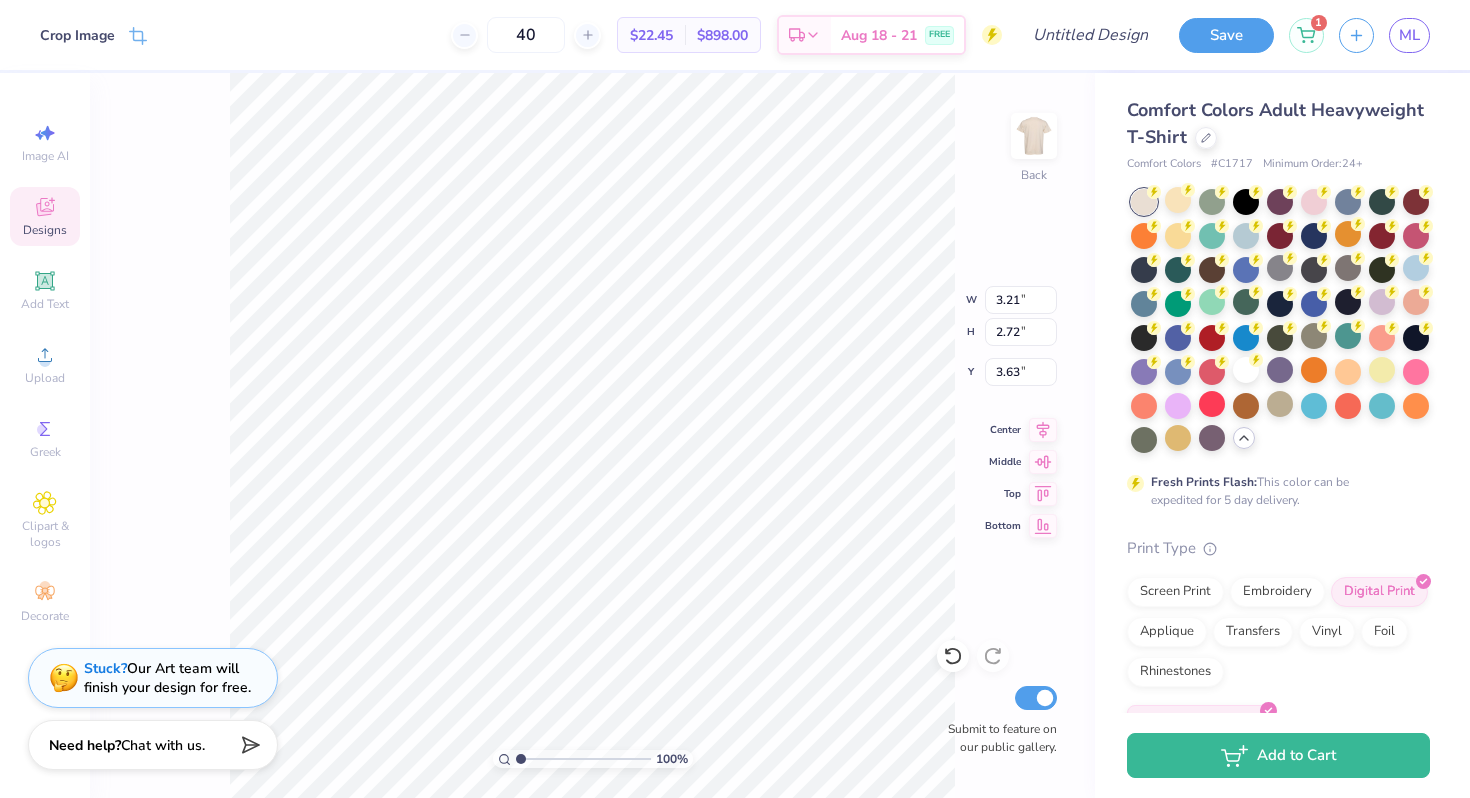 type on "3.57" 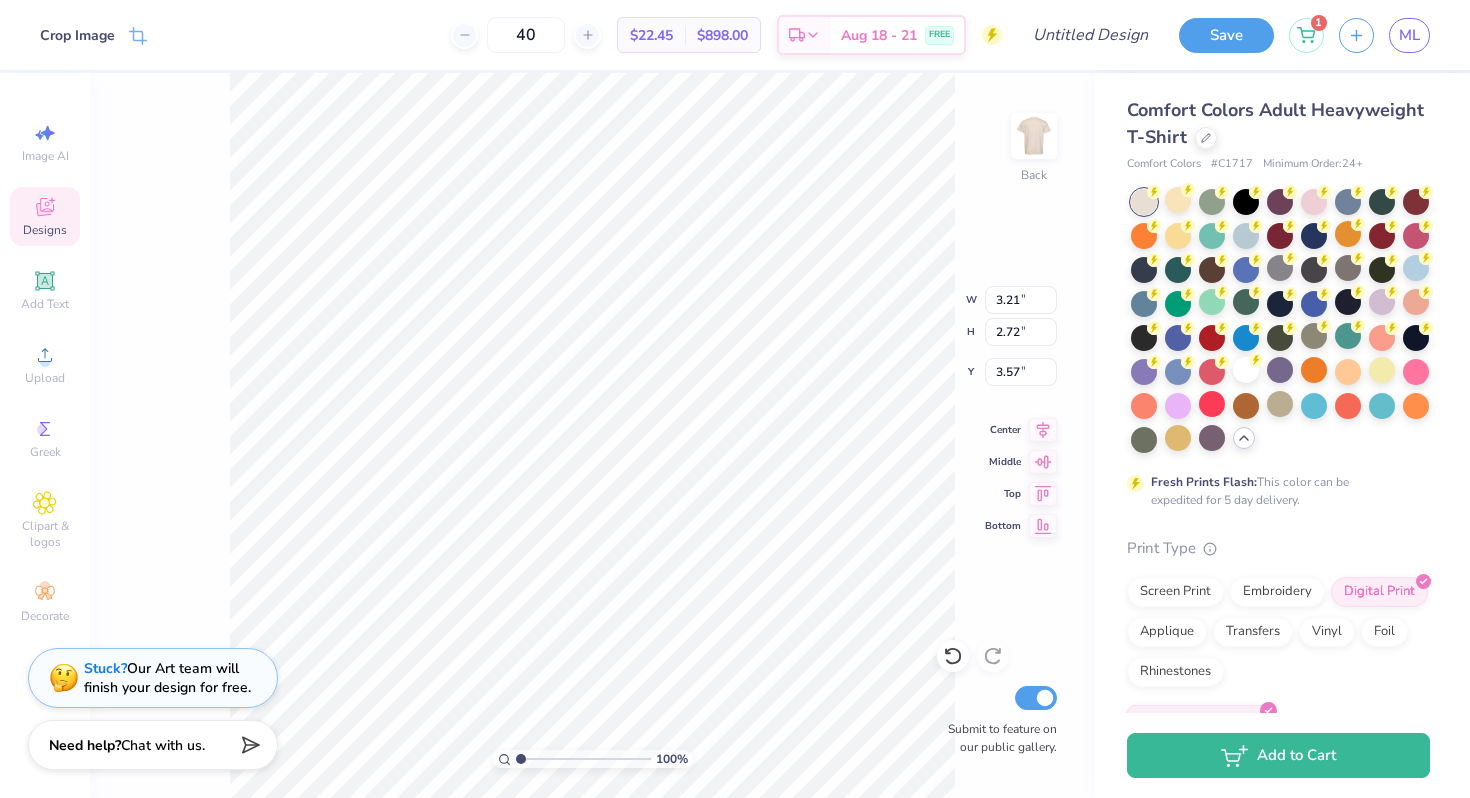 type on "3.53" 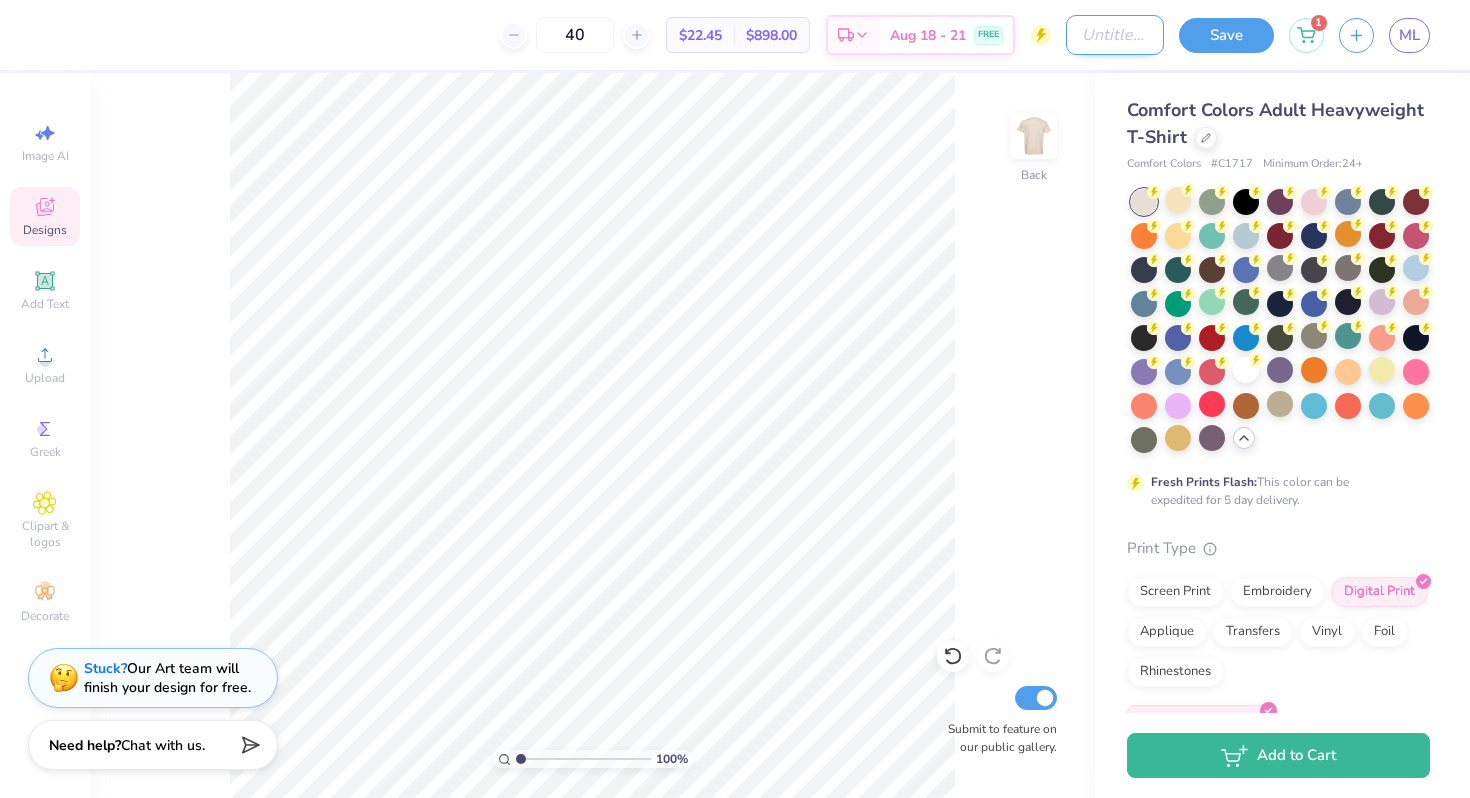 click on "Design Title" at bounding box center [1115, 35] 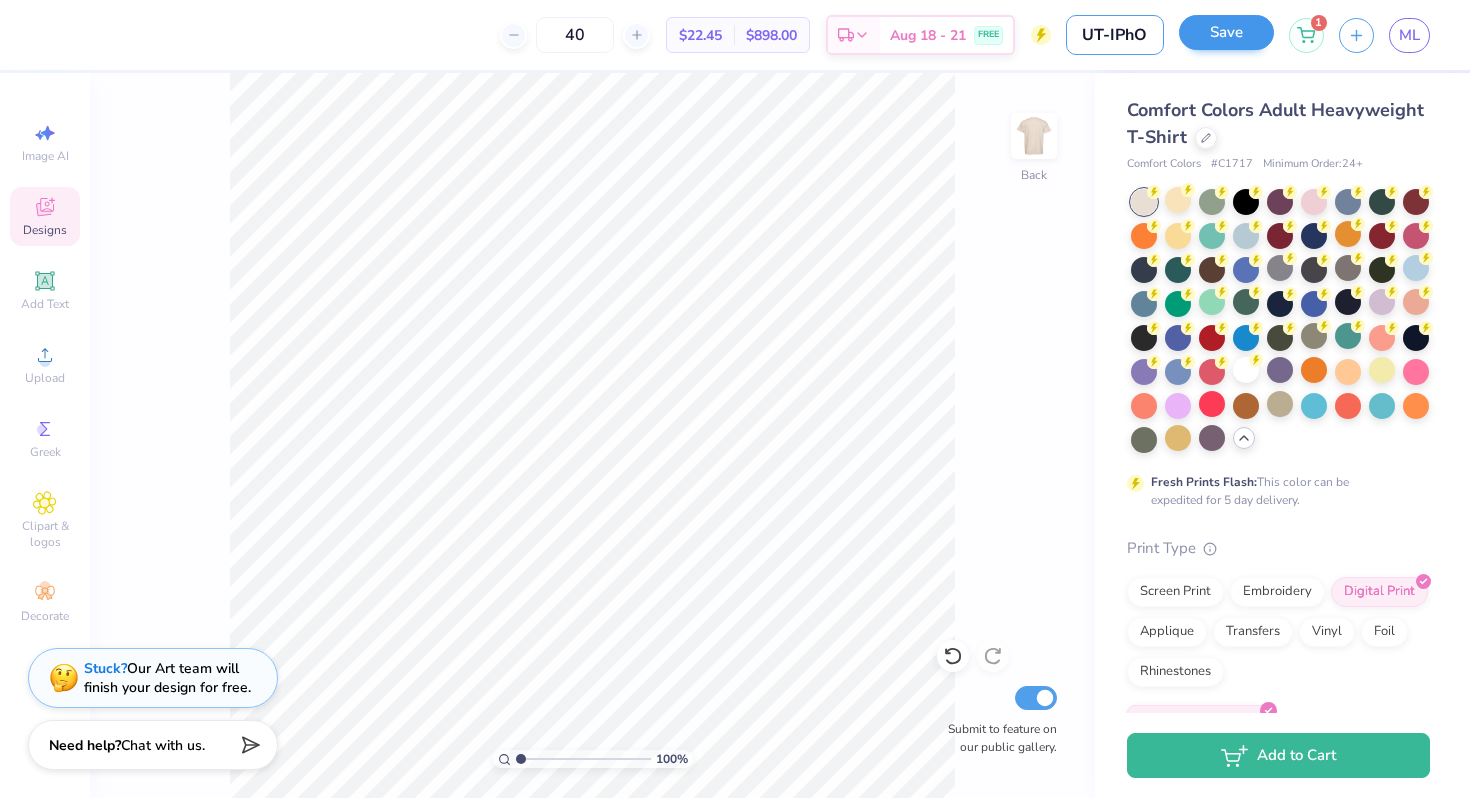 type on "UT-IPhO" 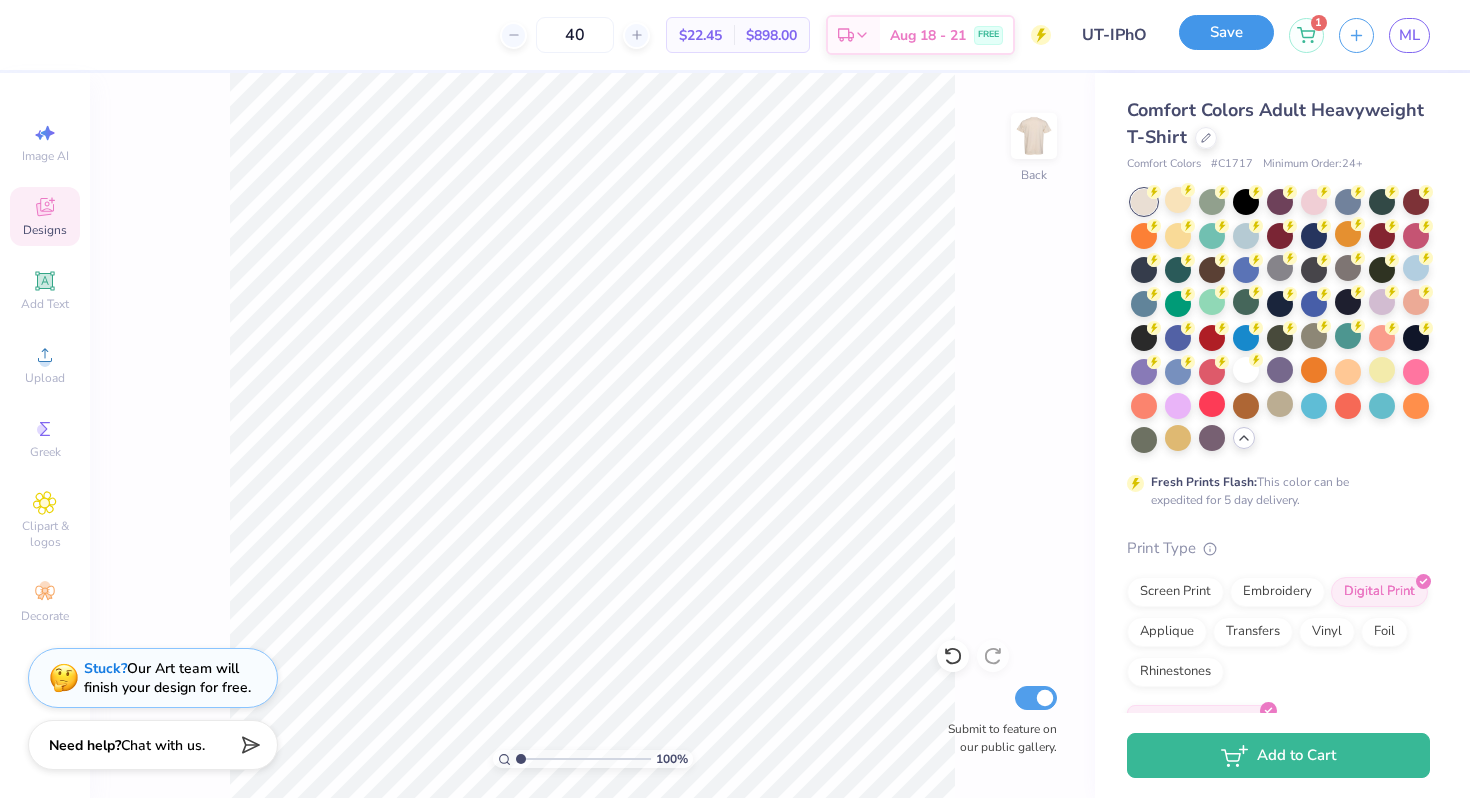 click on "Save" at bounding box center (1226, 32) 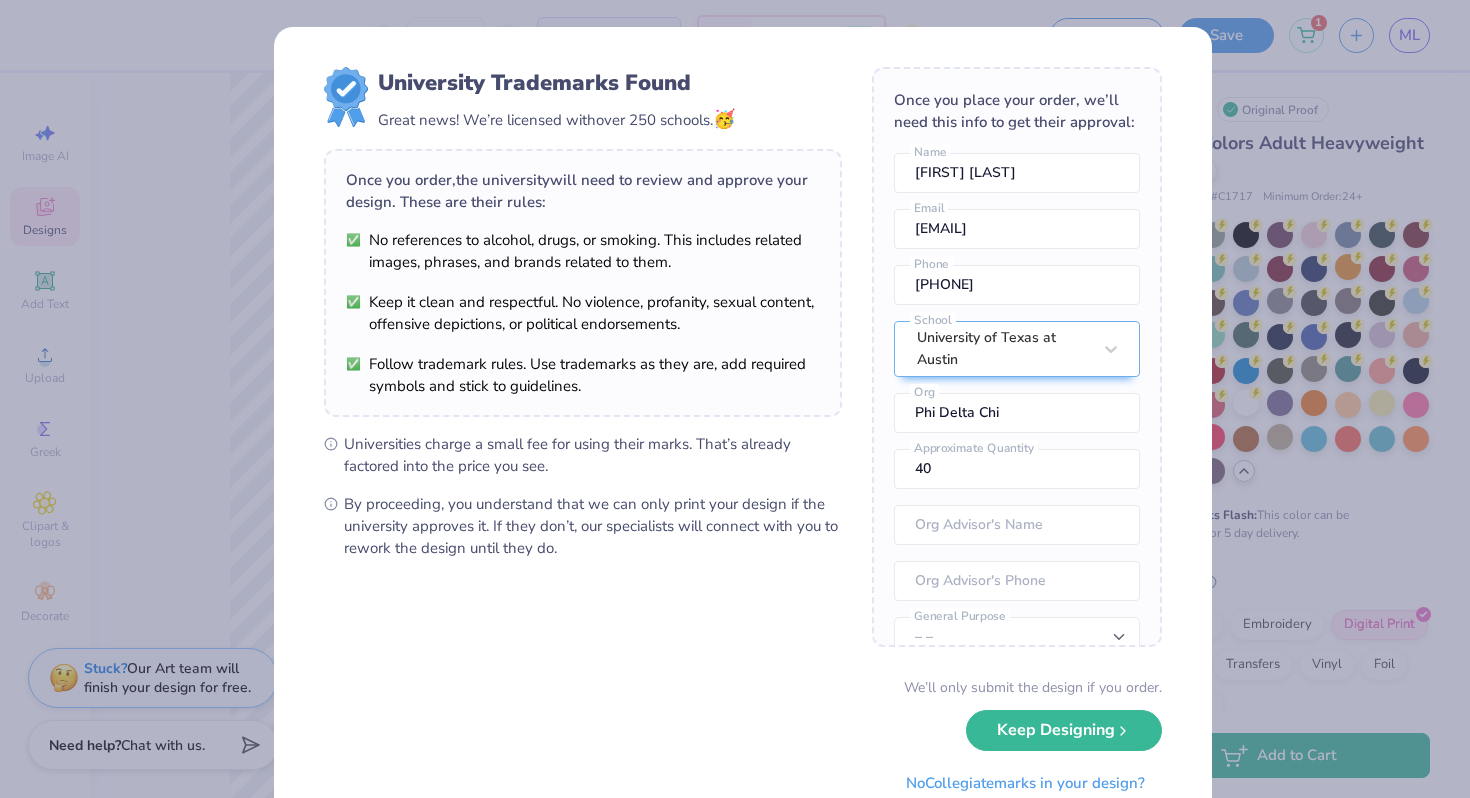 scroll, scrollTop: 110, scrollLeft: 0, axis: vertical 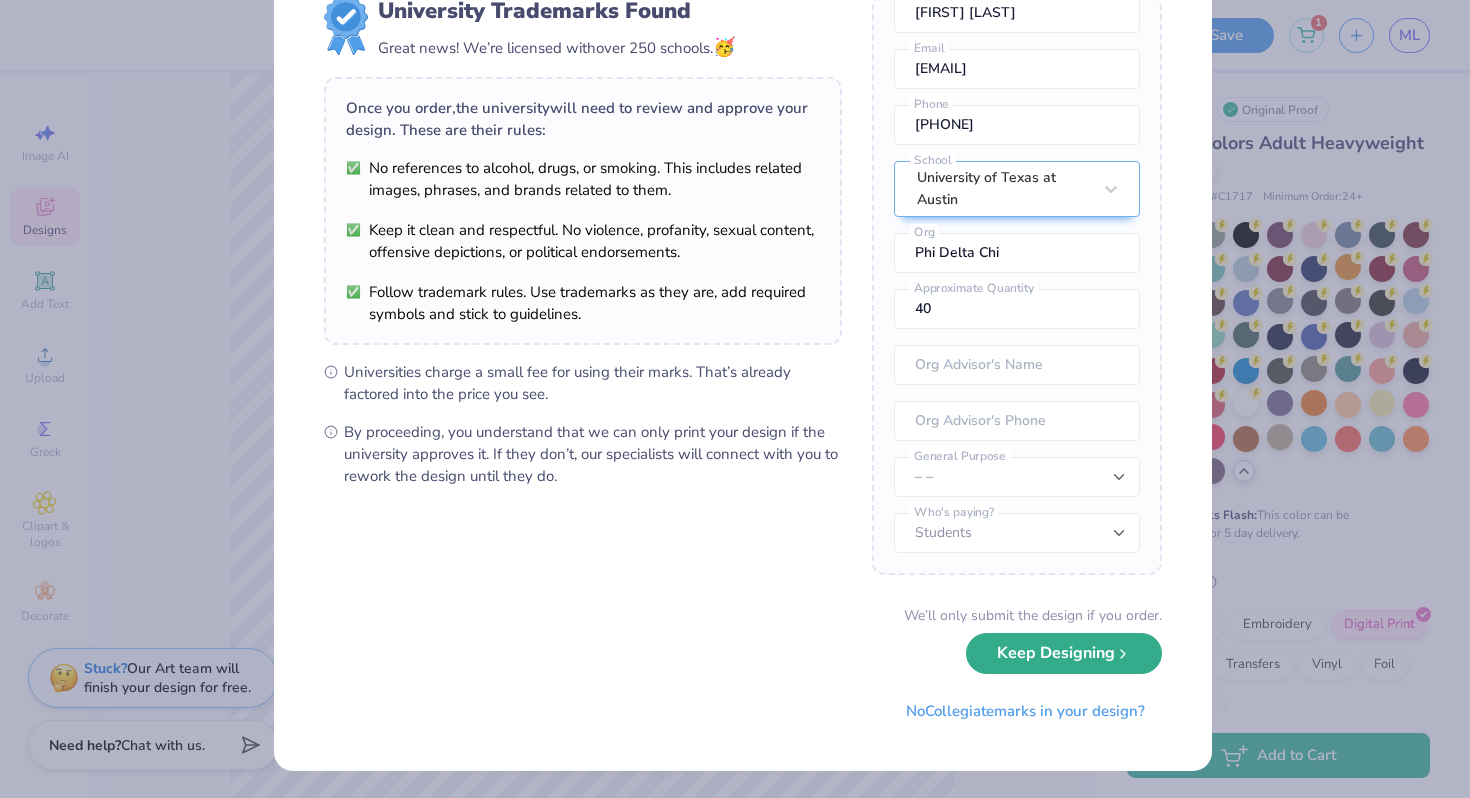 click on "Keep Designing" at bounding box center (1064, 653) 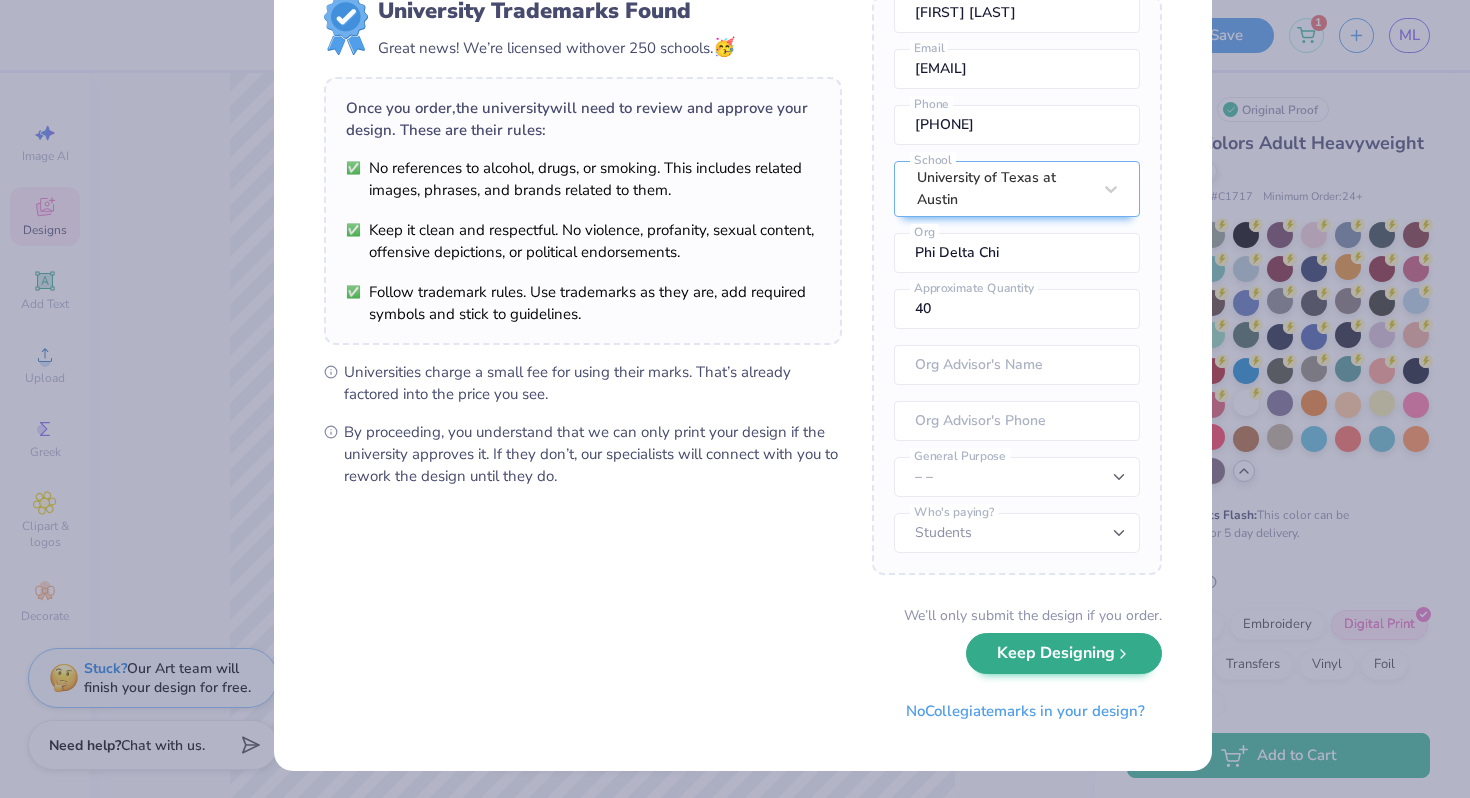 scroll, scrollTop: 0, scrollLeft: 0, axis: both 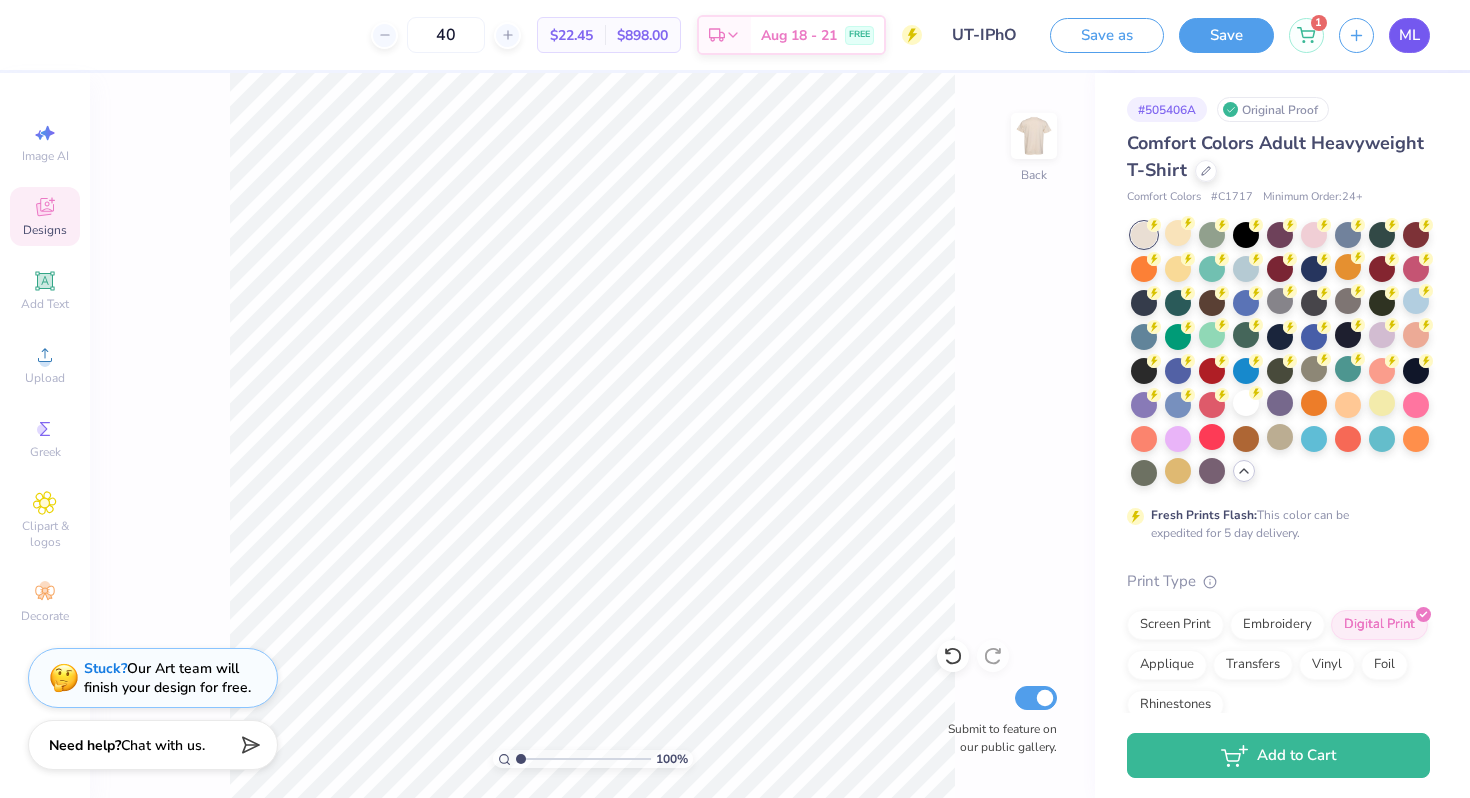 click on "ML" at bounding box center [1409, 35] 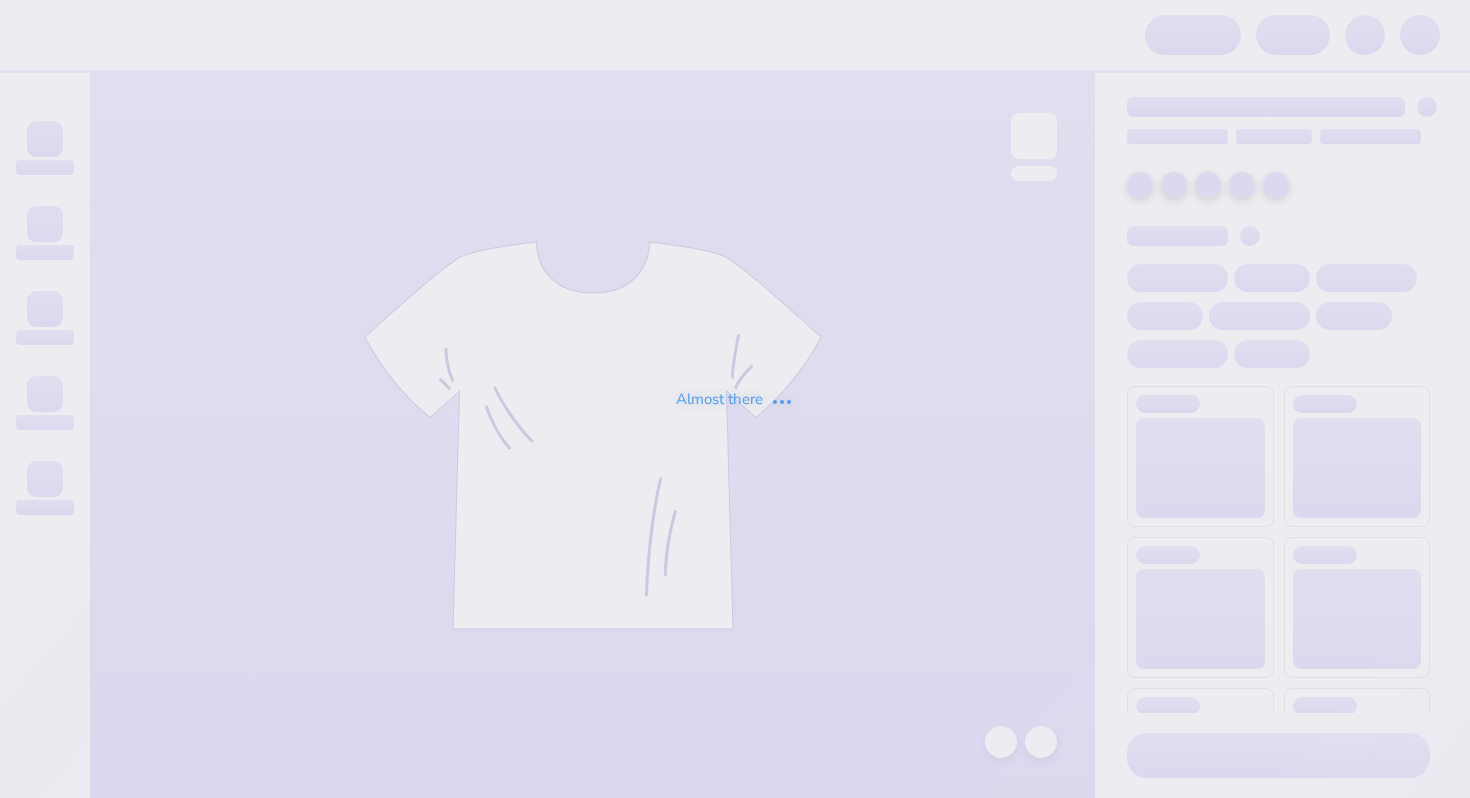 scroll, scrollTop: 0, scrollLeft: 0, axis: both 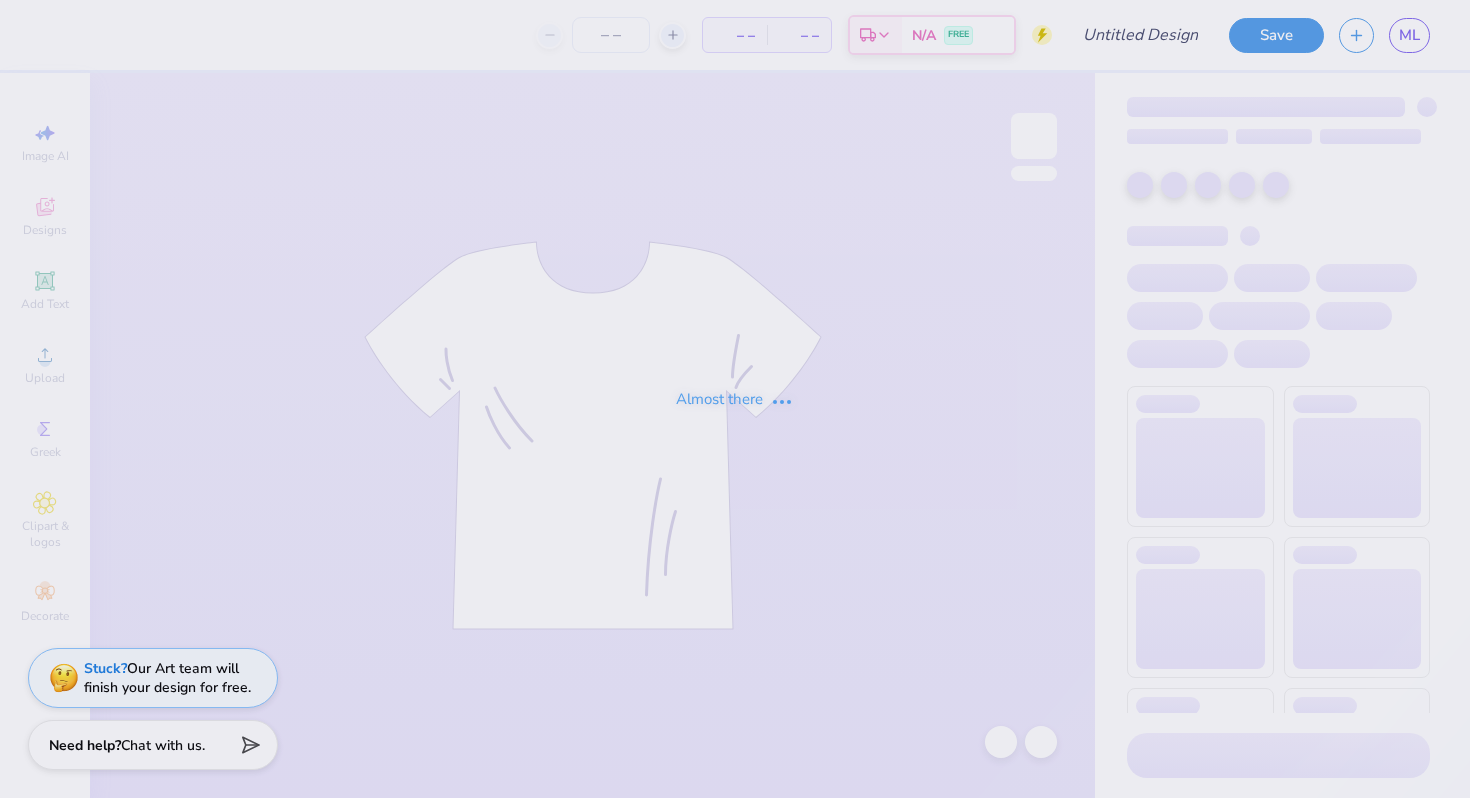 type on "Pharmacy" 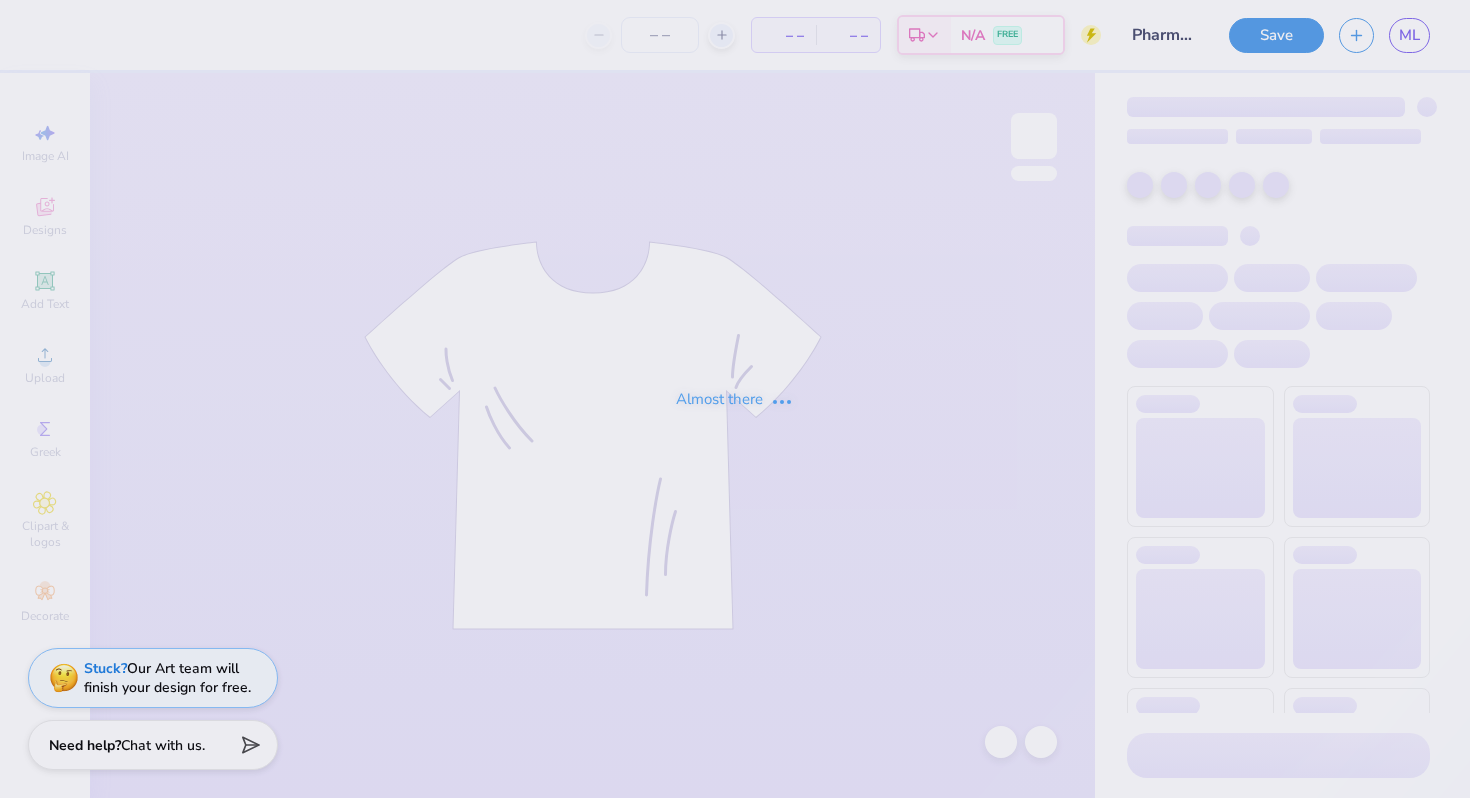 type on "70" 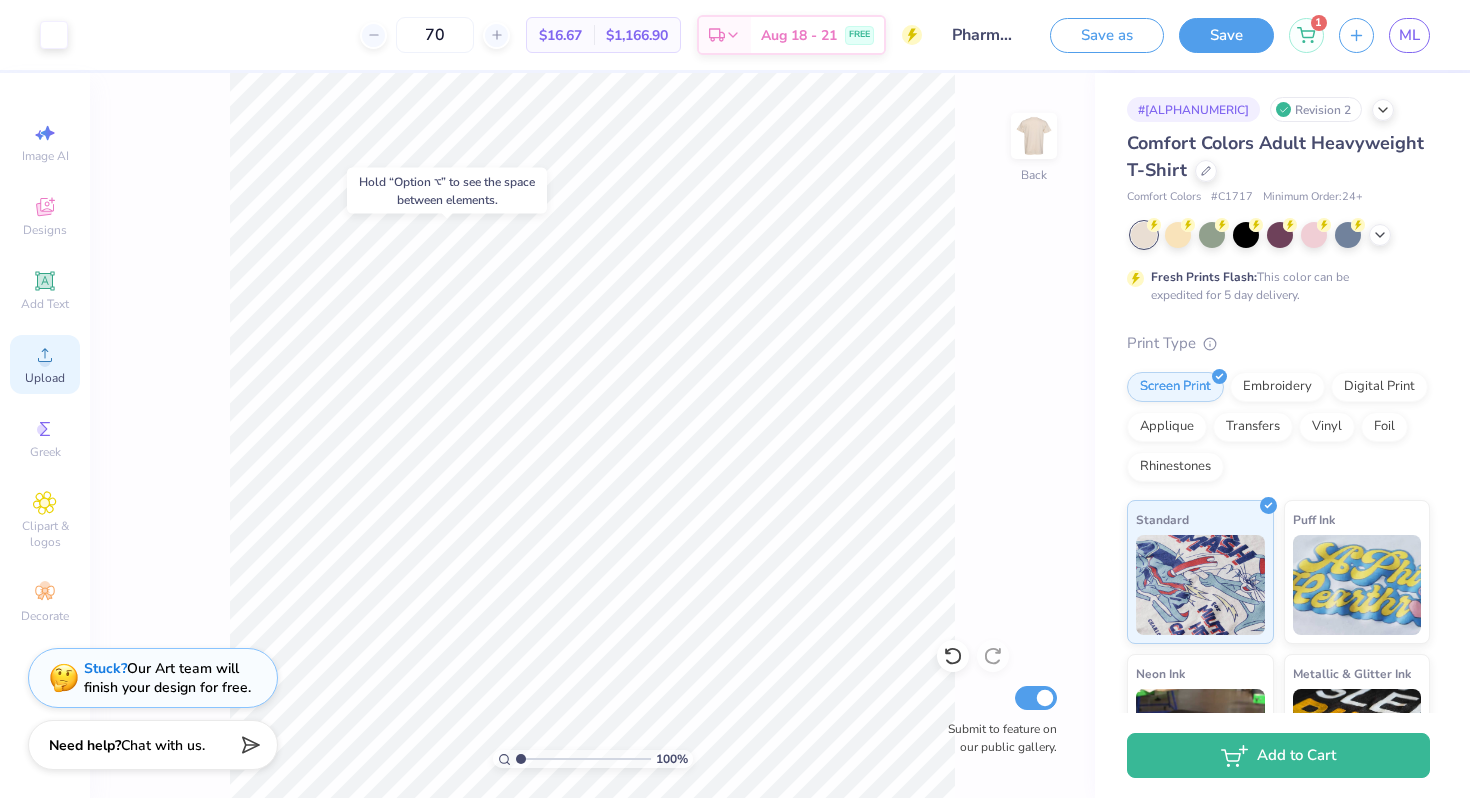 click 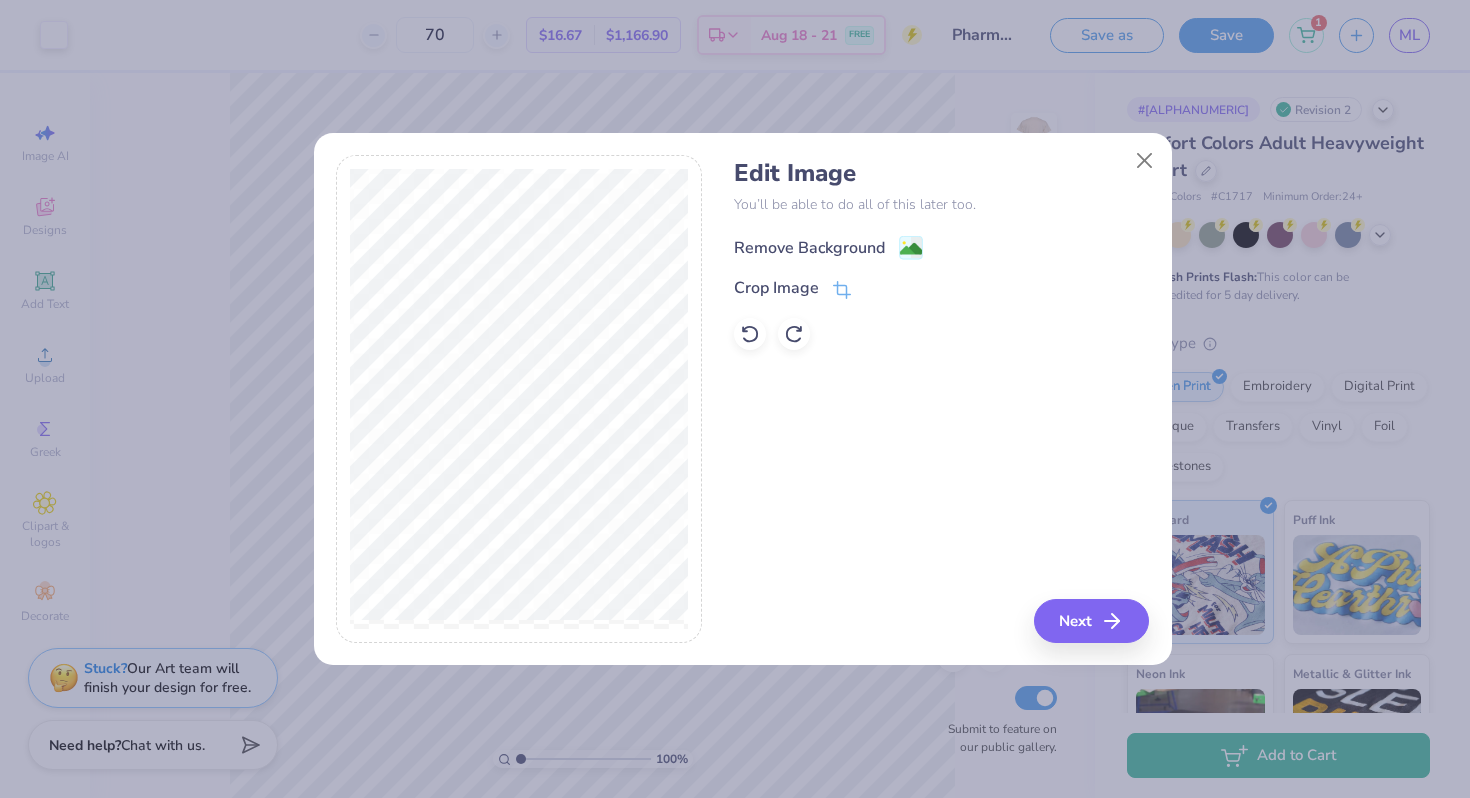 click on "Remove Background" at bounding box center (809, 248) 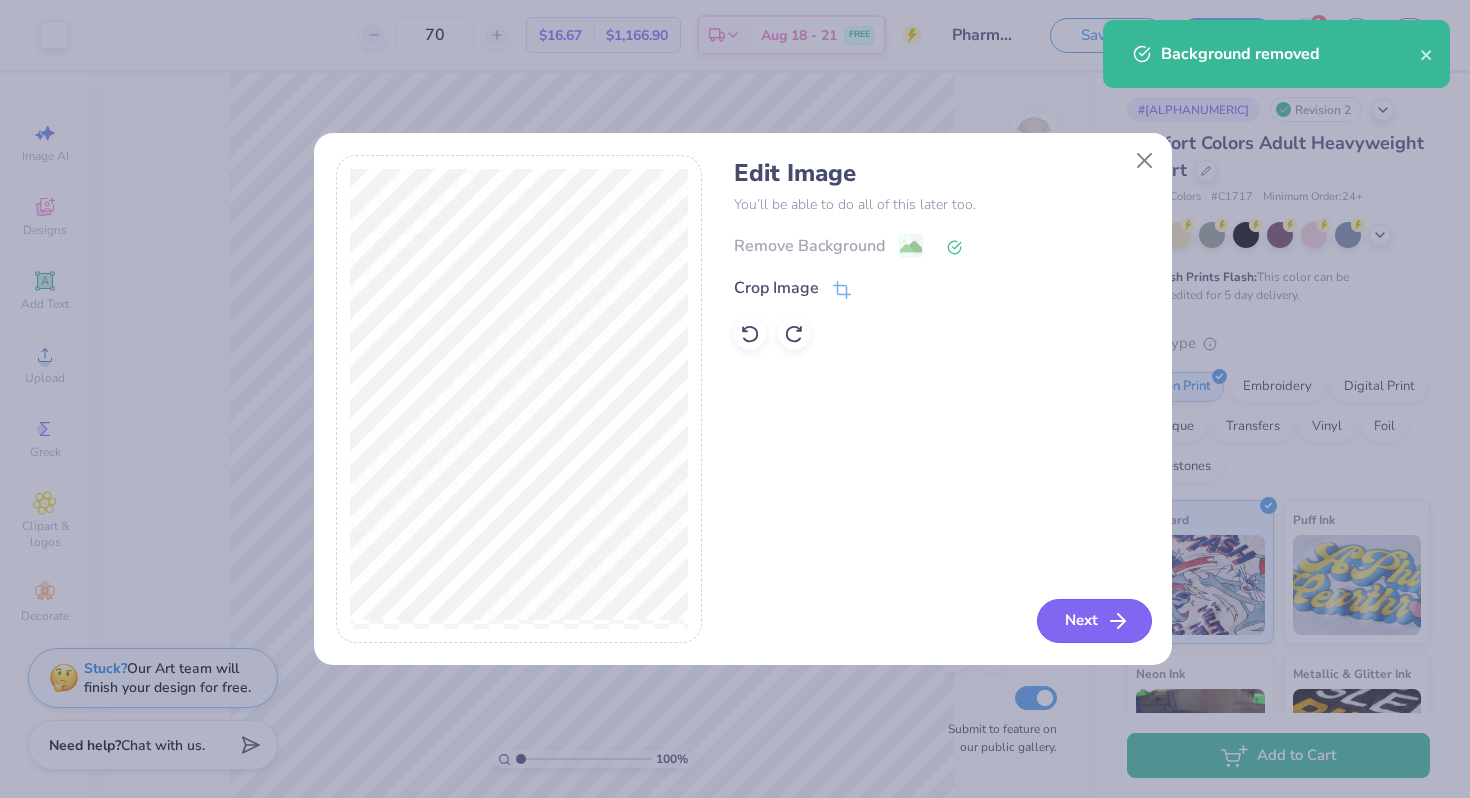 click 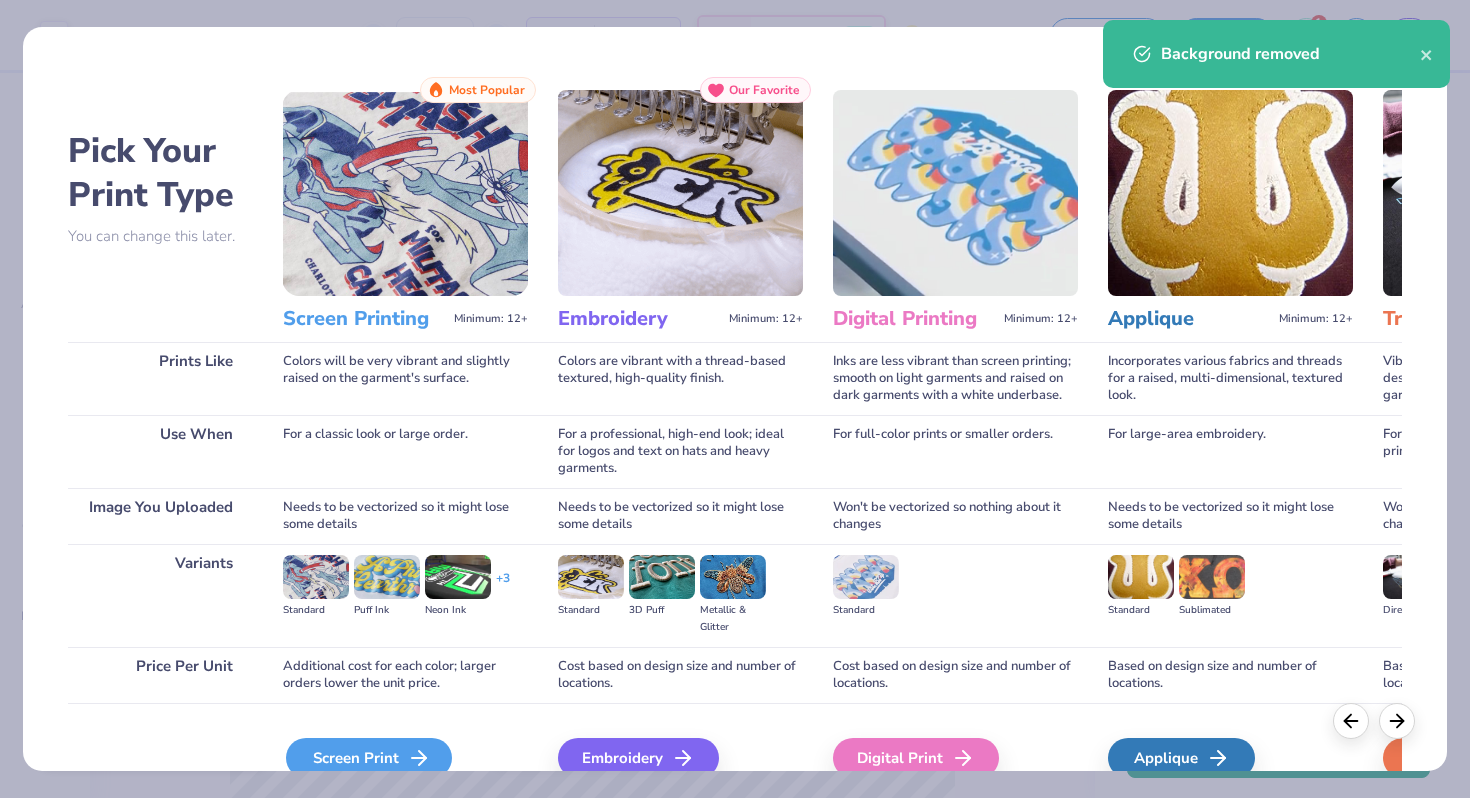 click 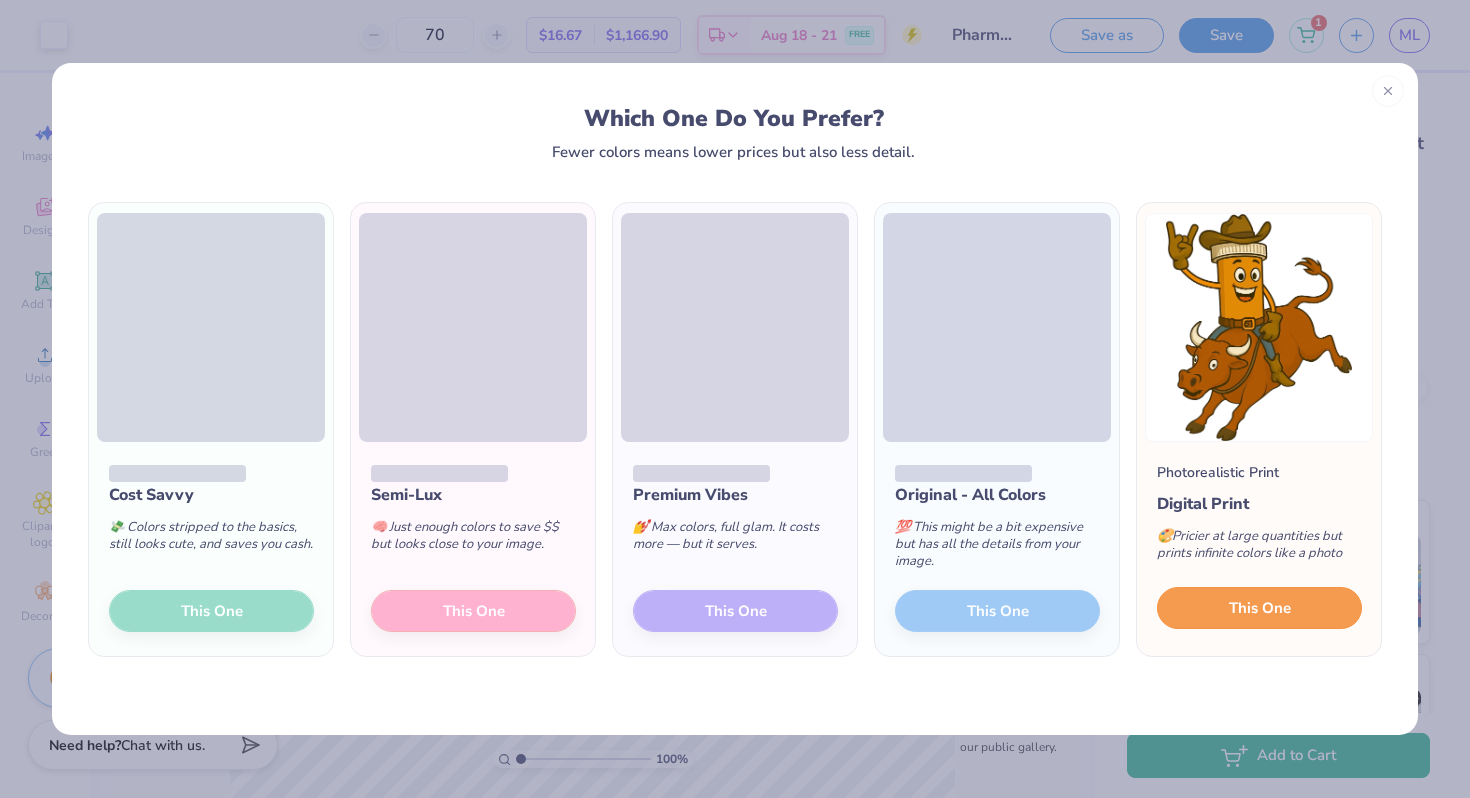 click on "This One" at bounding box center [1260, 608] 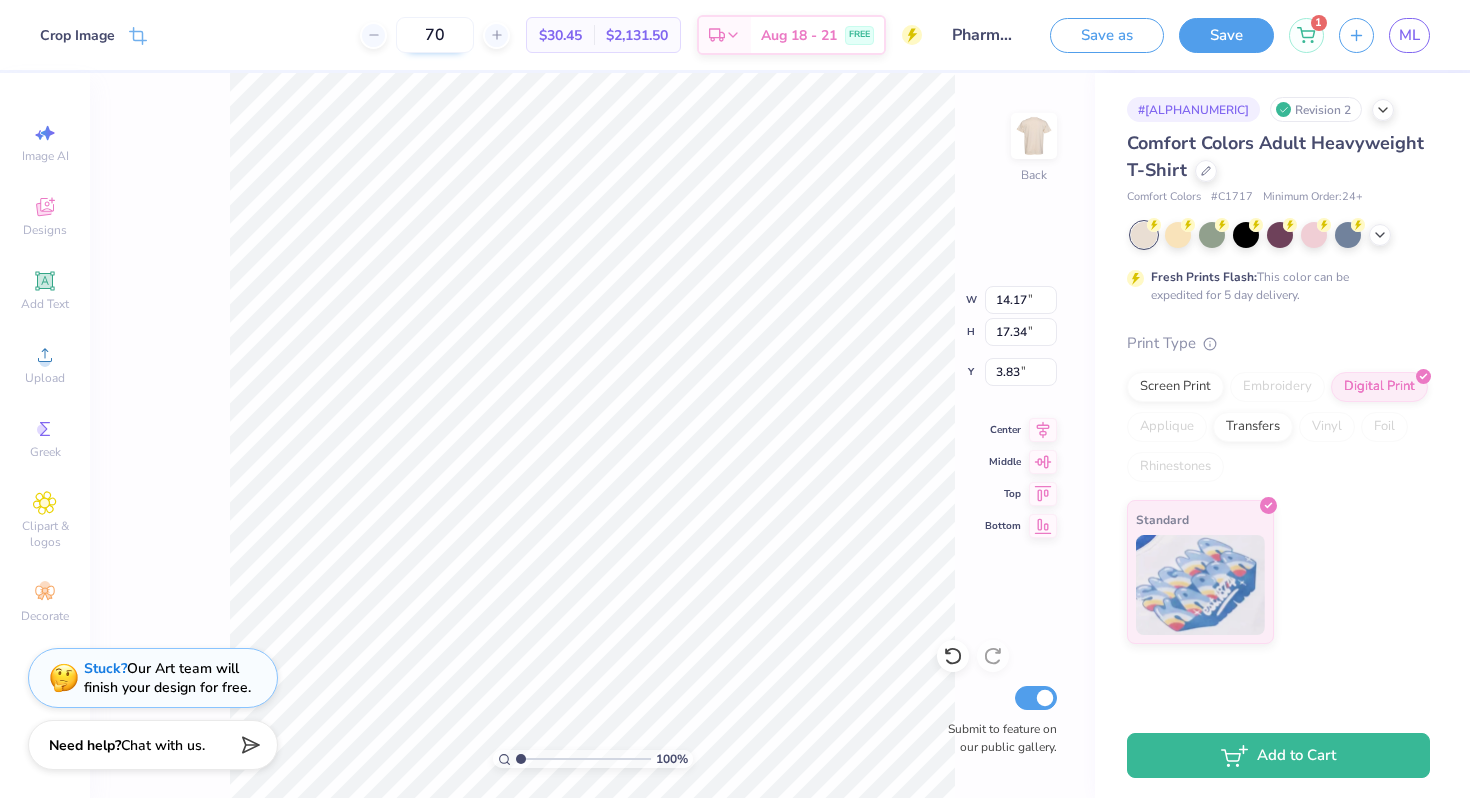 click on "70" at bounding box center [435, 35] 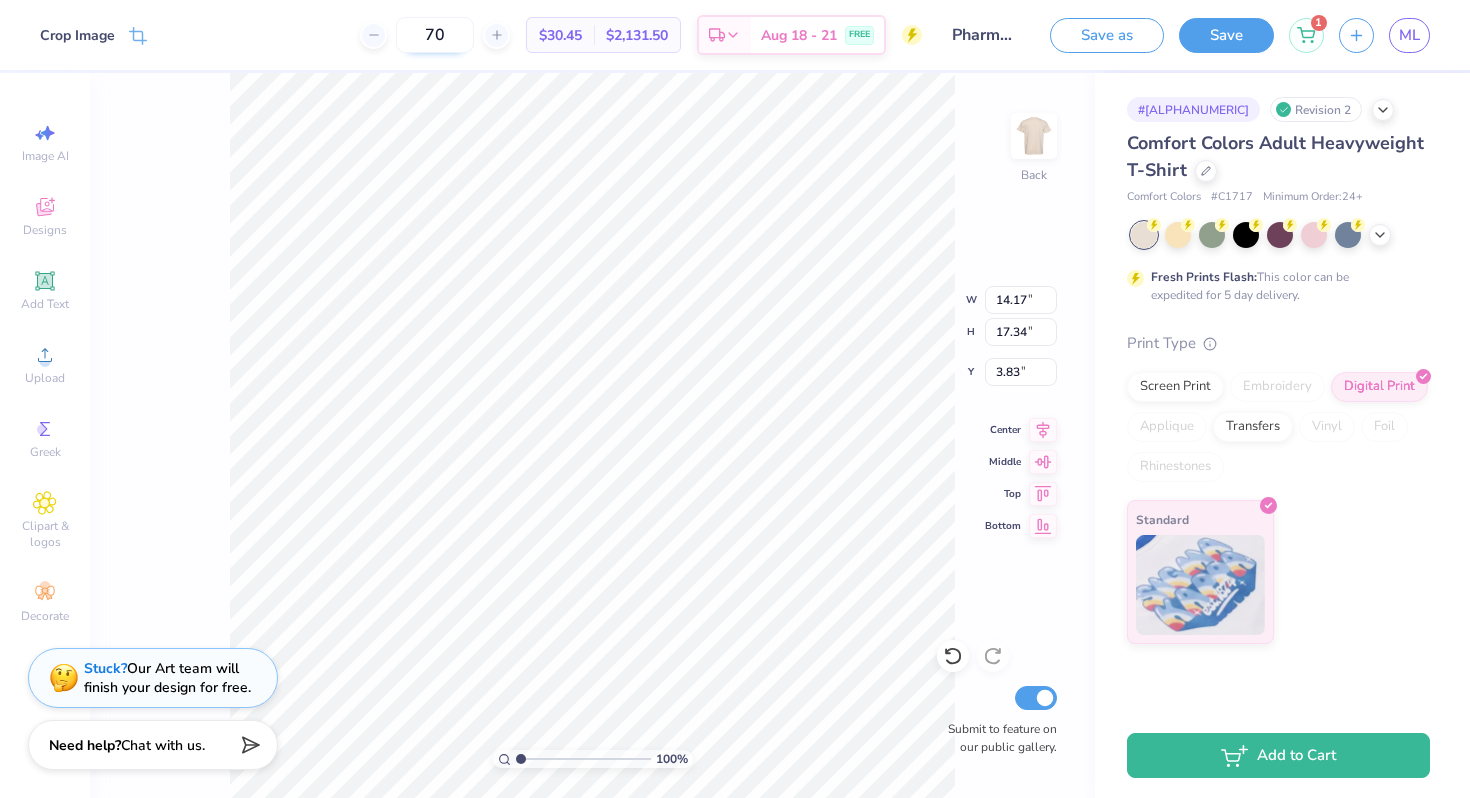 type on "7.16" 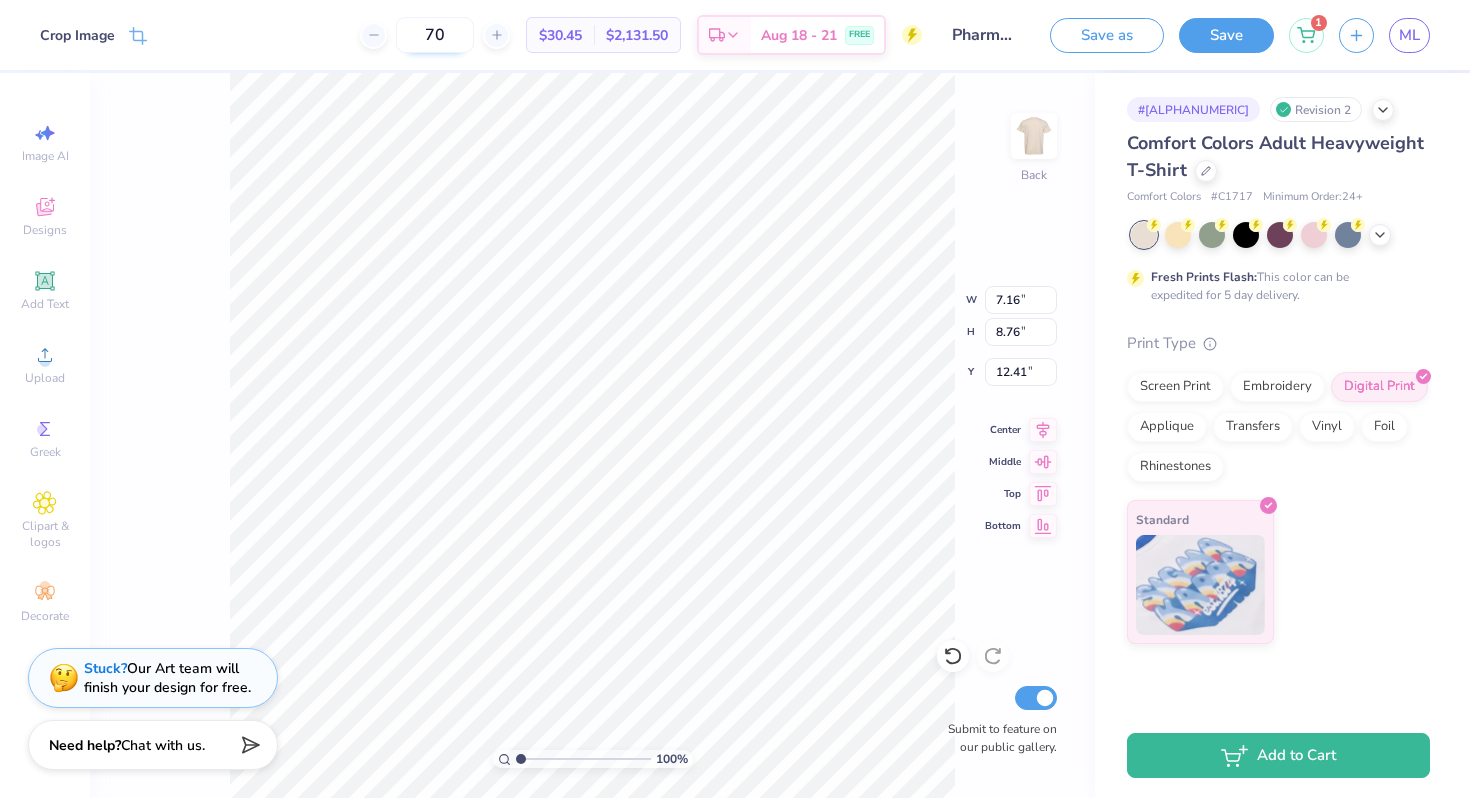 type on "7.60" 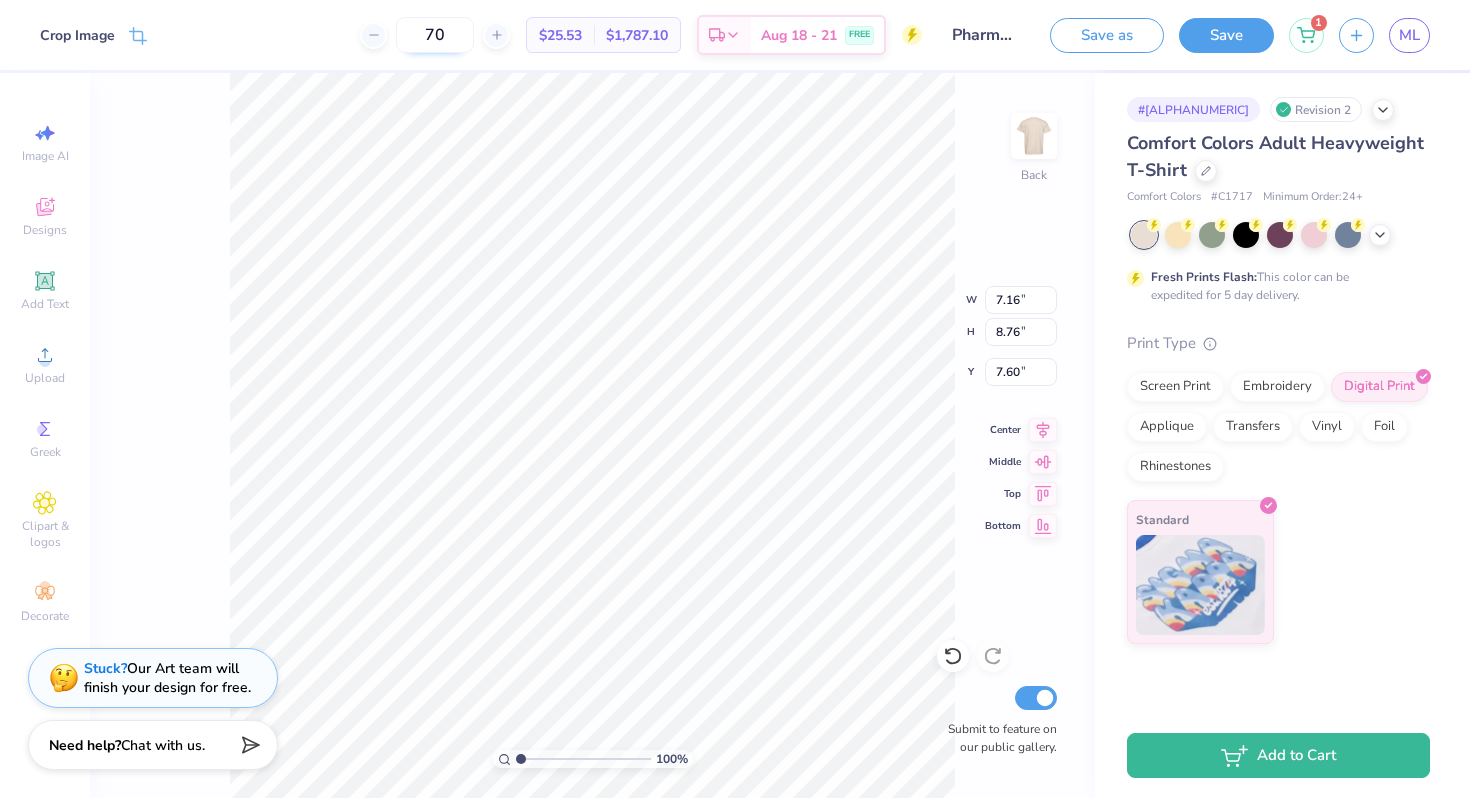 type on "5.66" 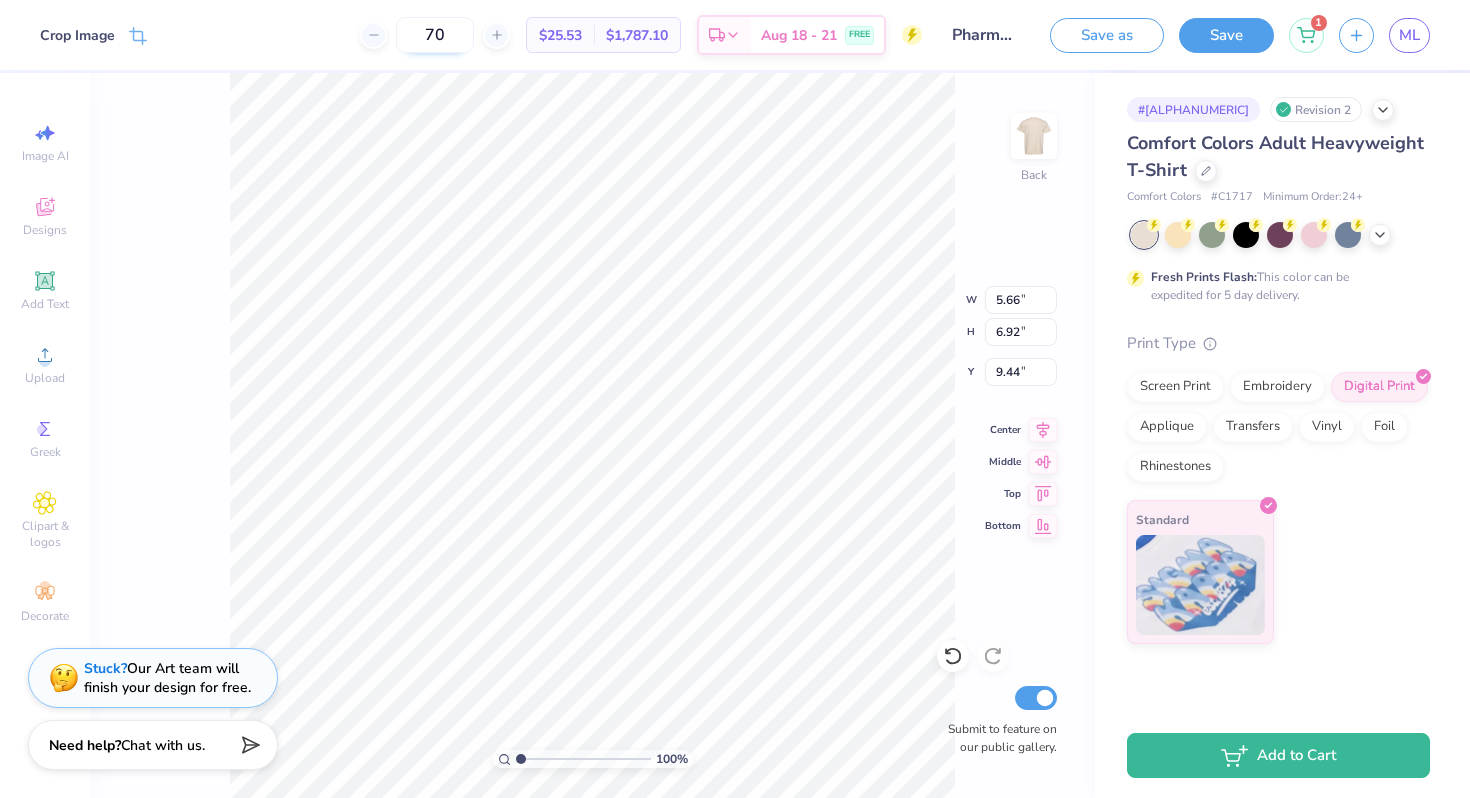 type on "3.27" 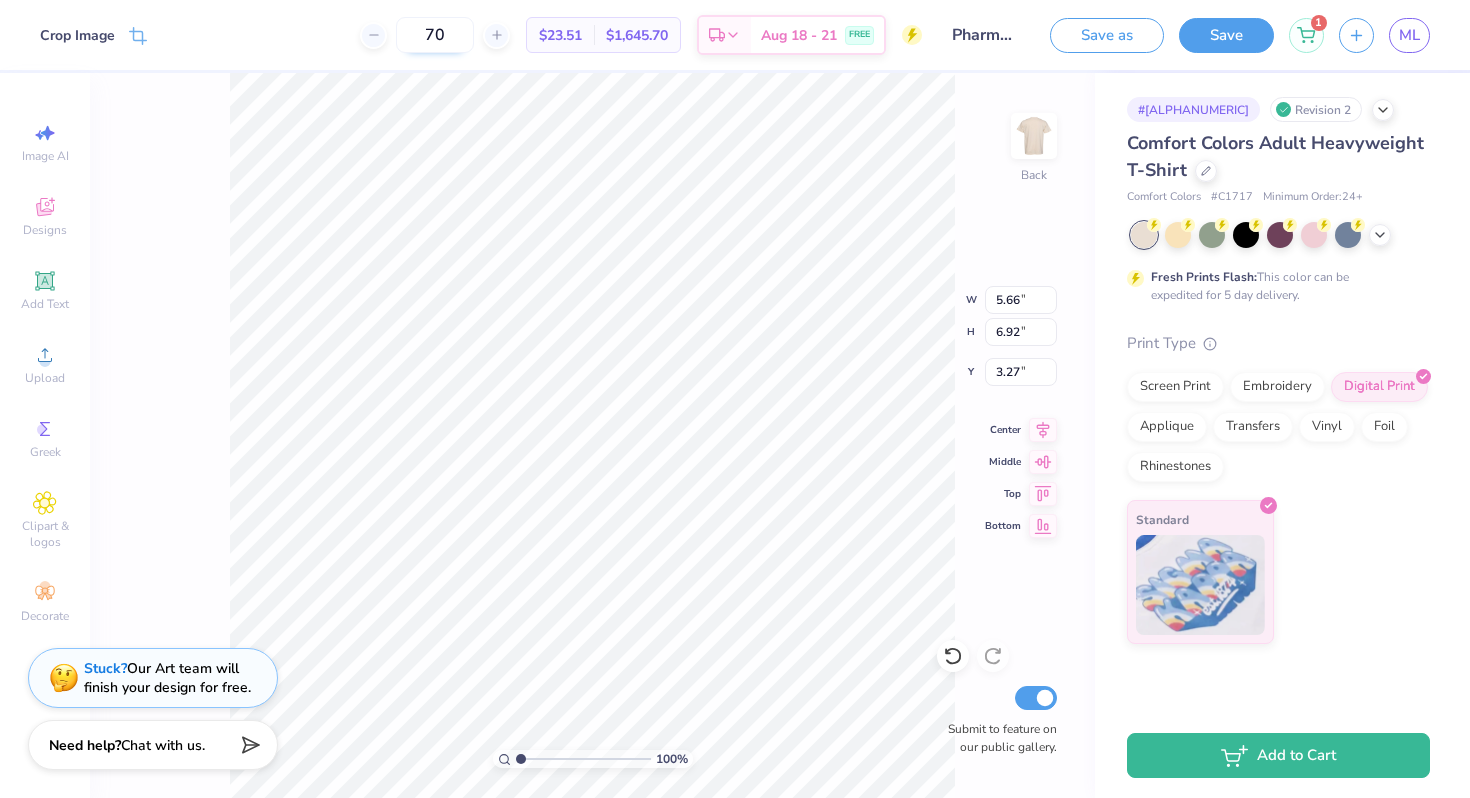 type on "4.56" 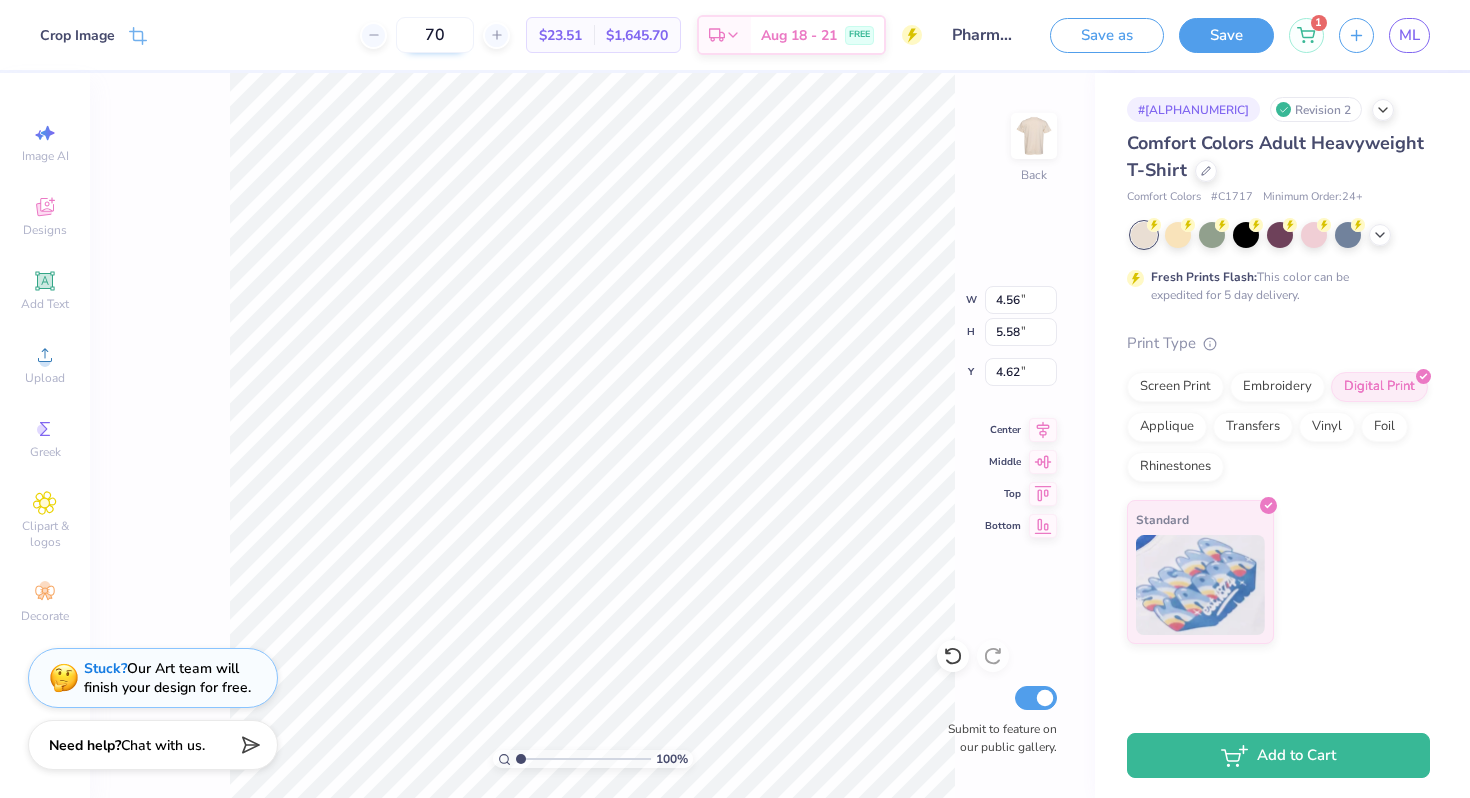 type on "3.62" 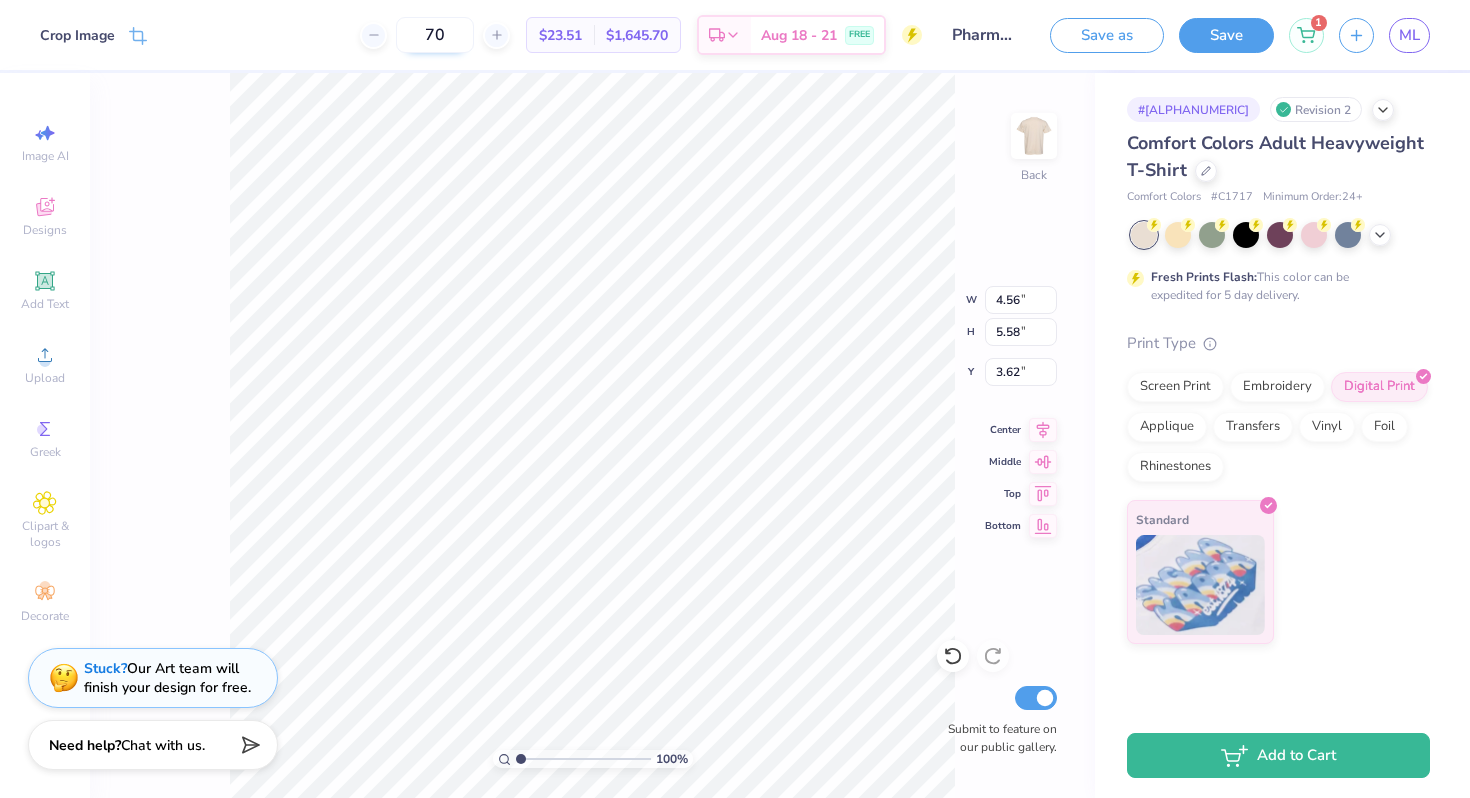 type on "6.74" 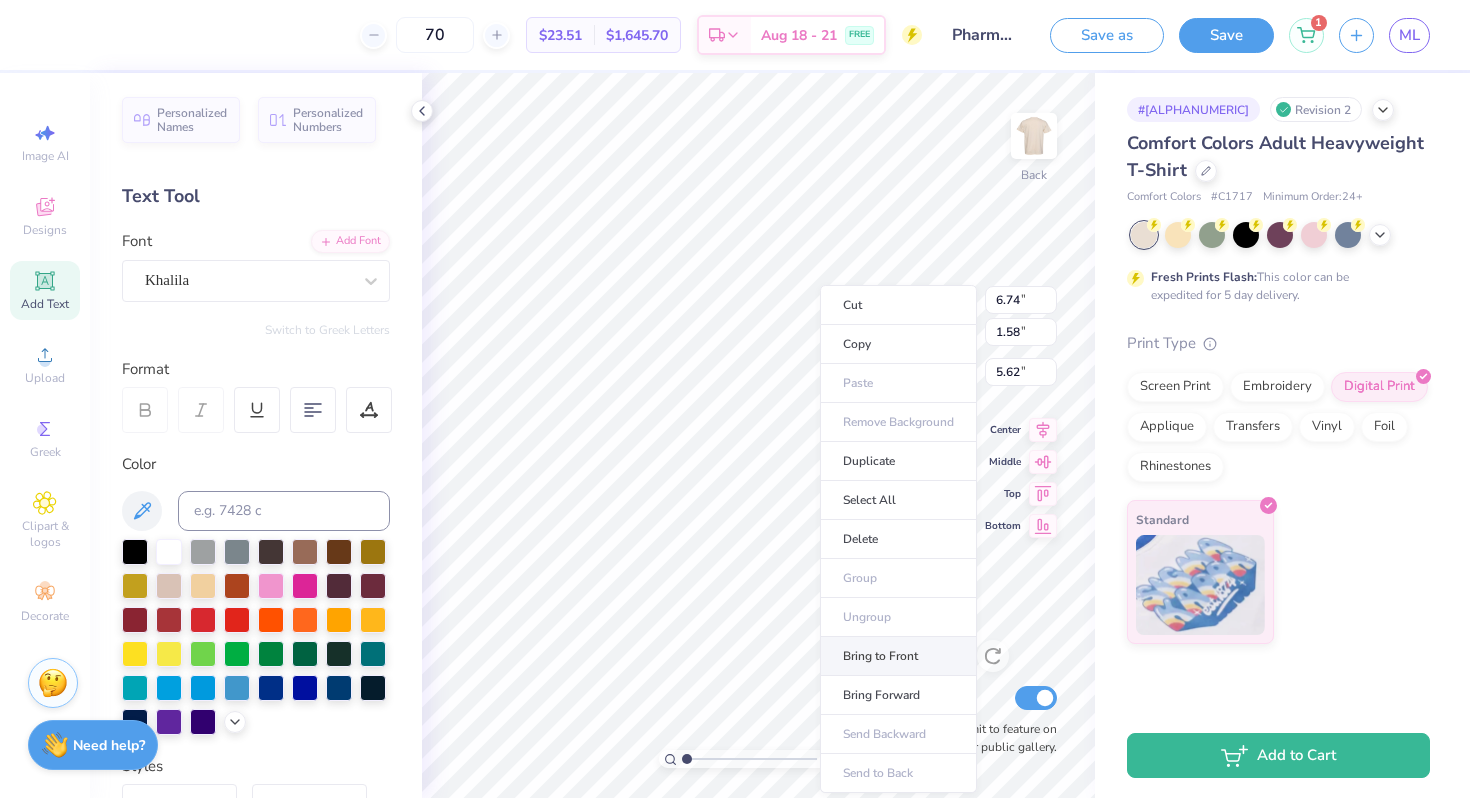 click on "Bring to Front" at bounding box center (898, 656) 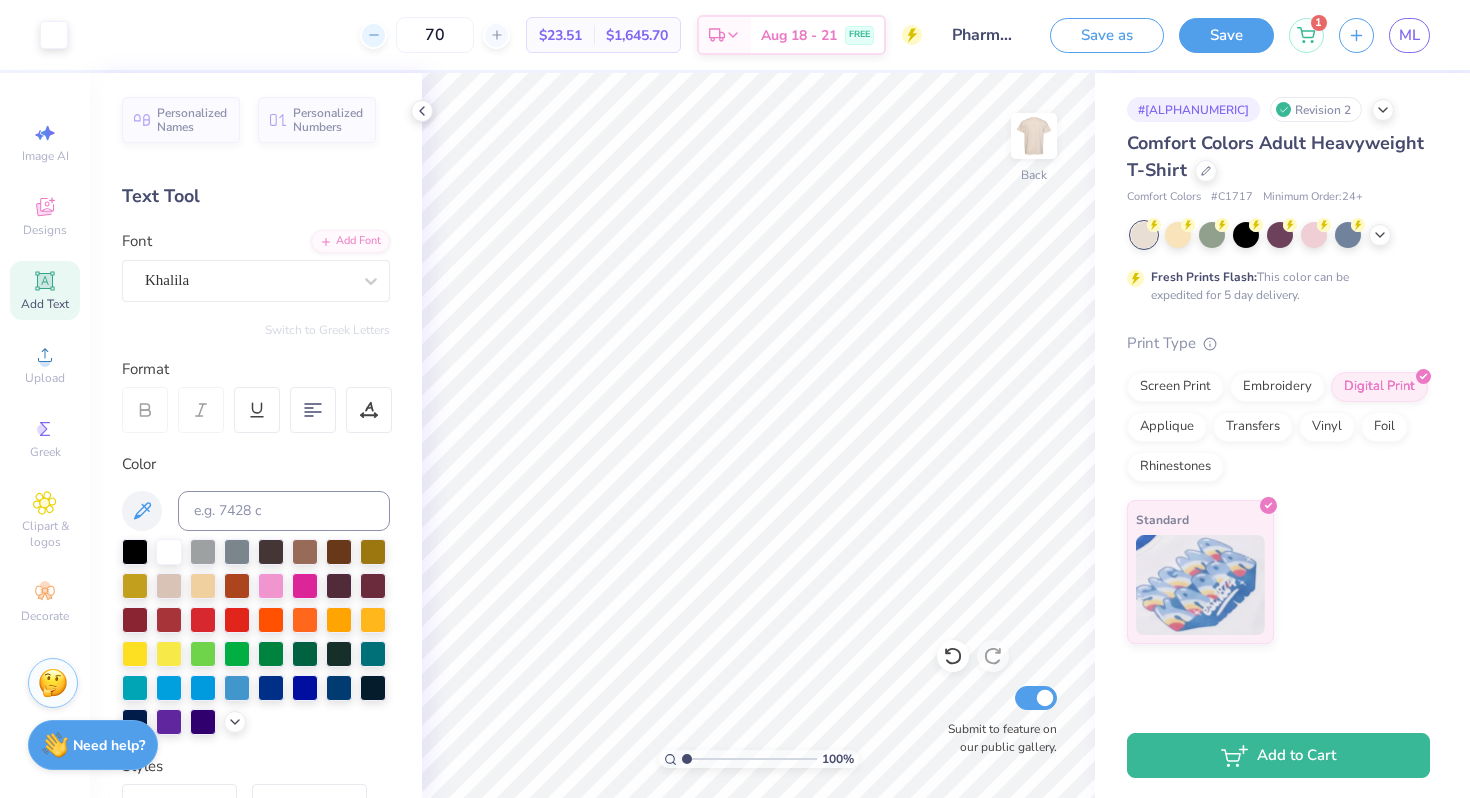 drag, startPoint x: 443, startPoint y: 39, endPoint x: 350, endPoint y: 39, distance: 93 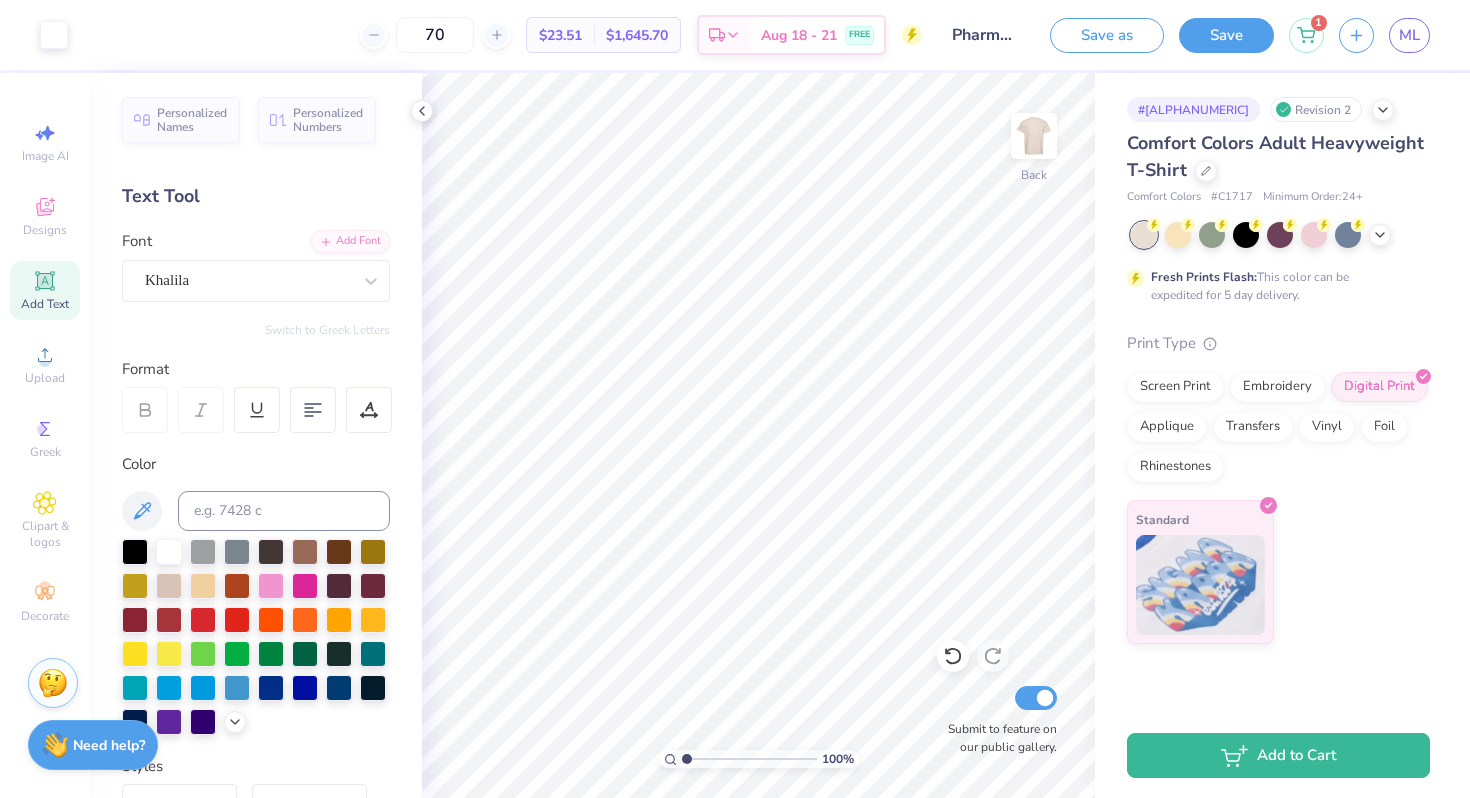 click on "70" at bounding box center [435, 35] 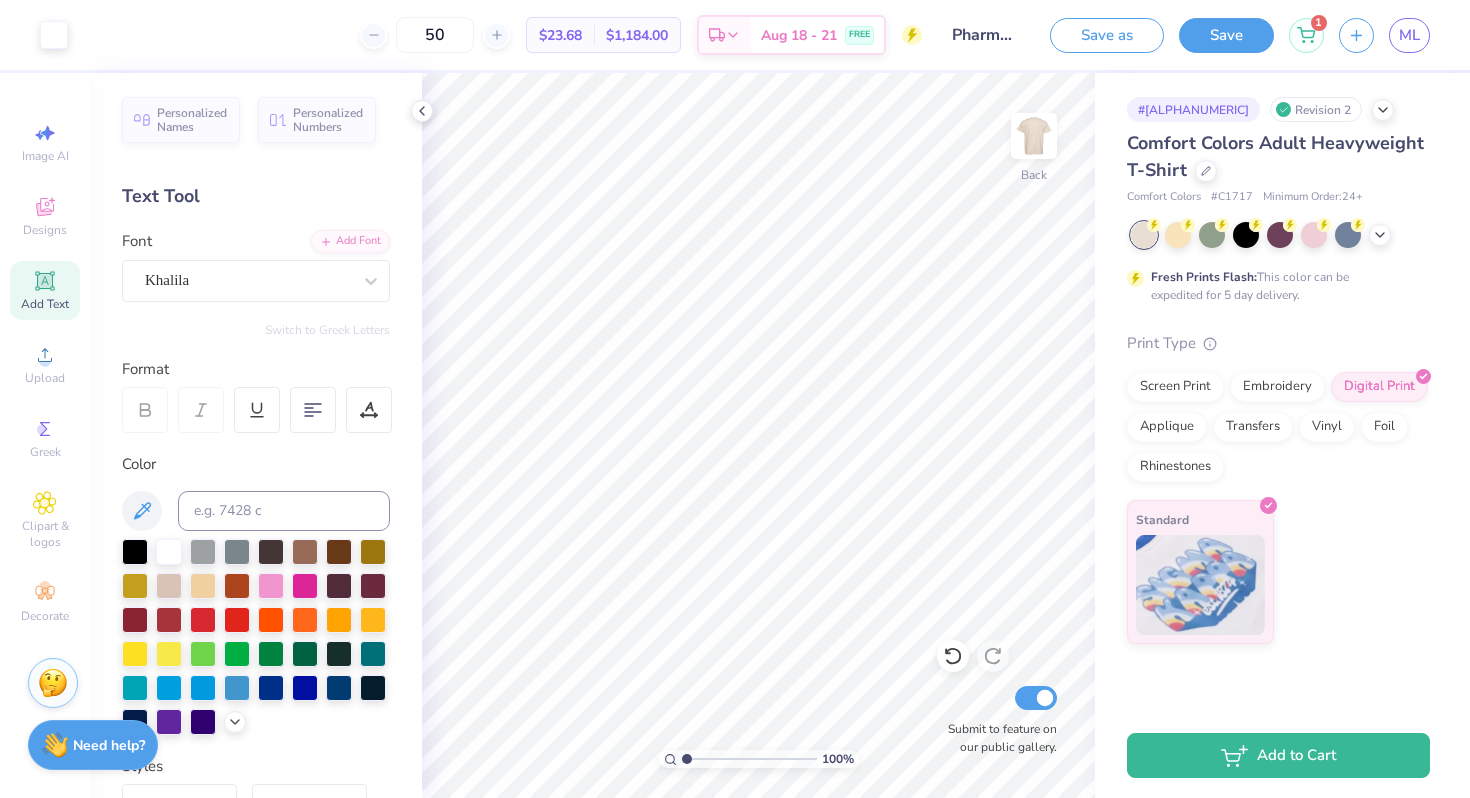 type on "50" 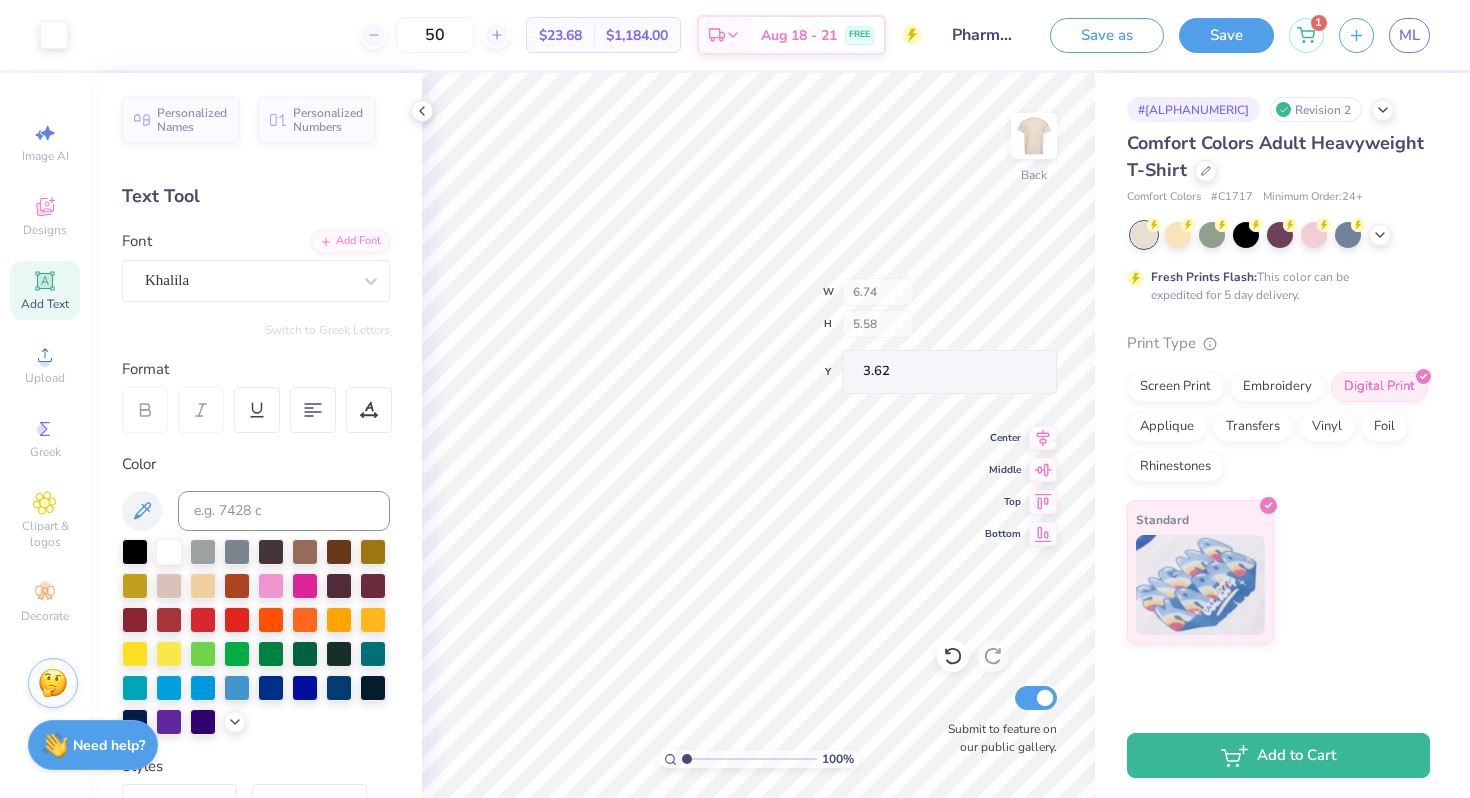 click on "[NUMBER] % Back W [NUMBER] H [NUMBER] Y [NUMBER] Center Middle Top Bottom Submit to feature on our public gallery." at bounding box center (758, 435) 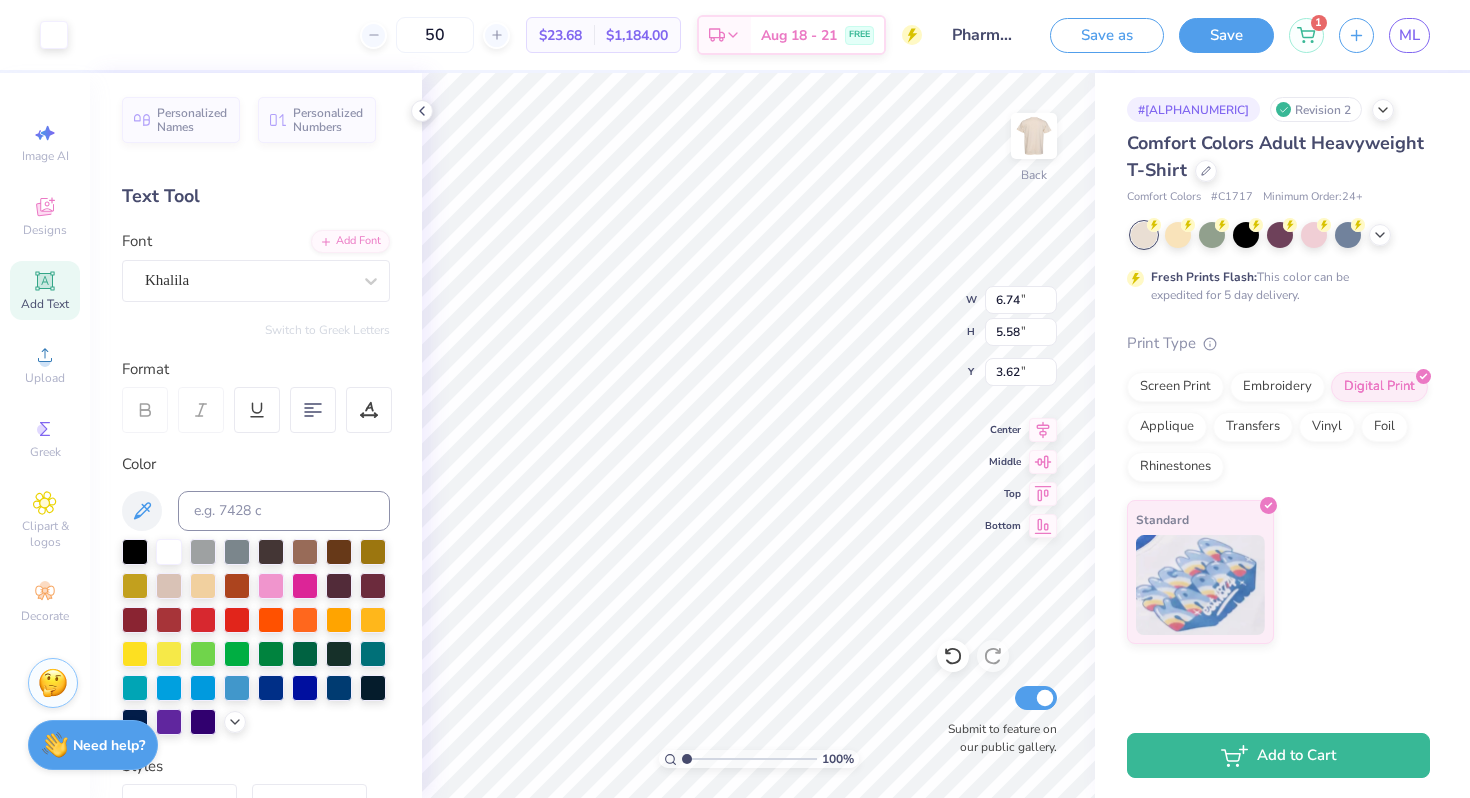 type on "4.71" 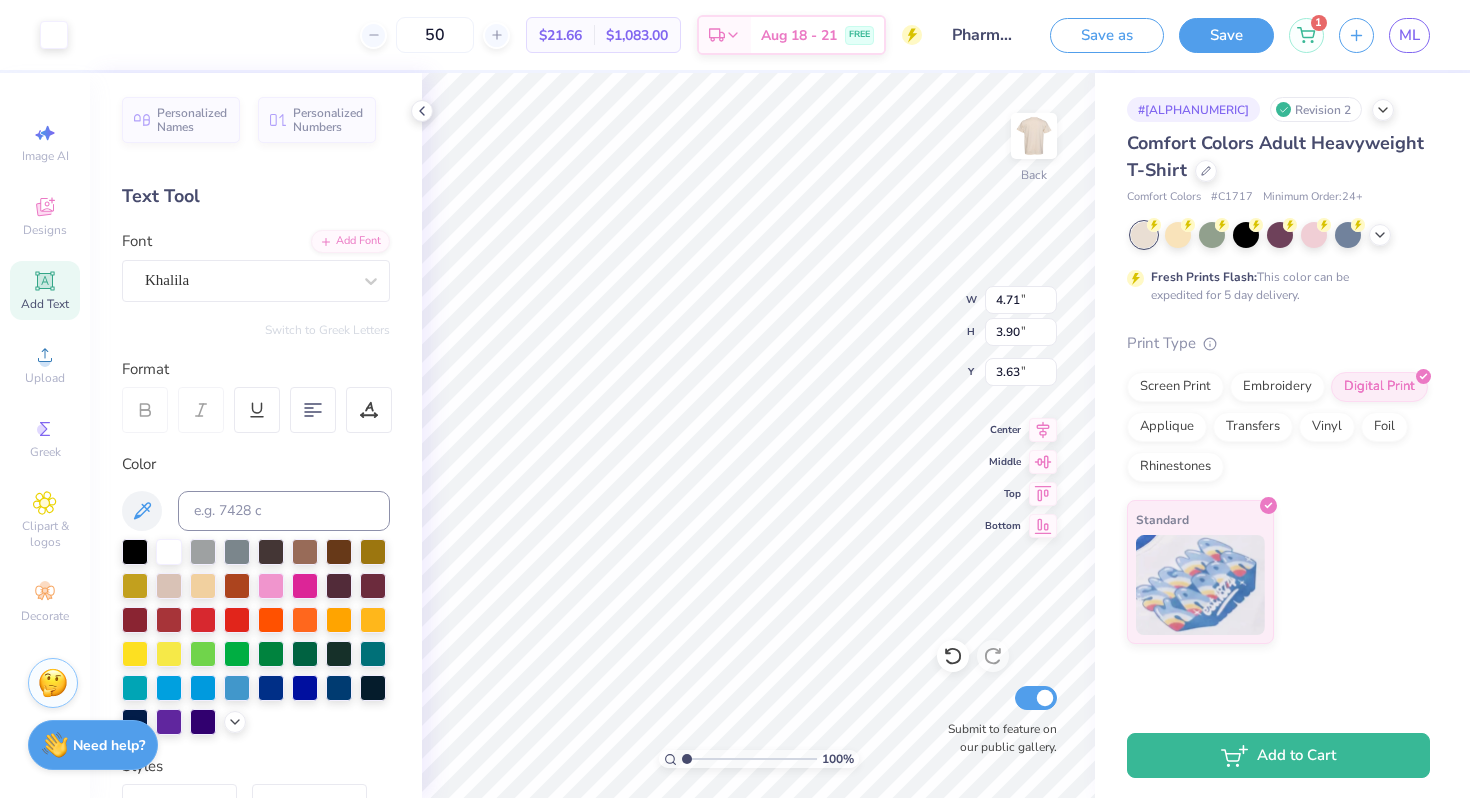 type on "3.00" 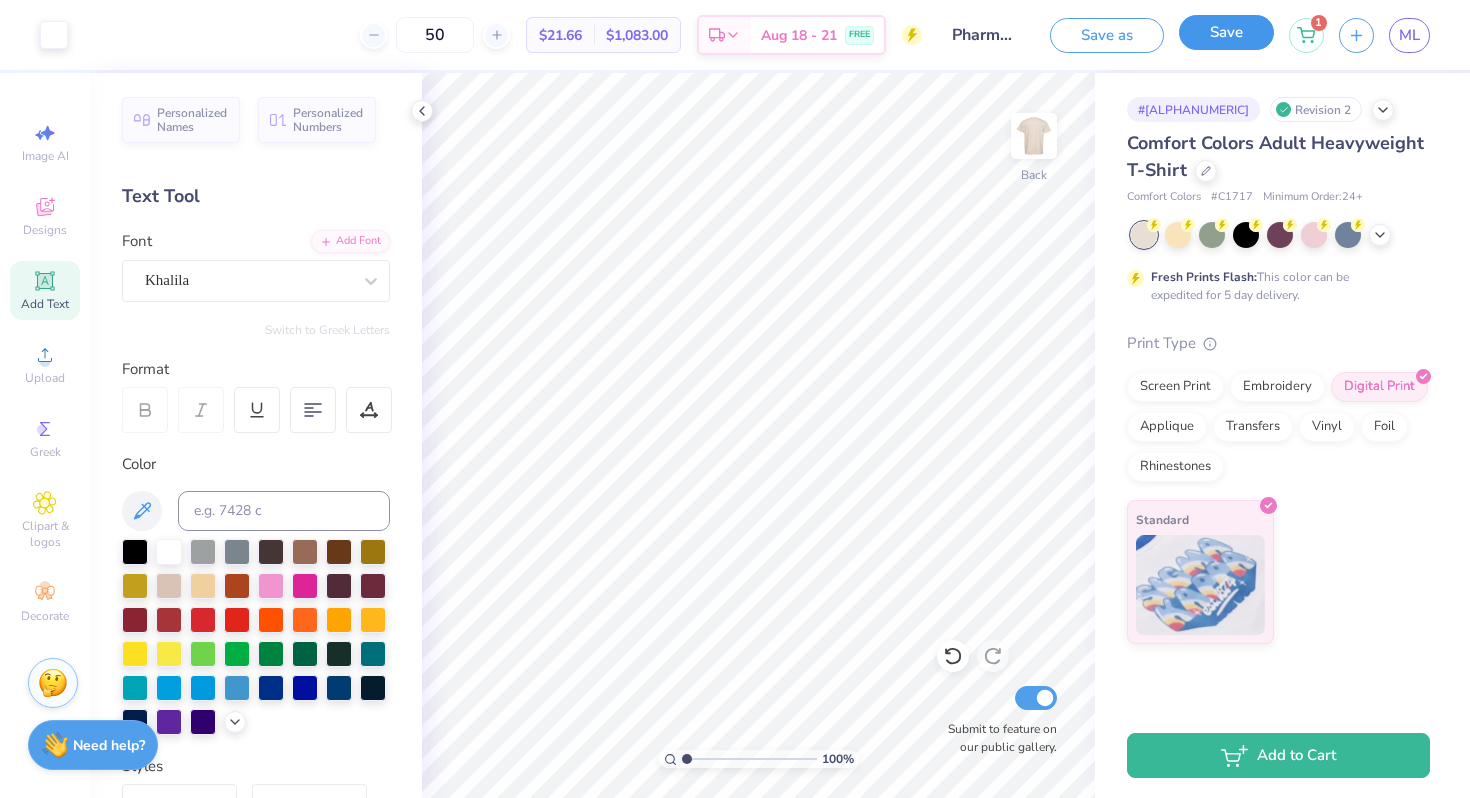 click on "Save" at bounding box center [1226, 32] 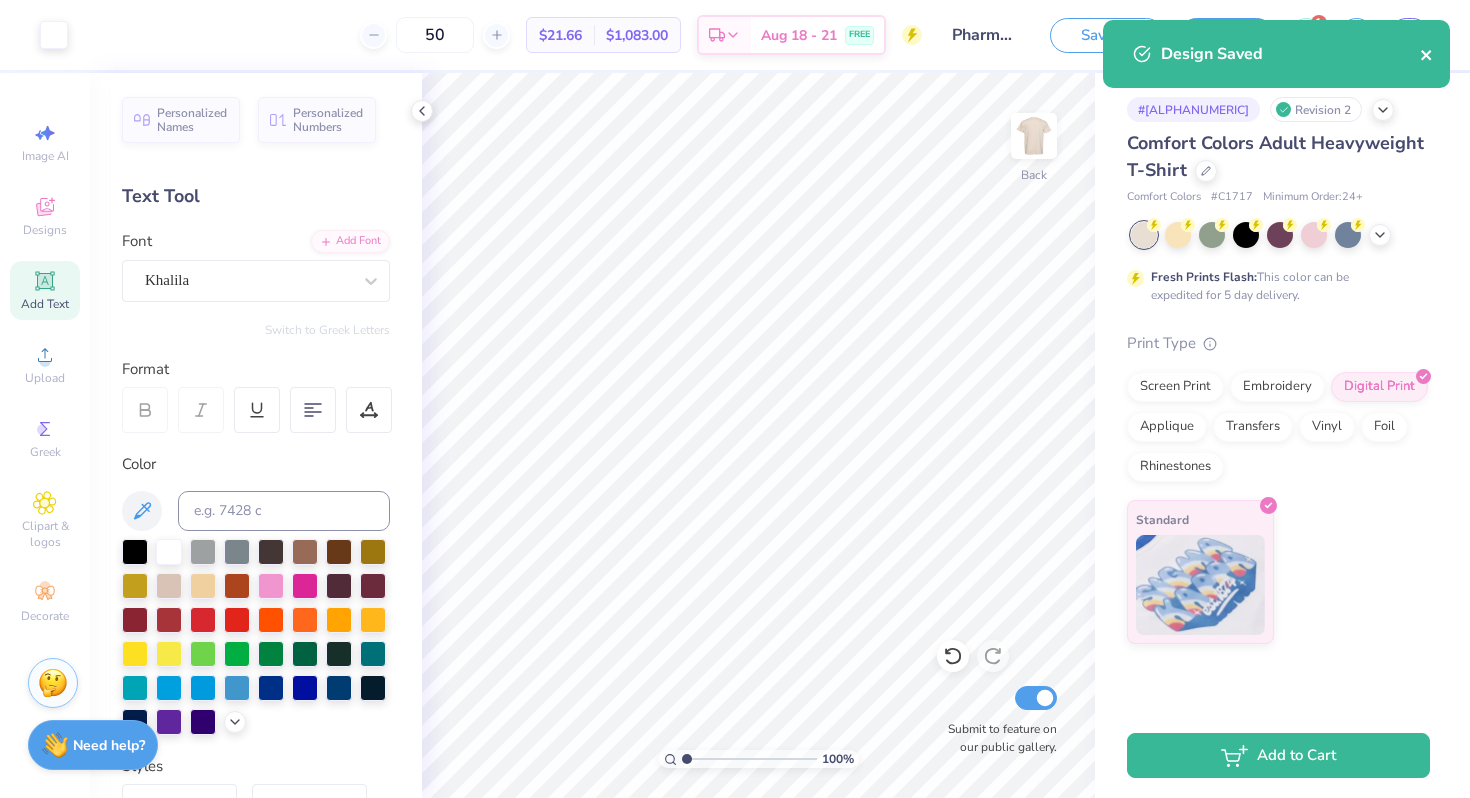 click 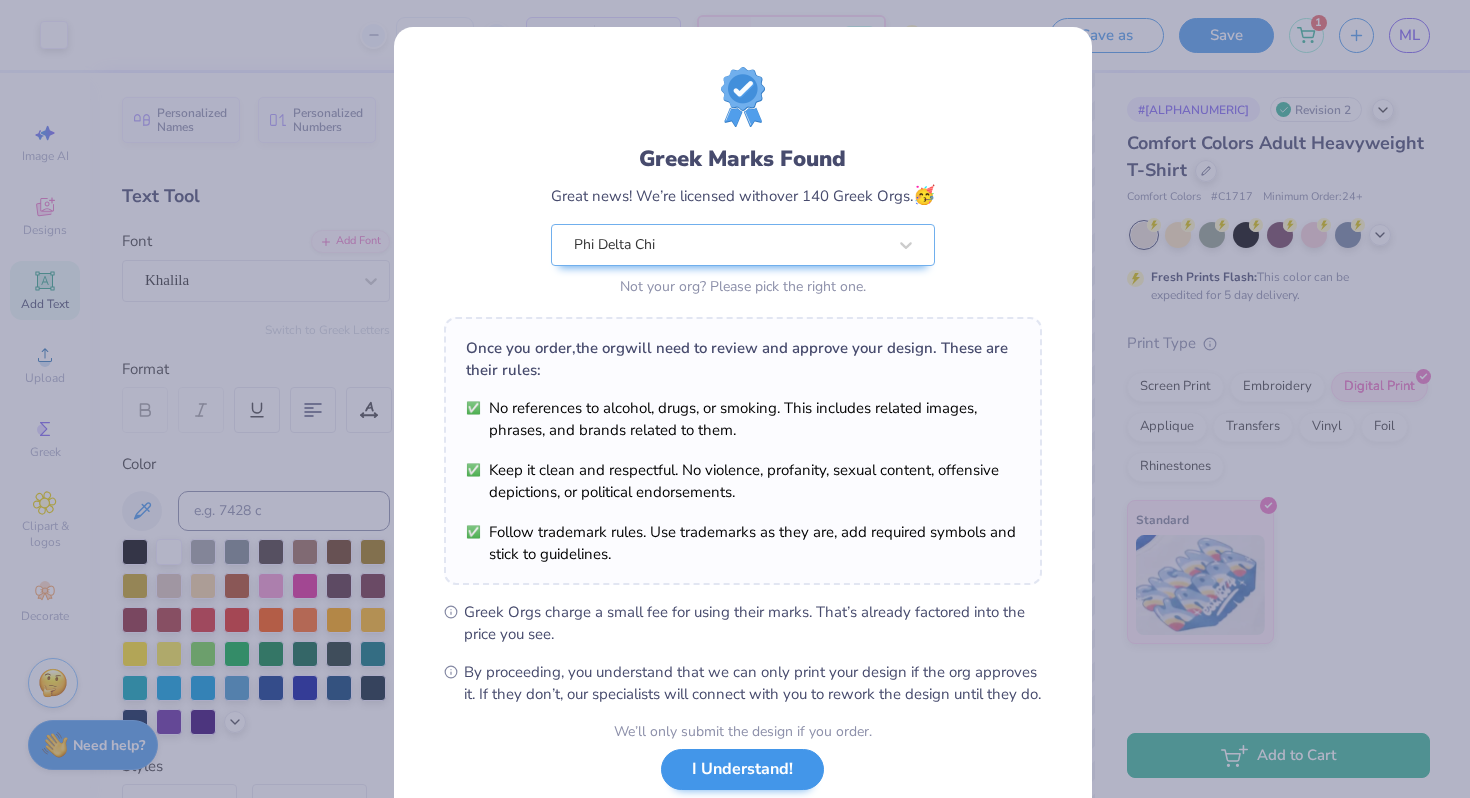 scroll, scrollTop: 138, scrollLeft: 0, axis: vertical 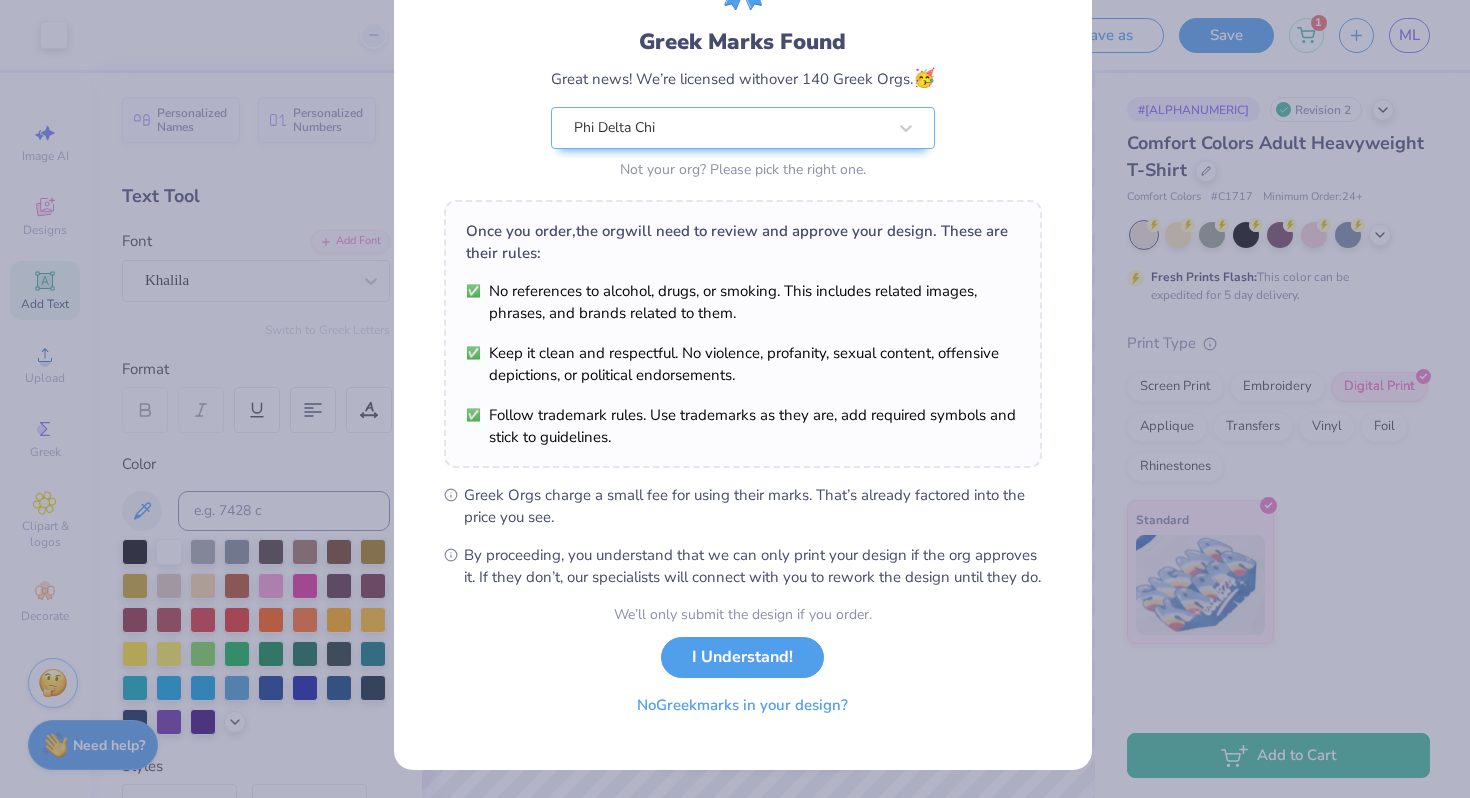 click on "No  Greek  marks in your design?" at bounding box center [742, 705] 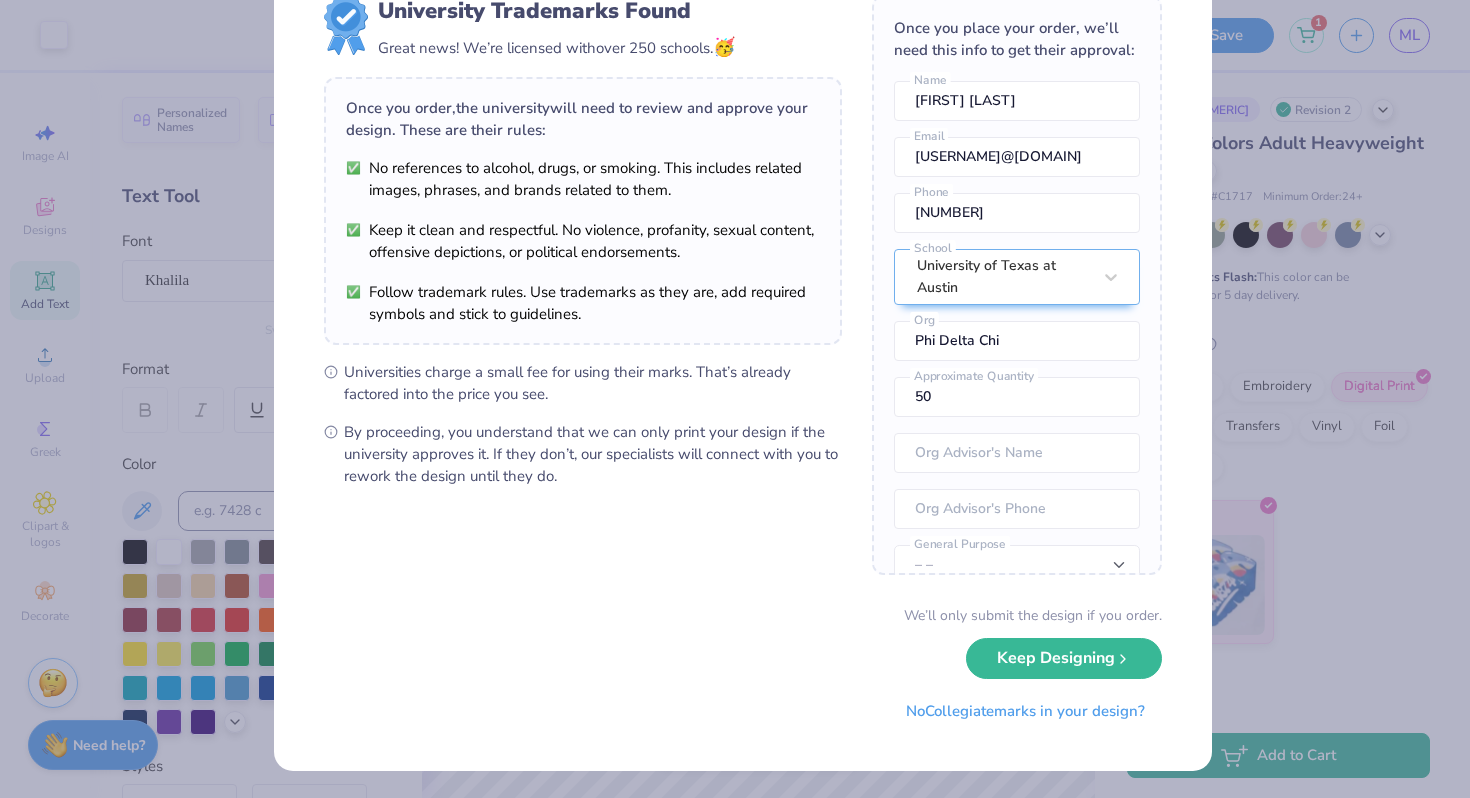 scroll, scrollTop: 0, scrollLeft: 0, axis: both 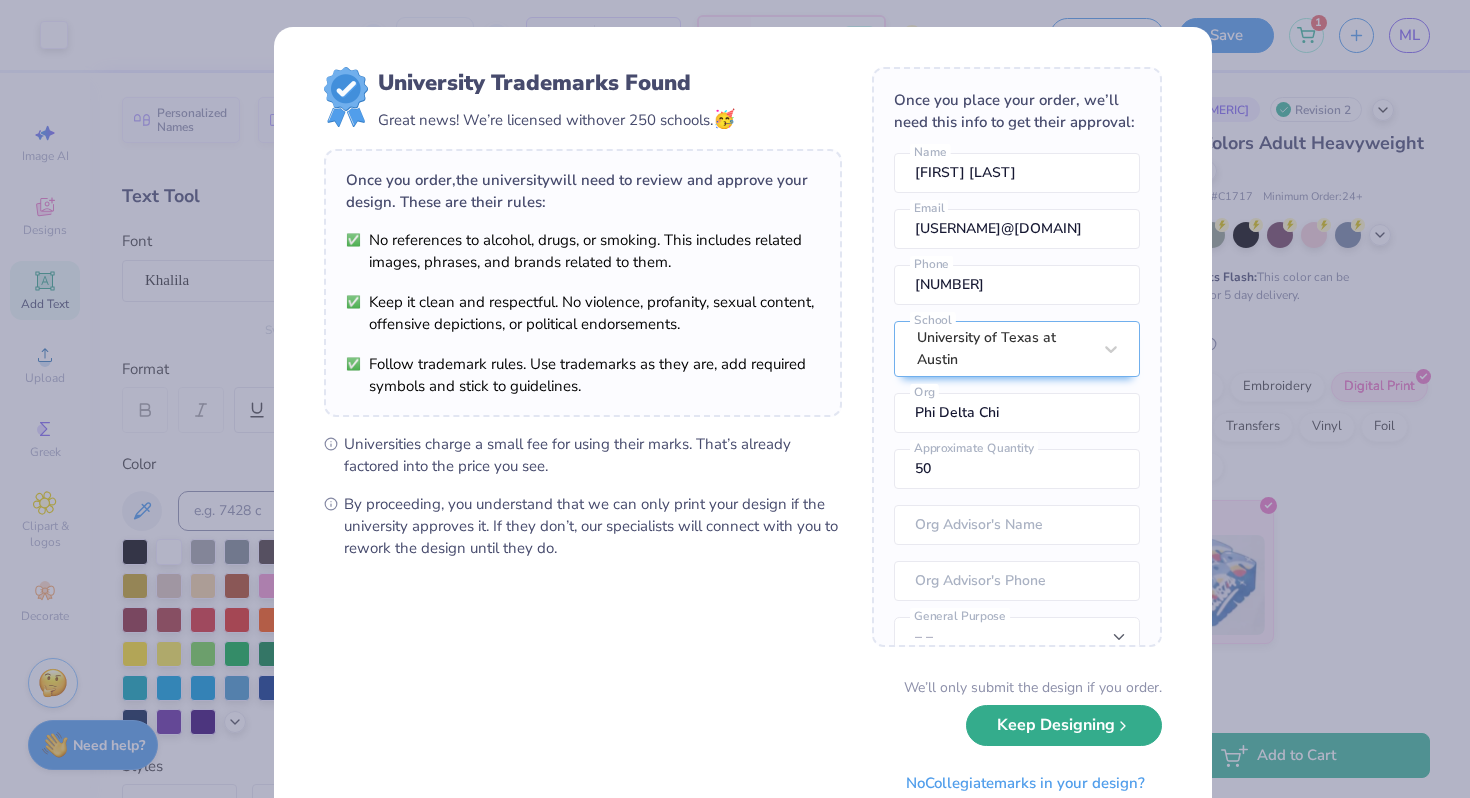 click on "Keep Designing" at bounding box center (1064, 725) 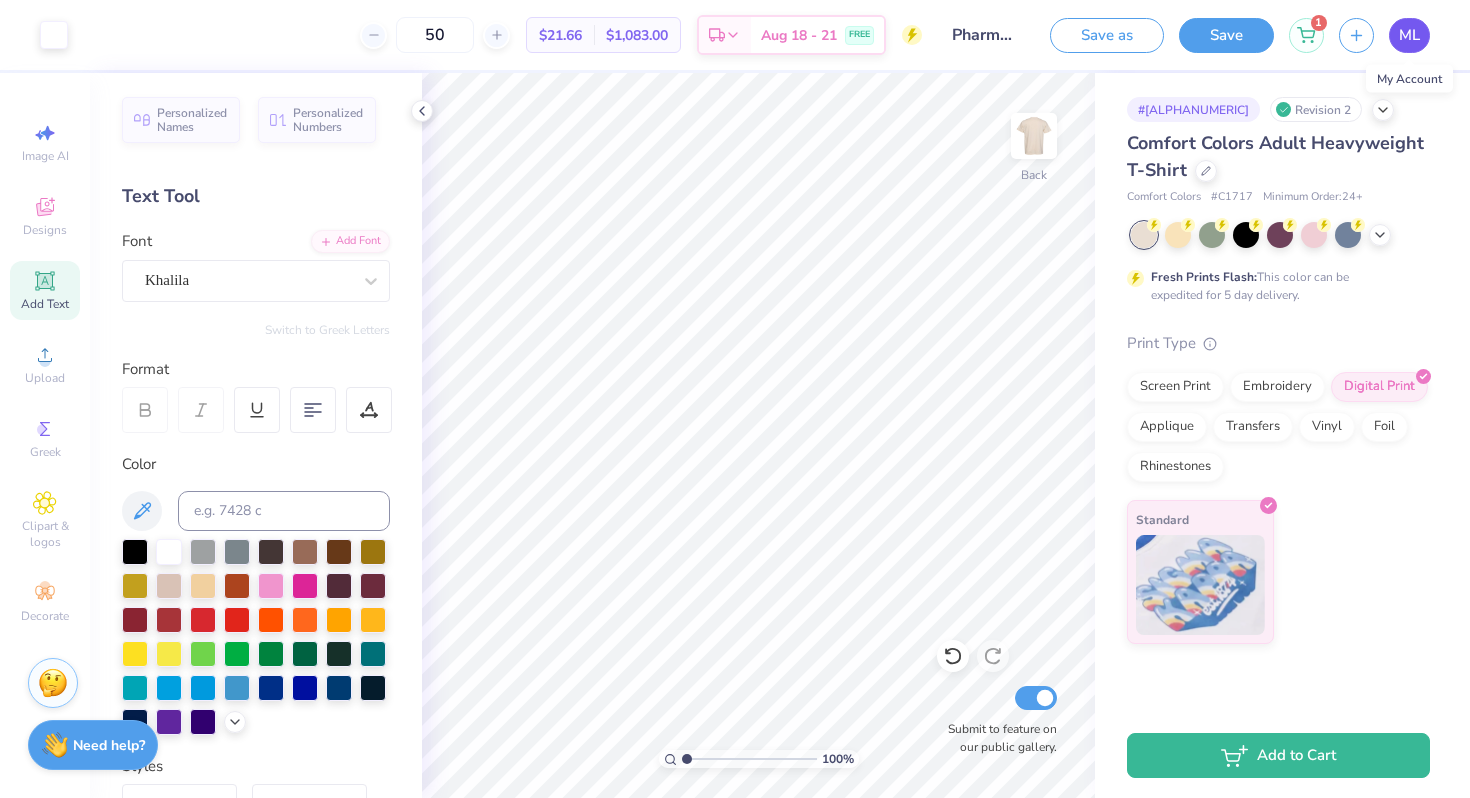 click on "ML" at bounding box center [1409, 35] 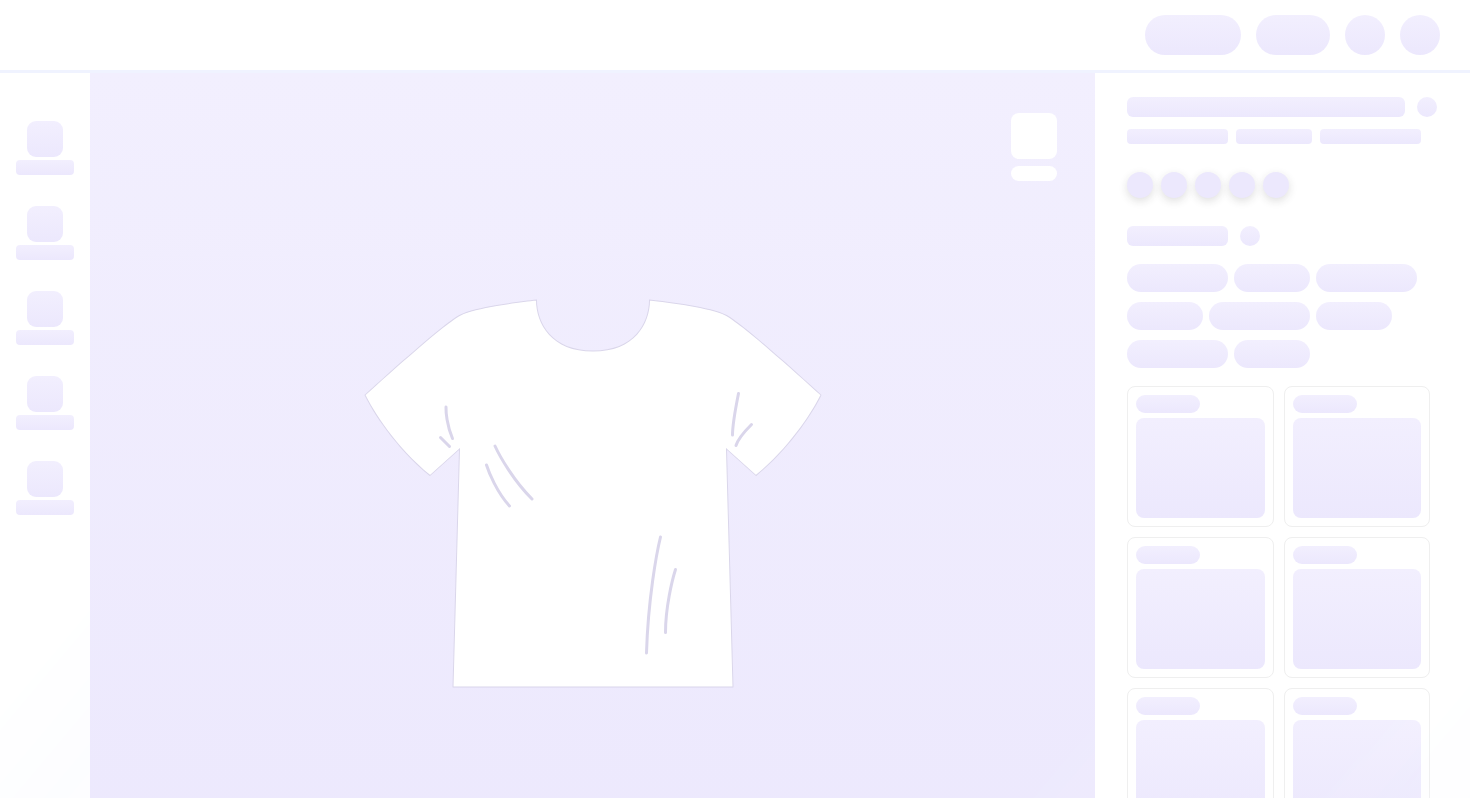 scroll, scrollTop: 0, scrollLeft: 0, axis: both 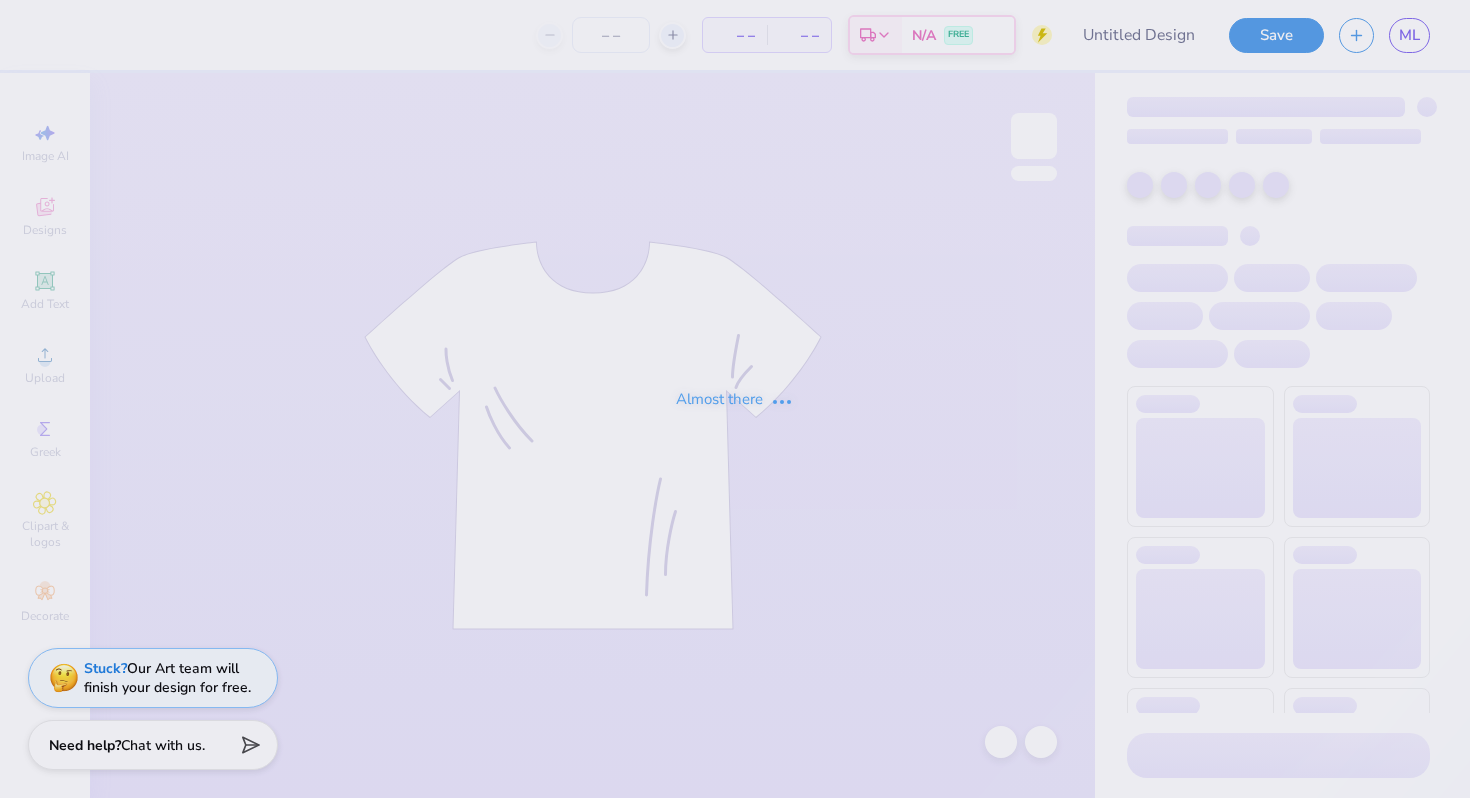 type on "Pharmacy" 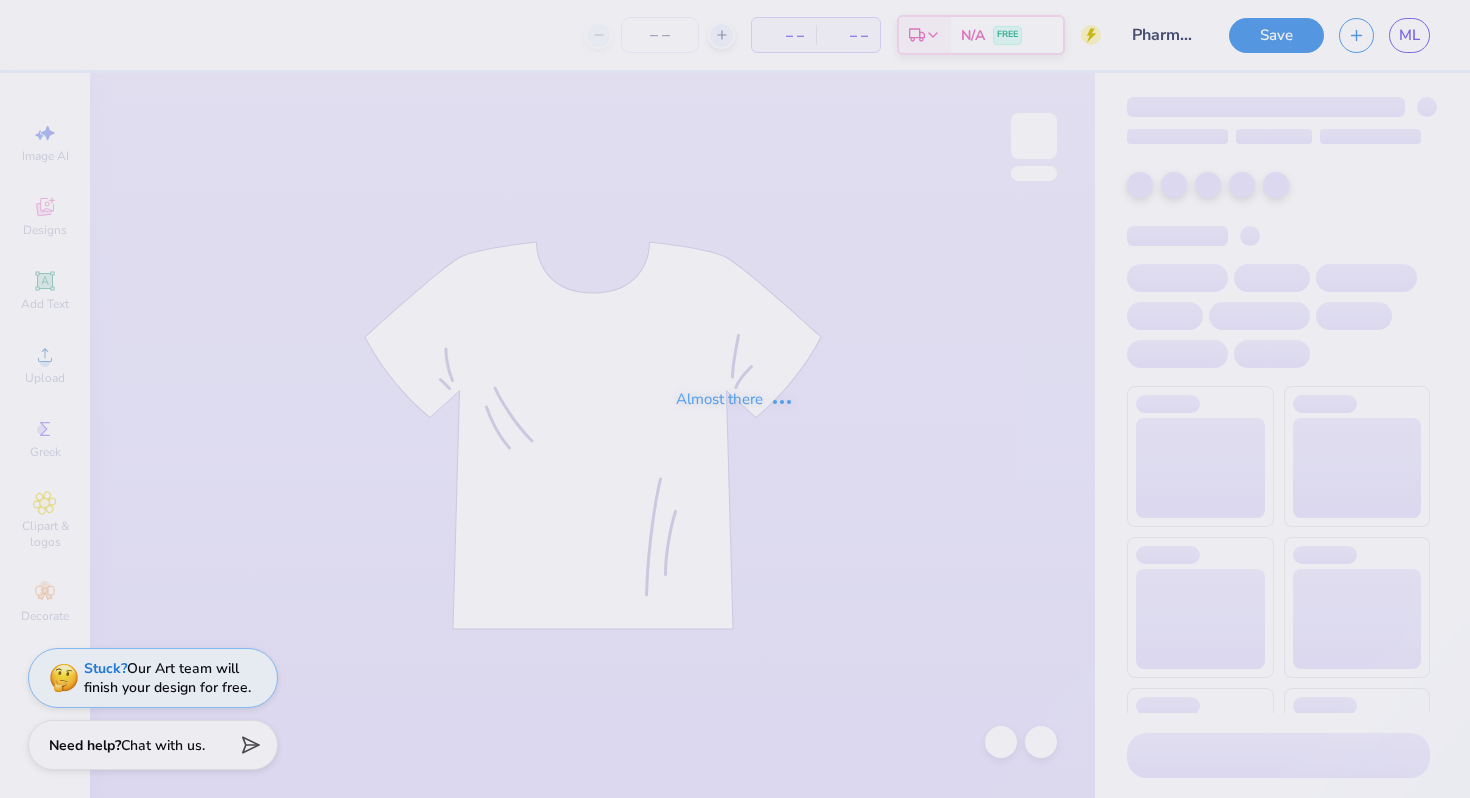 type on "50" 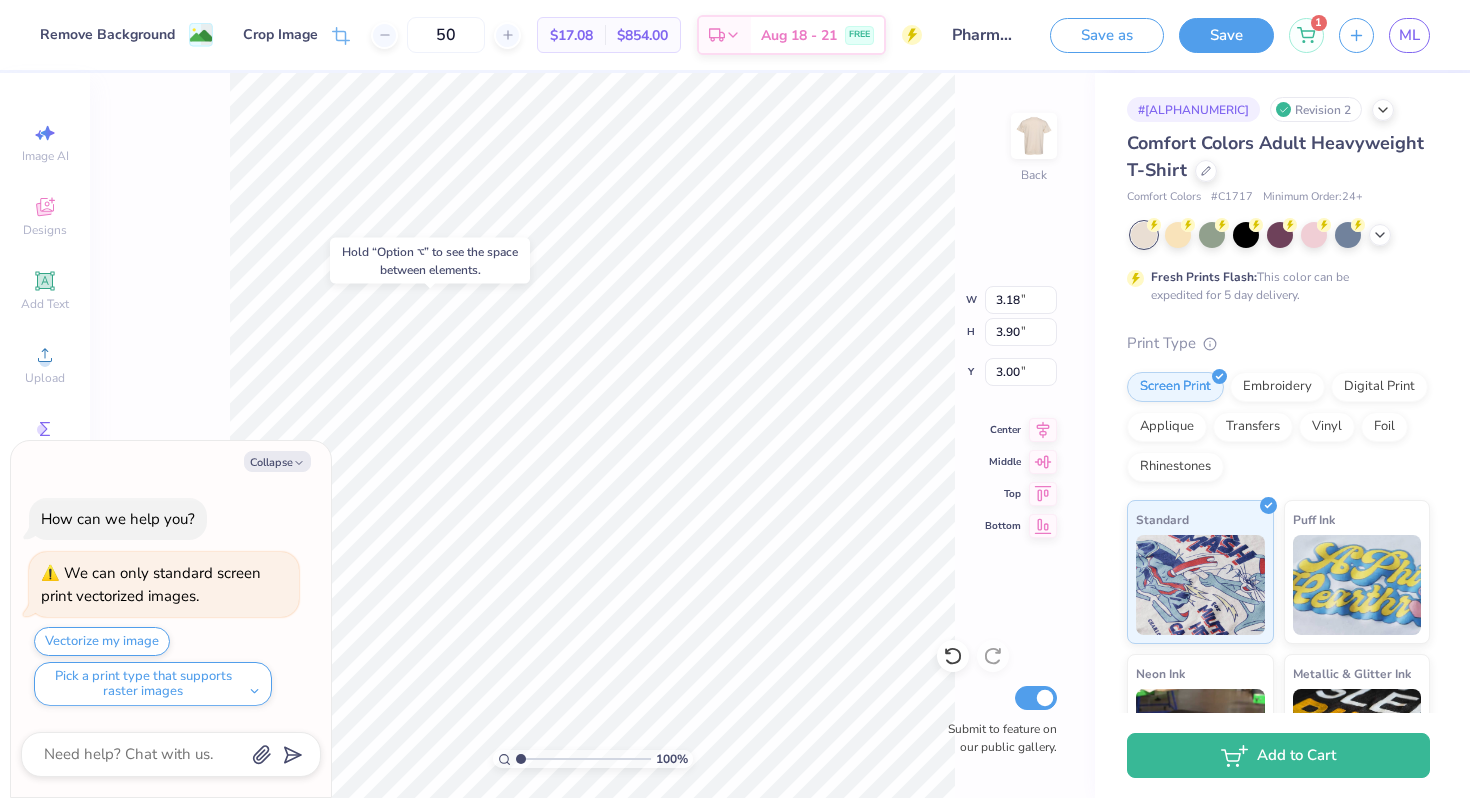 type on "x" 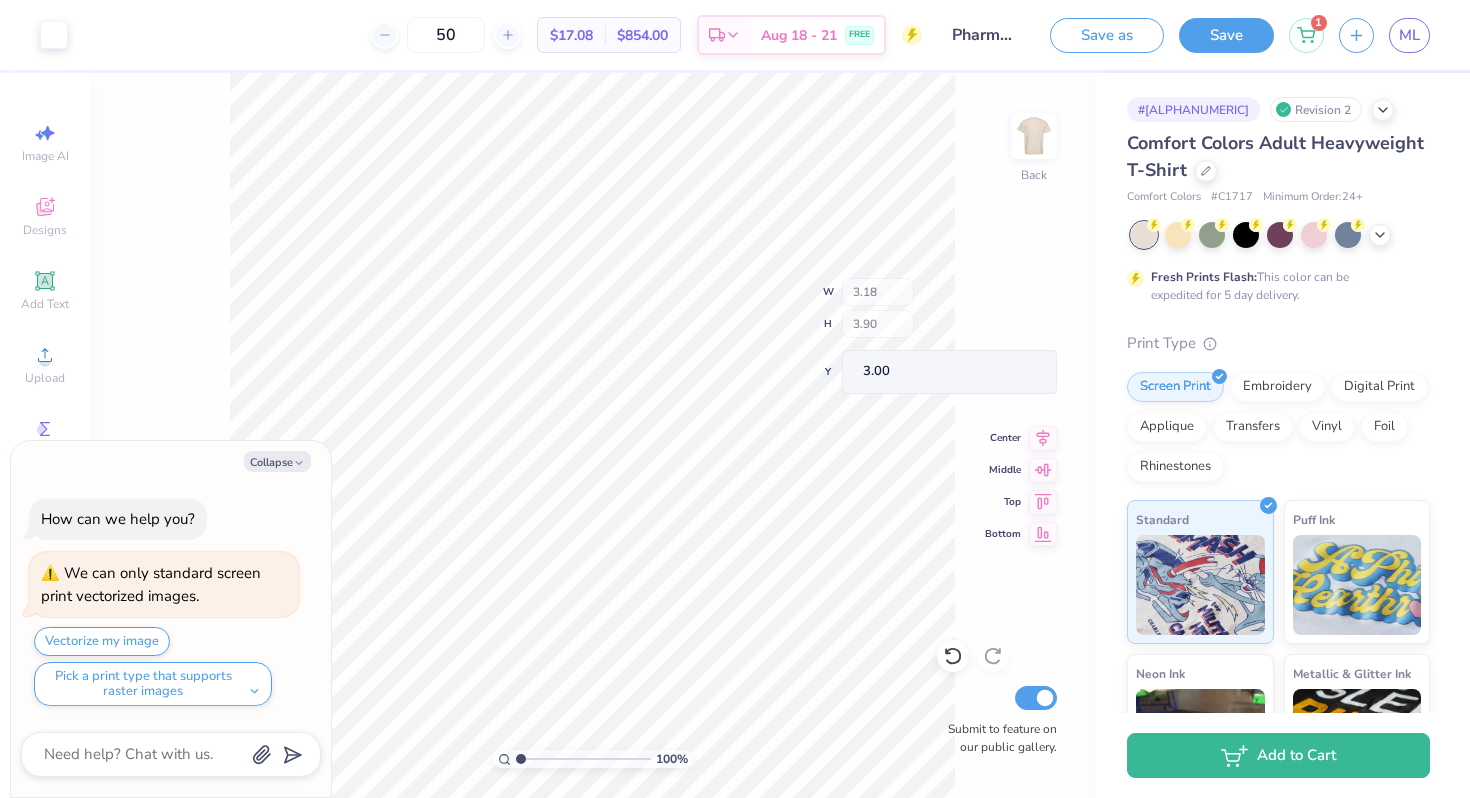 click on "100  % Back W 3.18 H 3.90 Y 3.00 Center Middle Top Bottom Submit to feature on our public gallery." at bounding box center (592, 435) 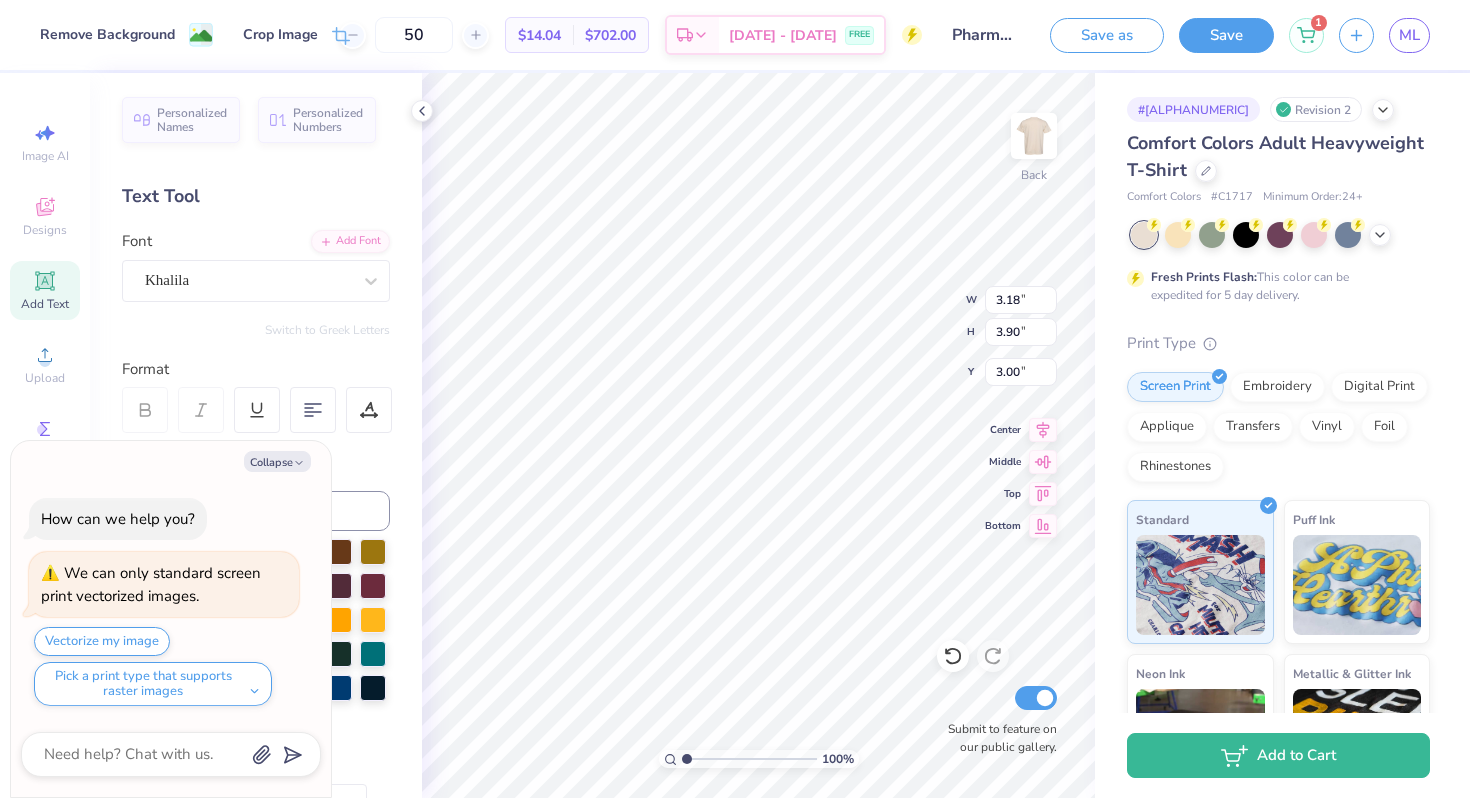 type on "x" 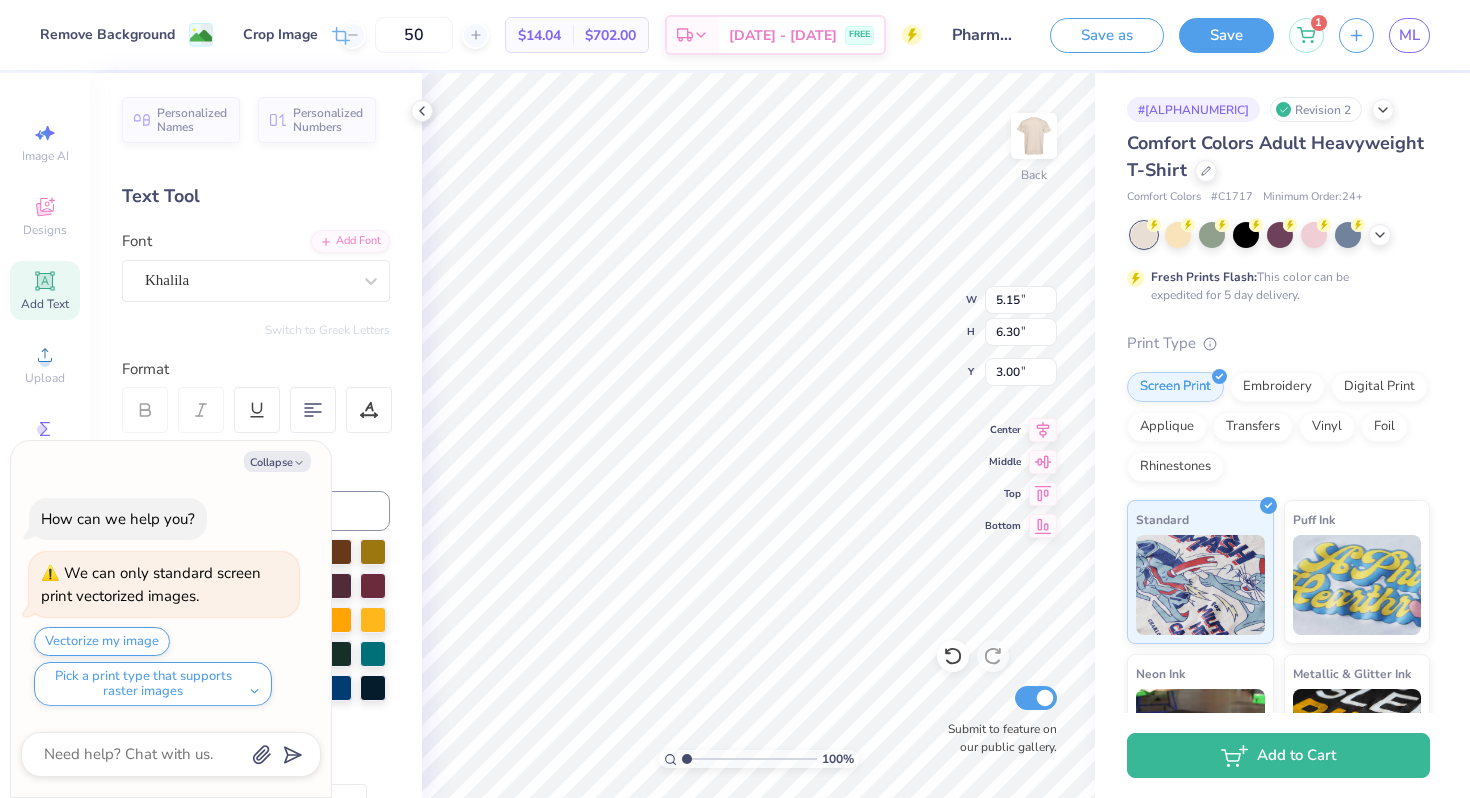 type on "x" 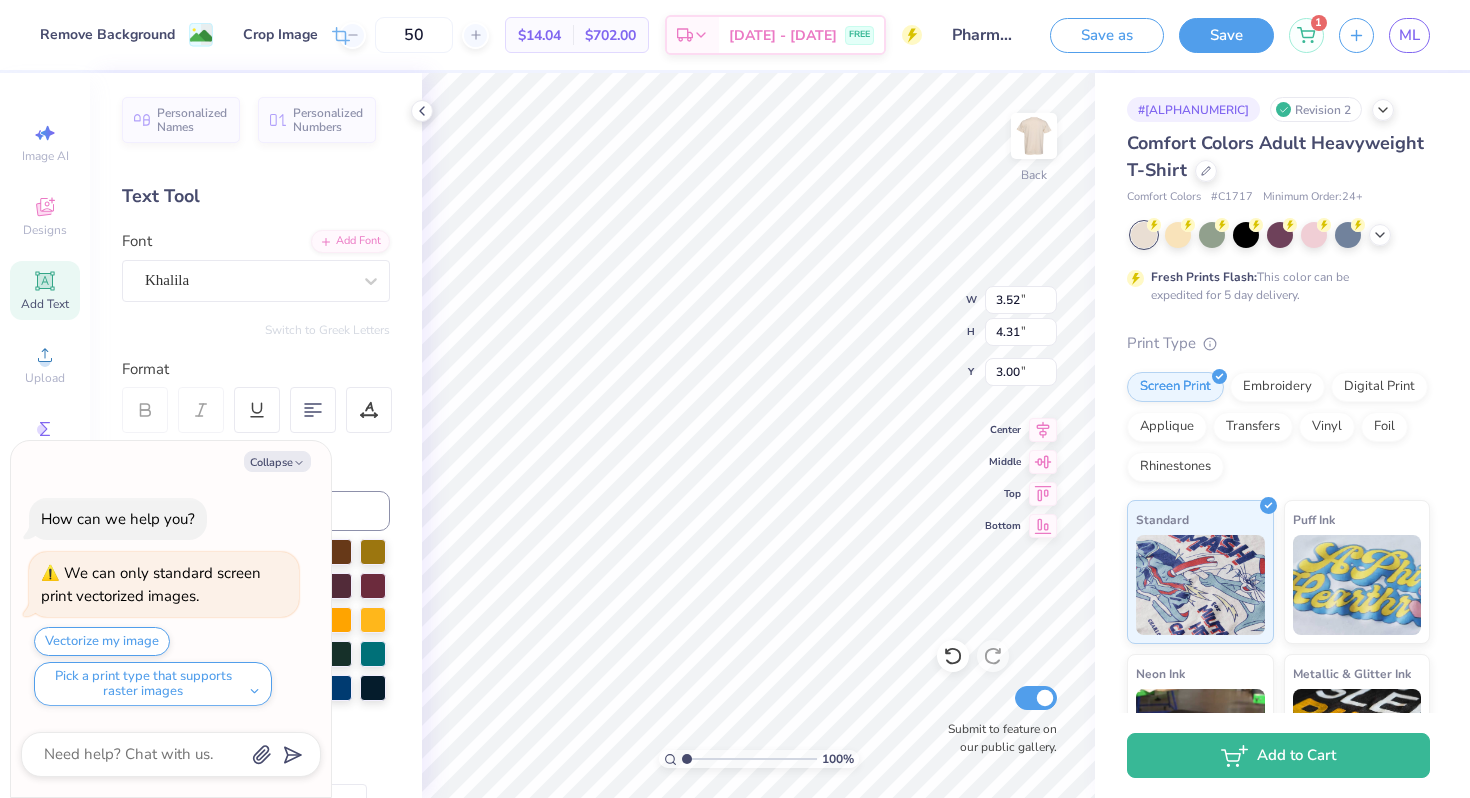 type on "x" 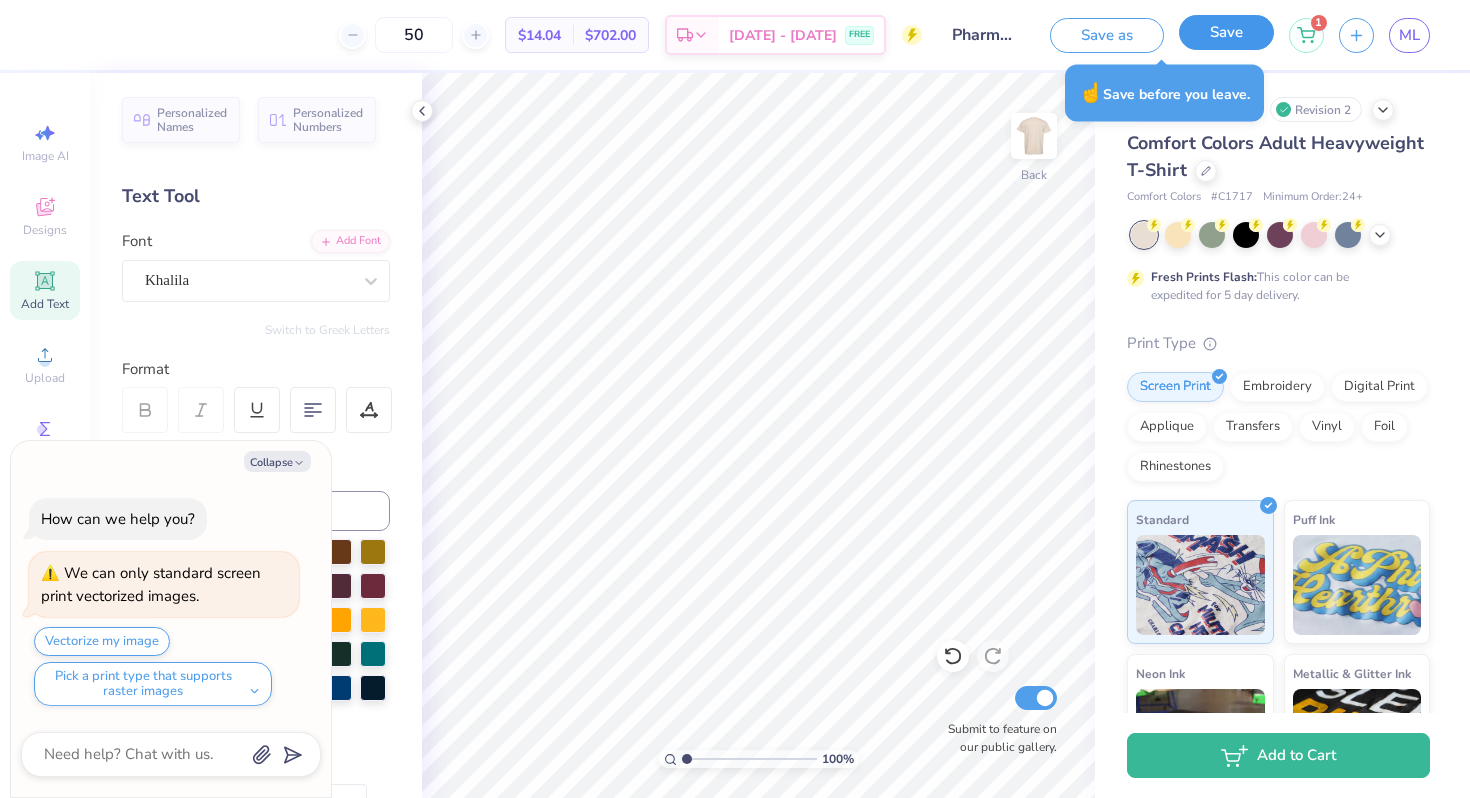 click on "Save" at bounding box center [1226, 32] 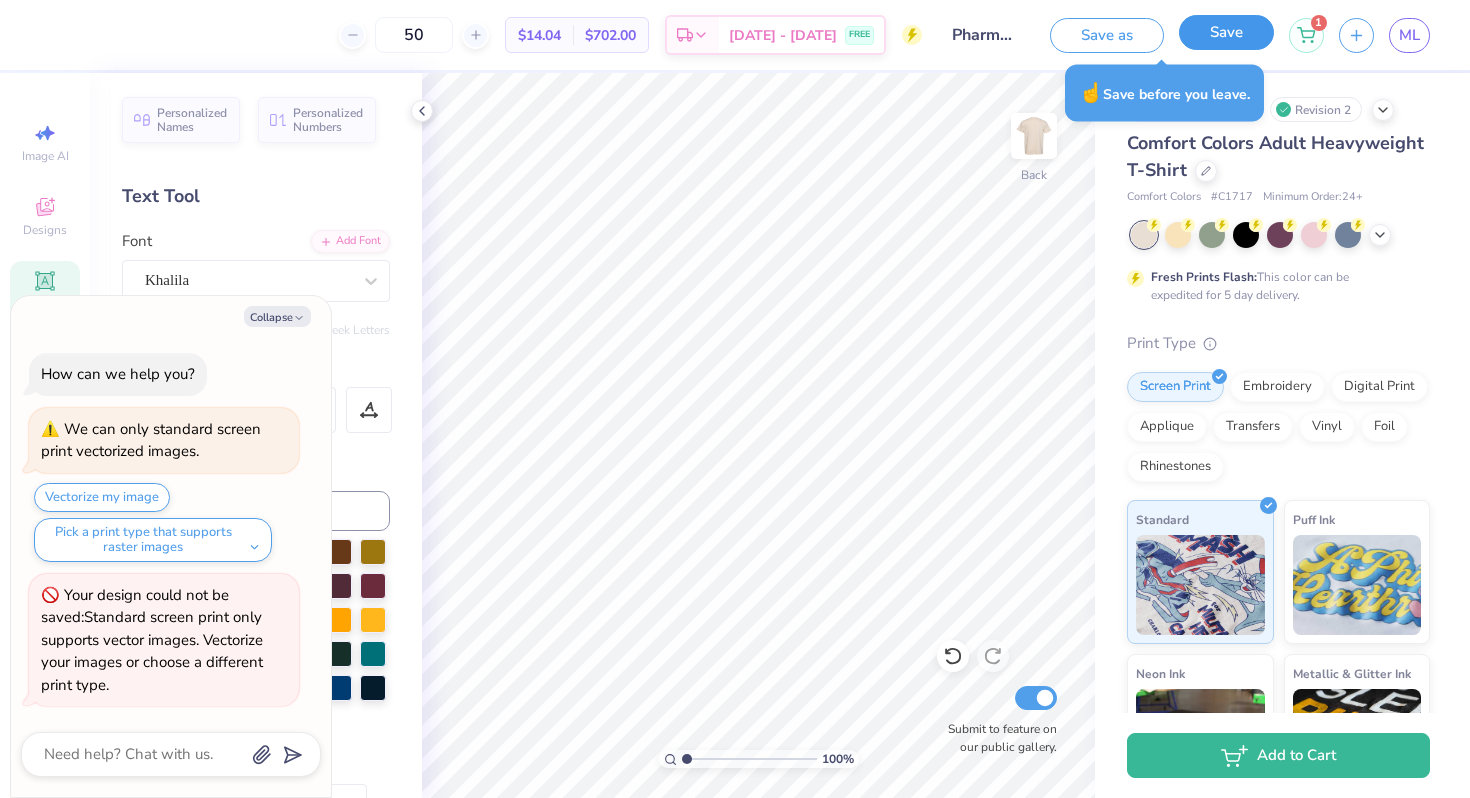 click on "Save" at bounding box center (1226, 32) 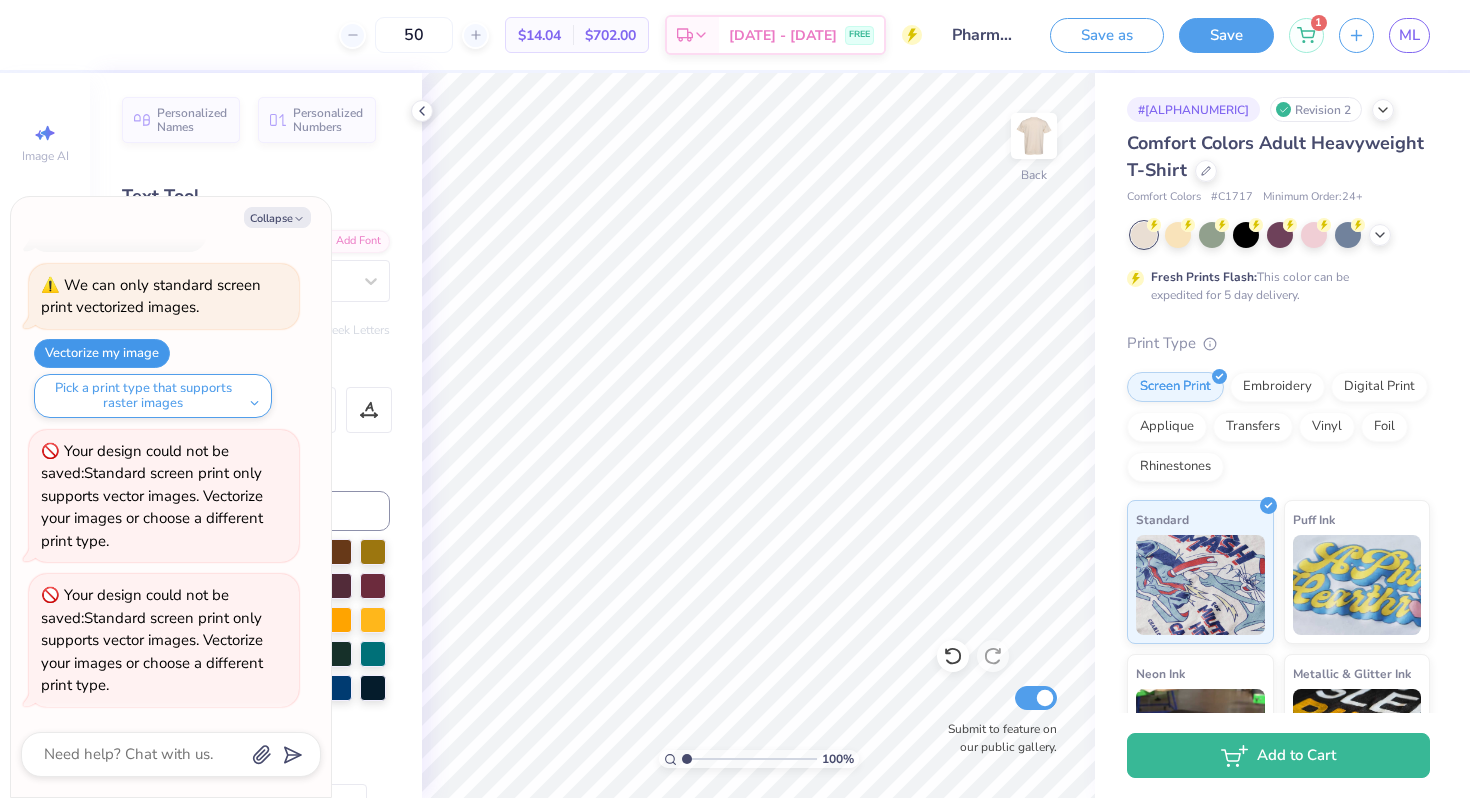 click on "Vectorize my image" at bounding box center [102, 353] 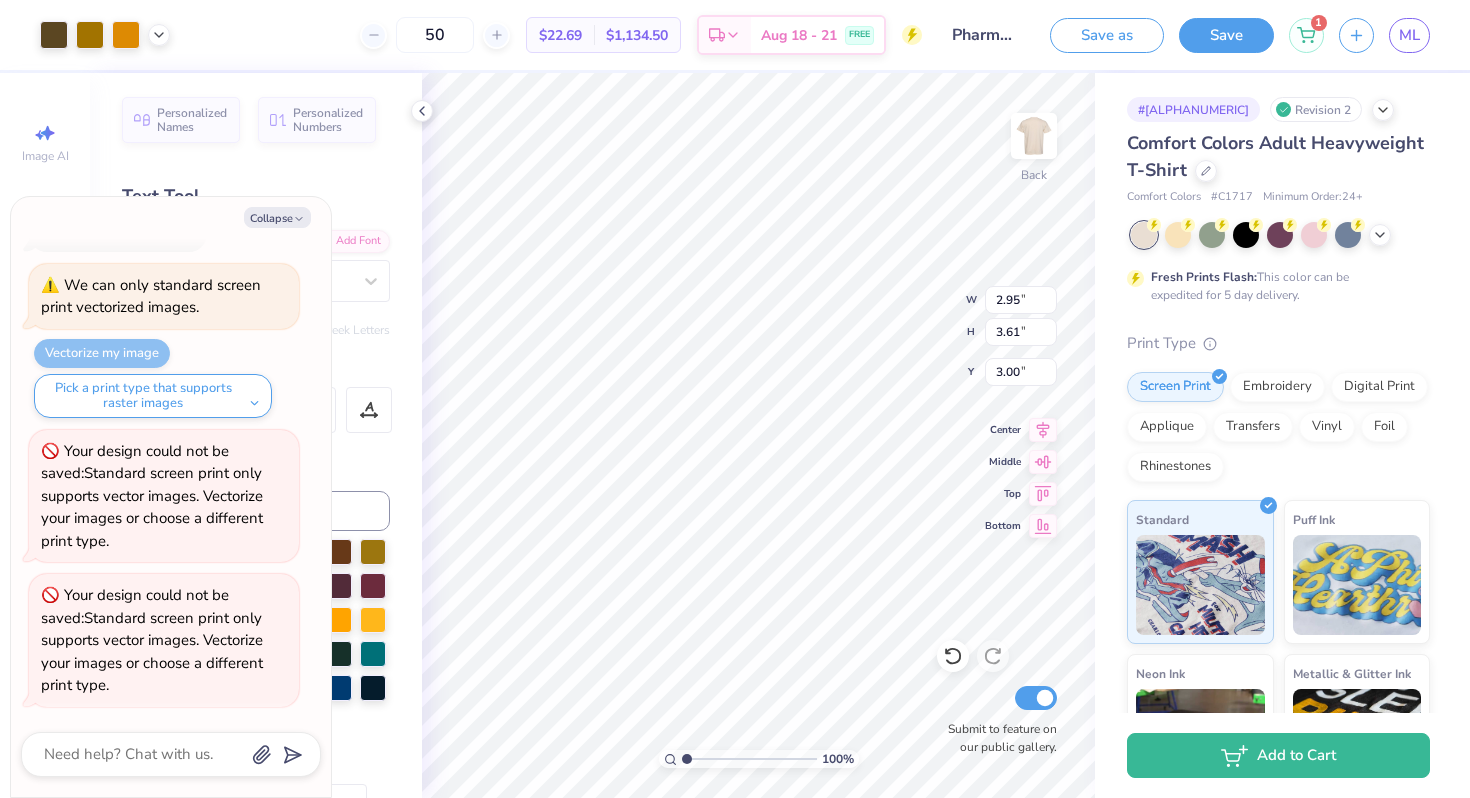 type on "x" 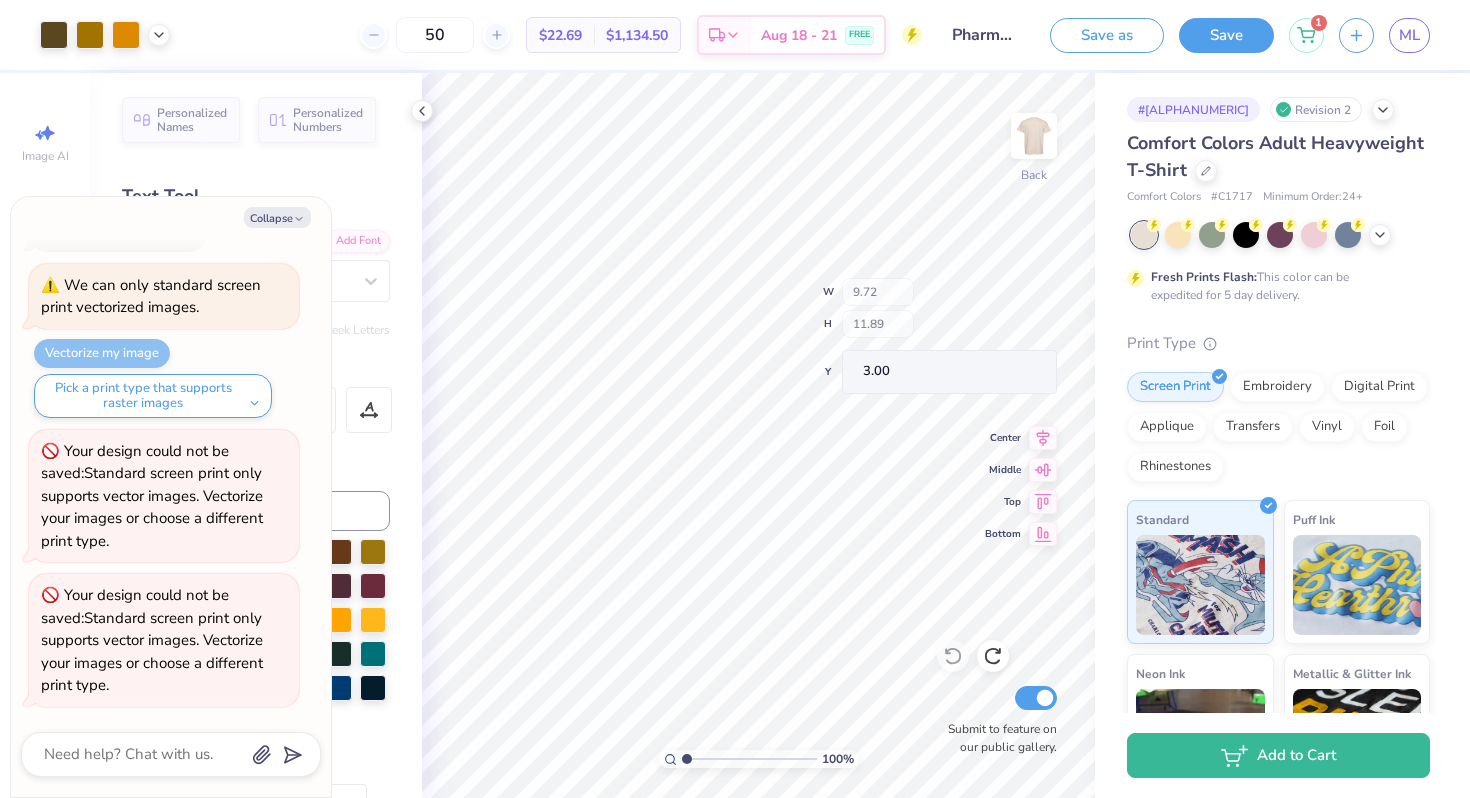 type on "x" 